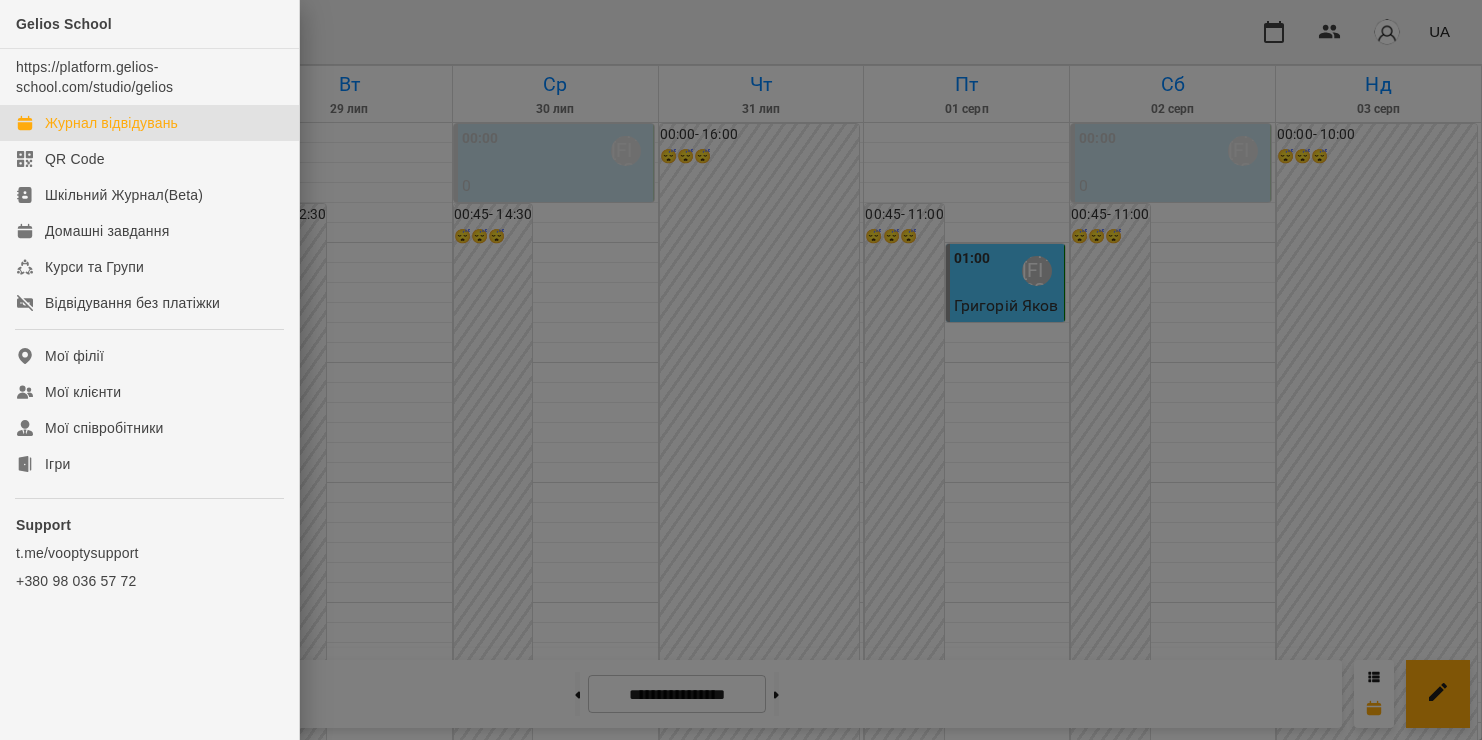click on "Ігри" 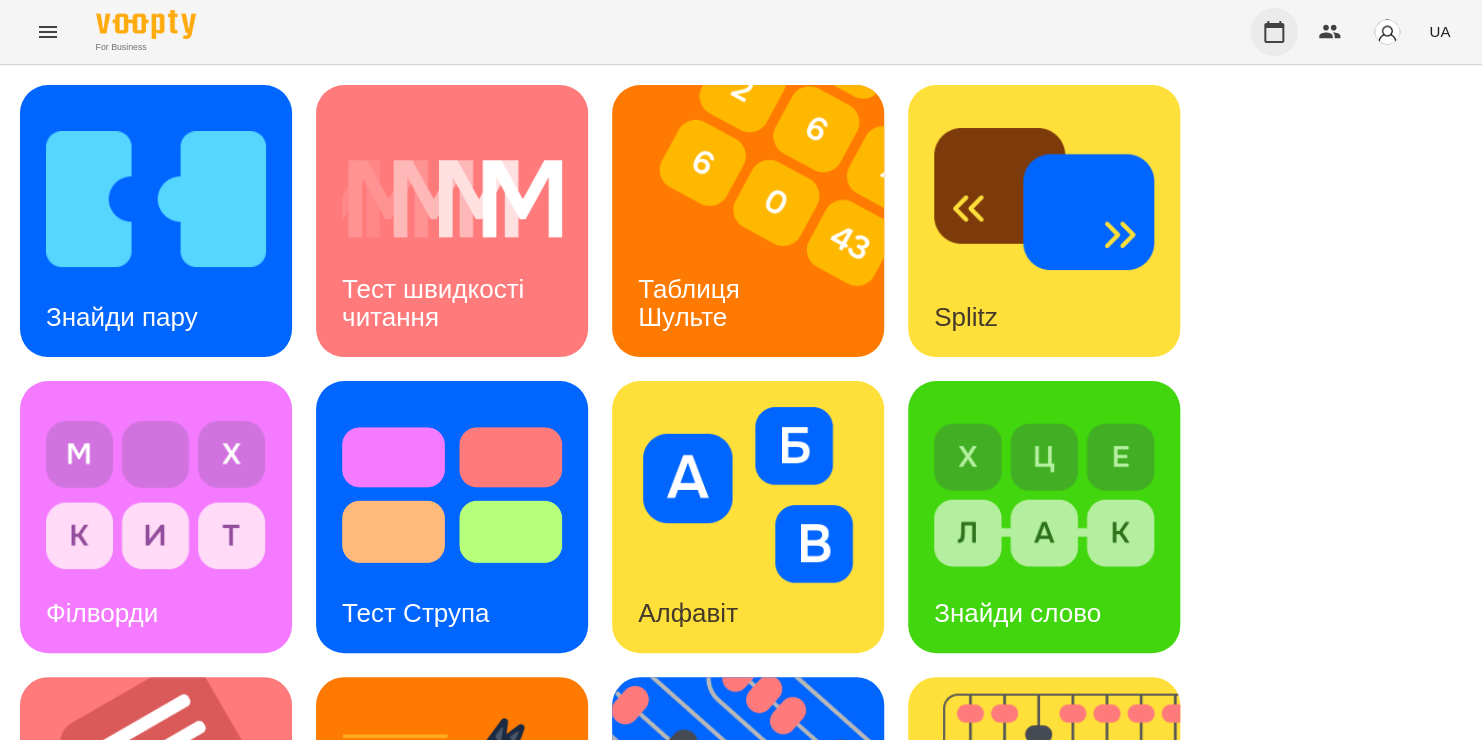 click 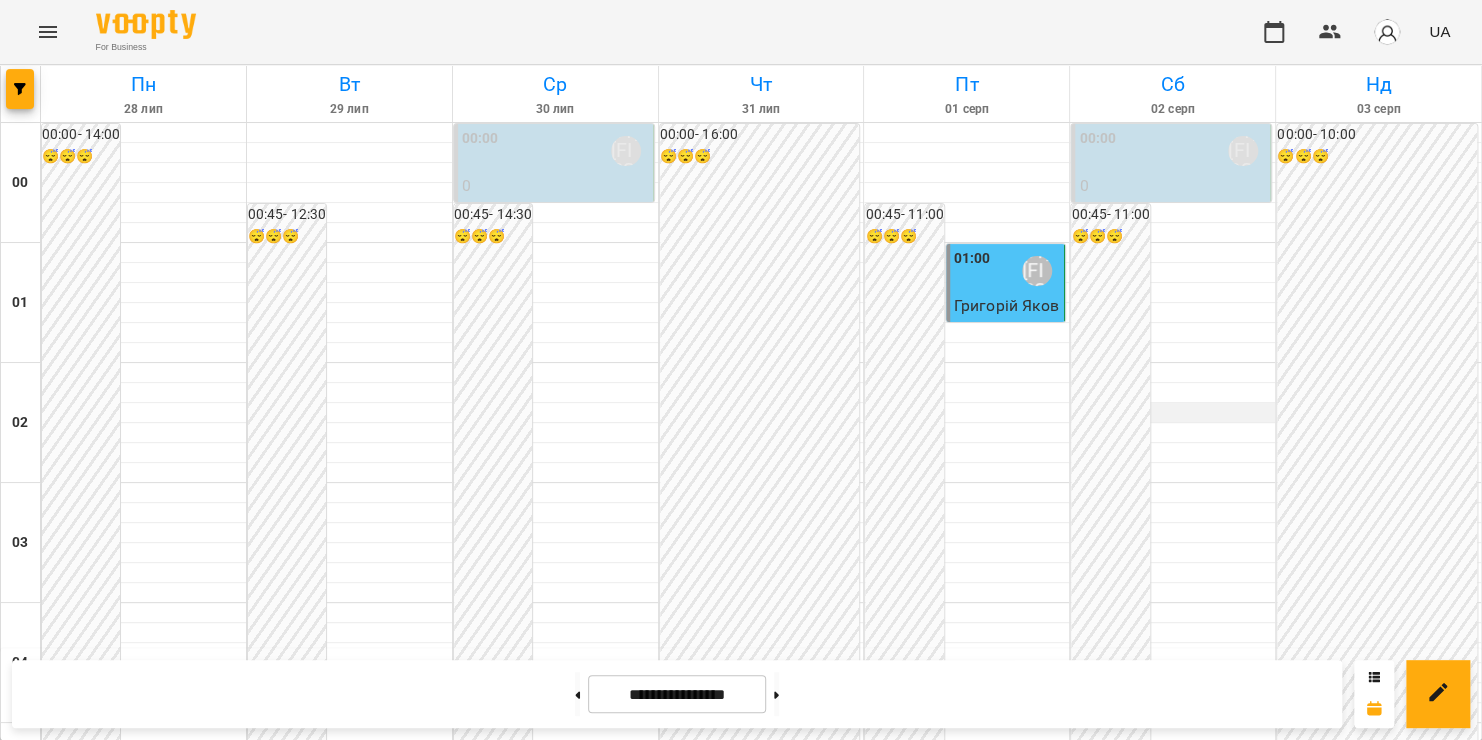 scroll, scrollTop: 2040, scrollLeft: 0, axis: vertical 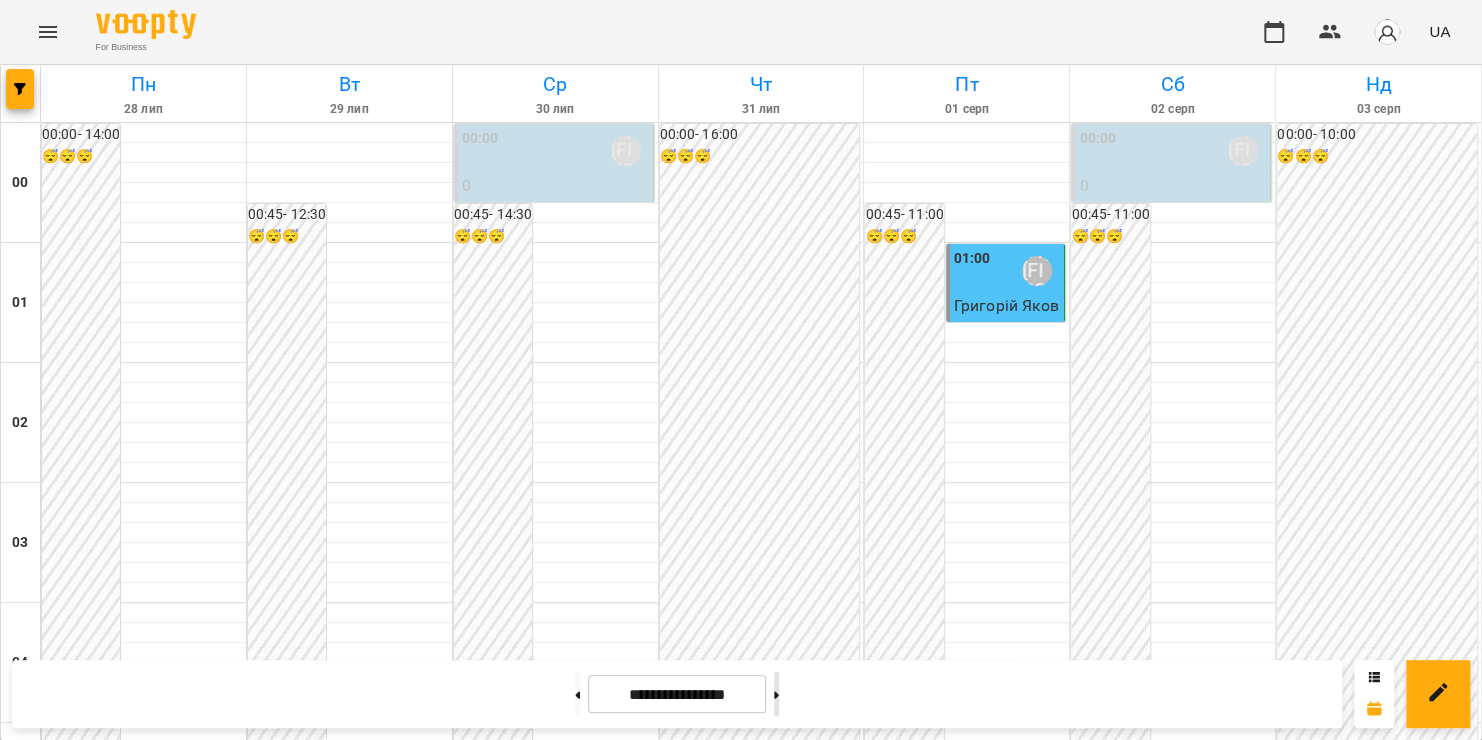 click at bounding box center [776, 694] 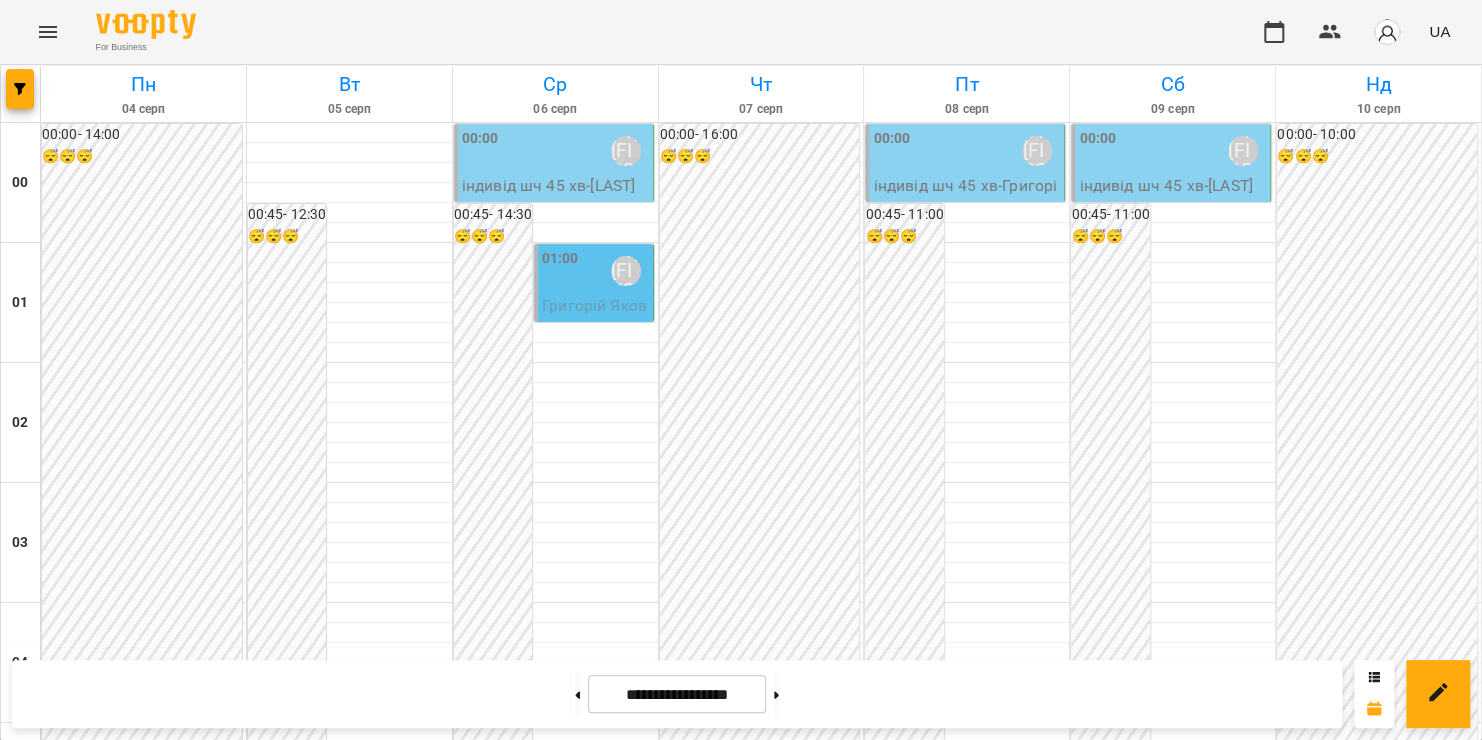scroll, scrollTop: 1508, scrollLeft: 0, axis: vertical 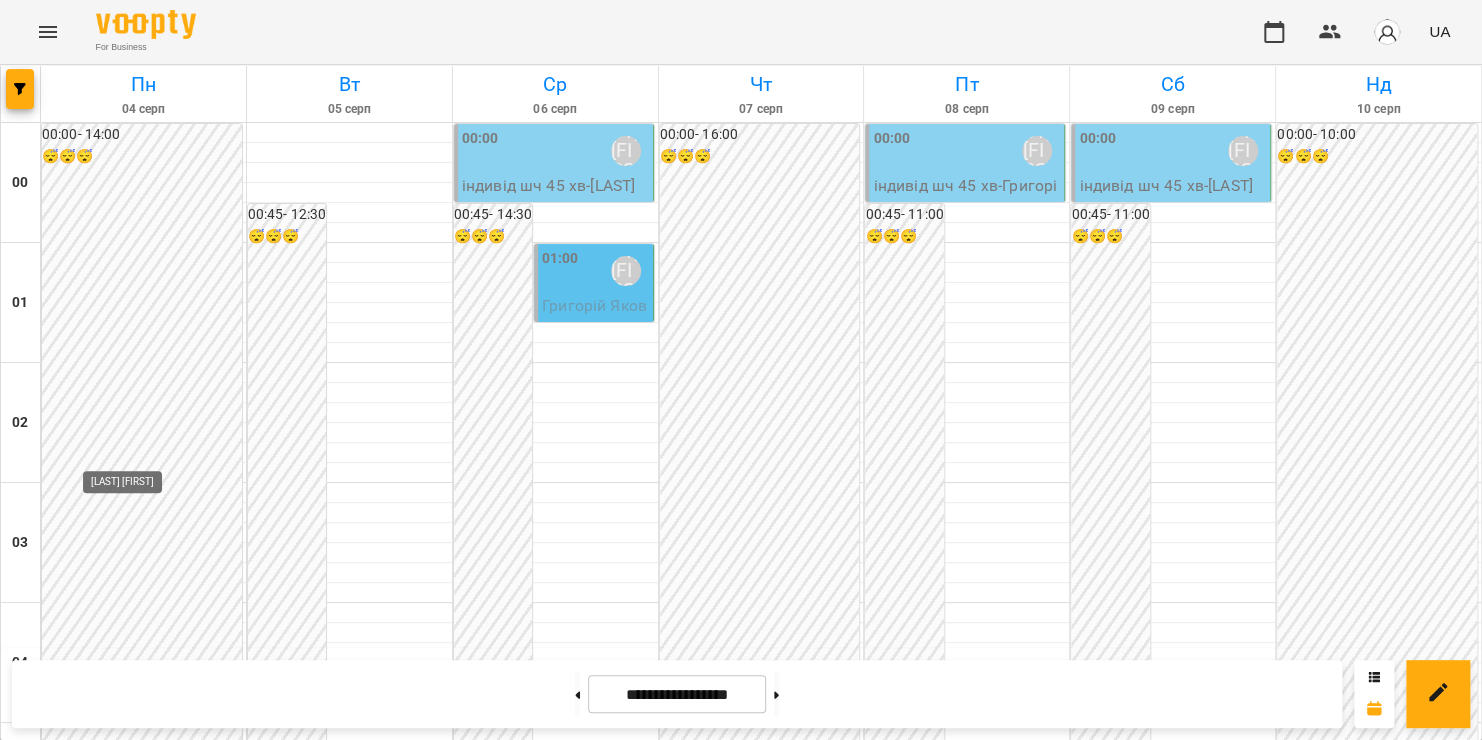 click on "[LAST] [FIRST]" at bounding box center (134, 1951) 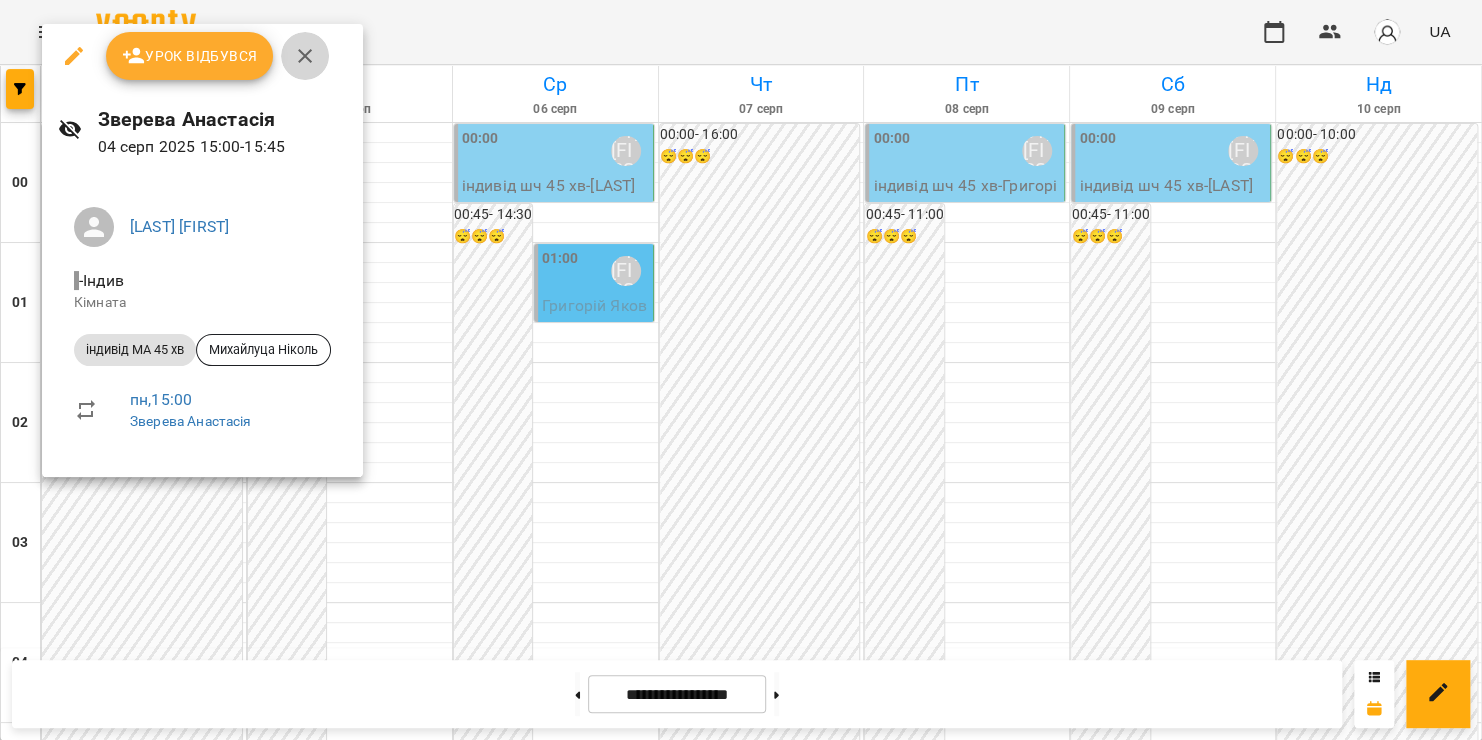 click 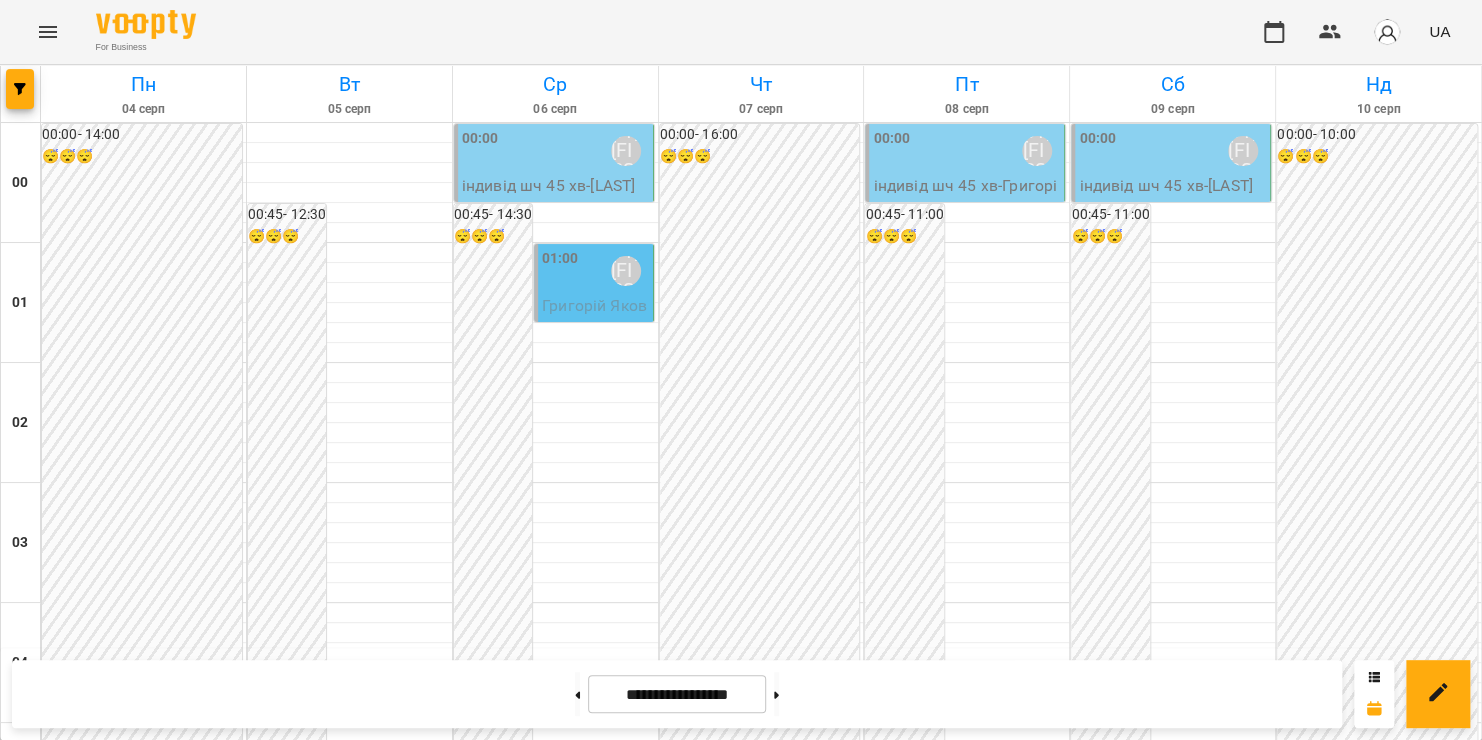 scroll, scrollTop: 2072, scrollLeft: 0, axis: vertical 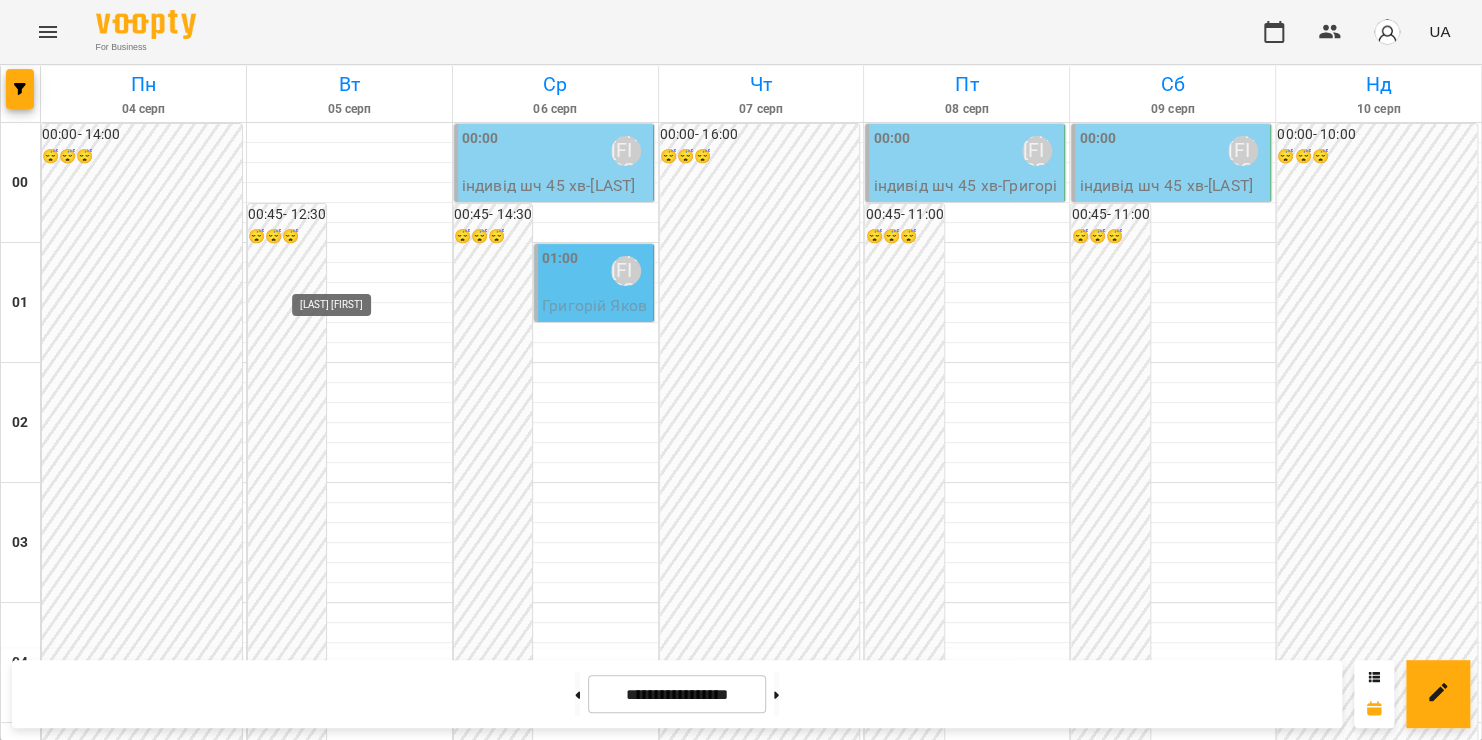 click on "[LAST] [FIRST]" at bounding box center [346, 2338] 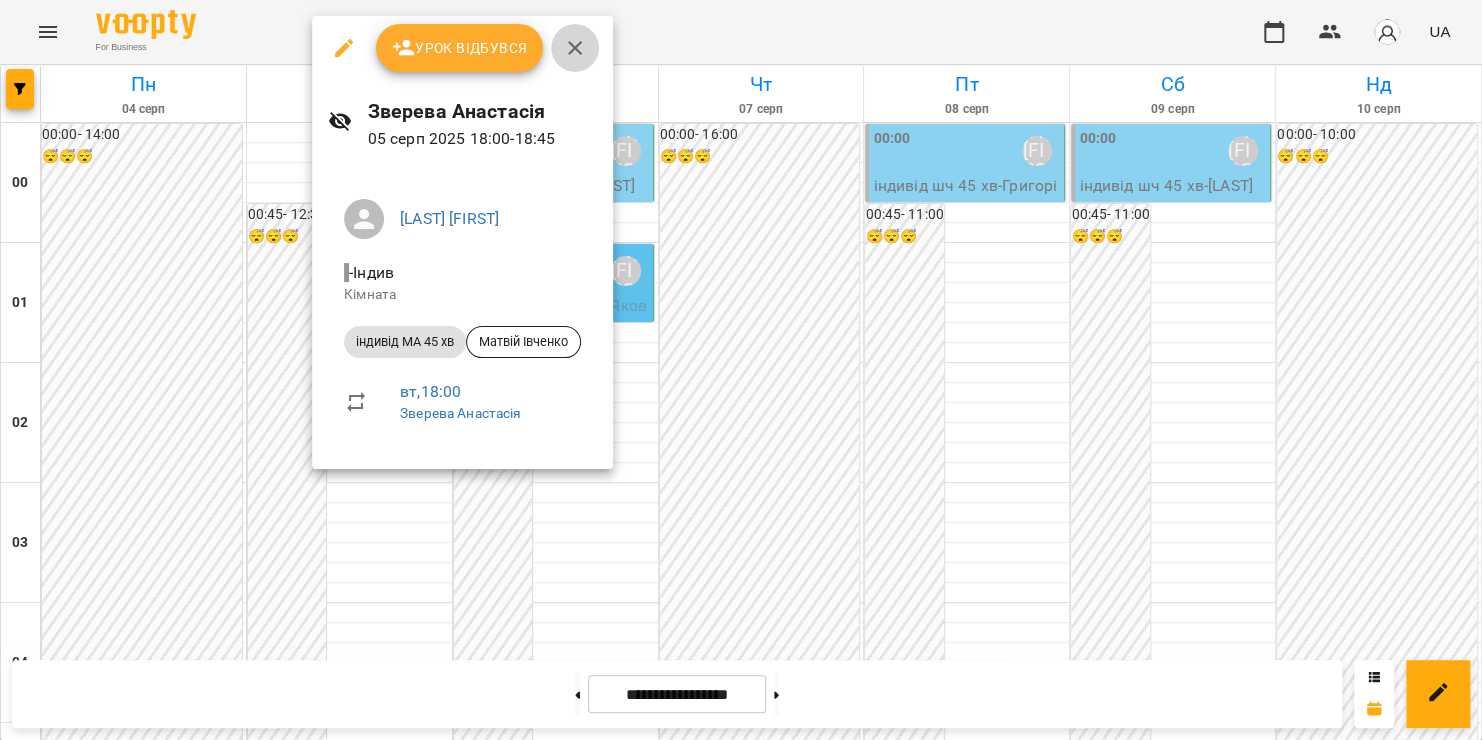 click 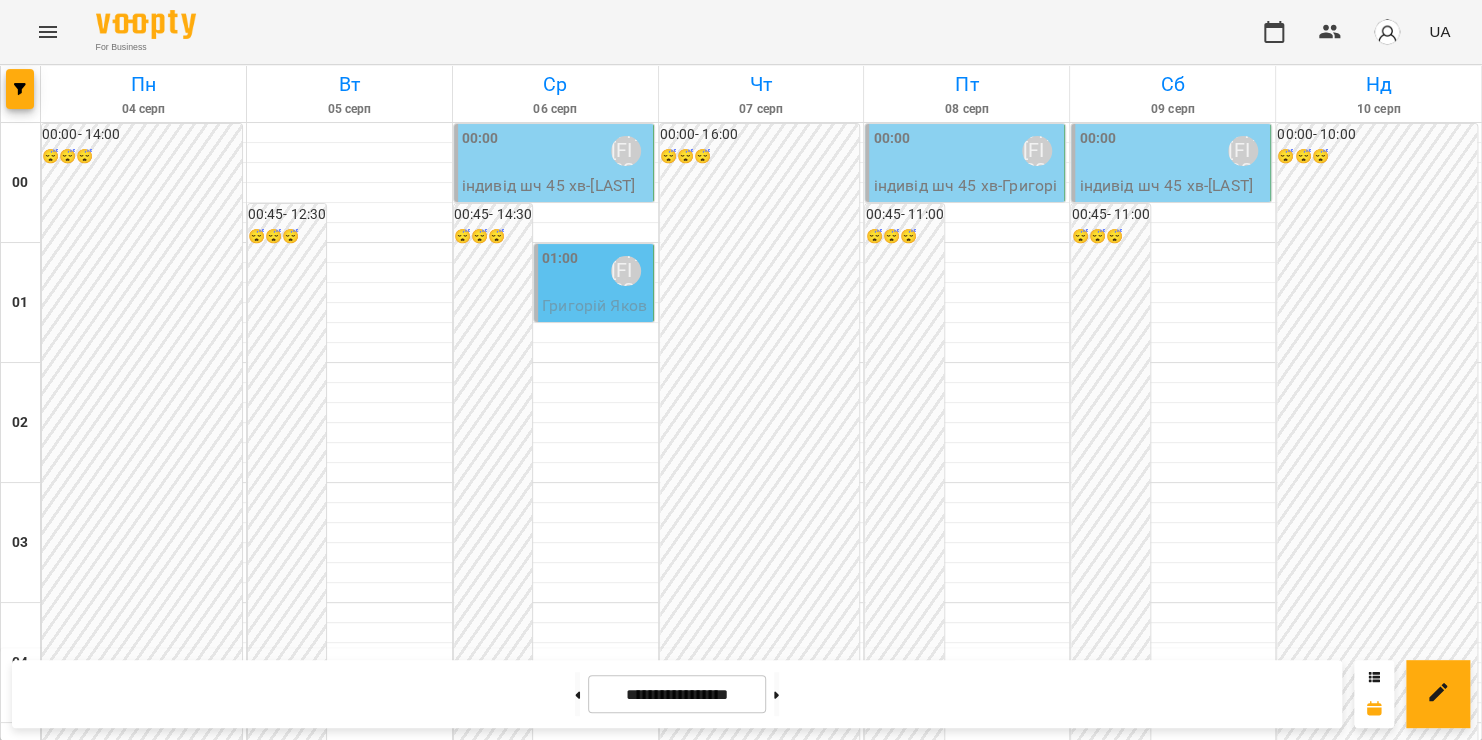 scroll, scrollTop: 2352, scrollLeft: 0, axis: vertical 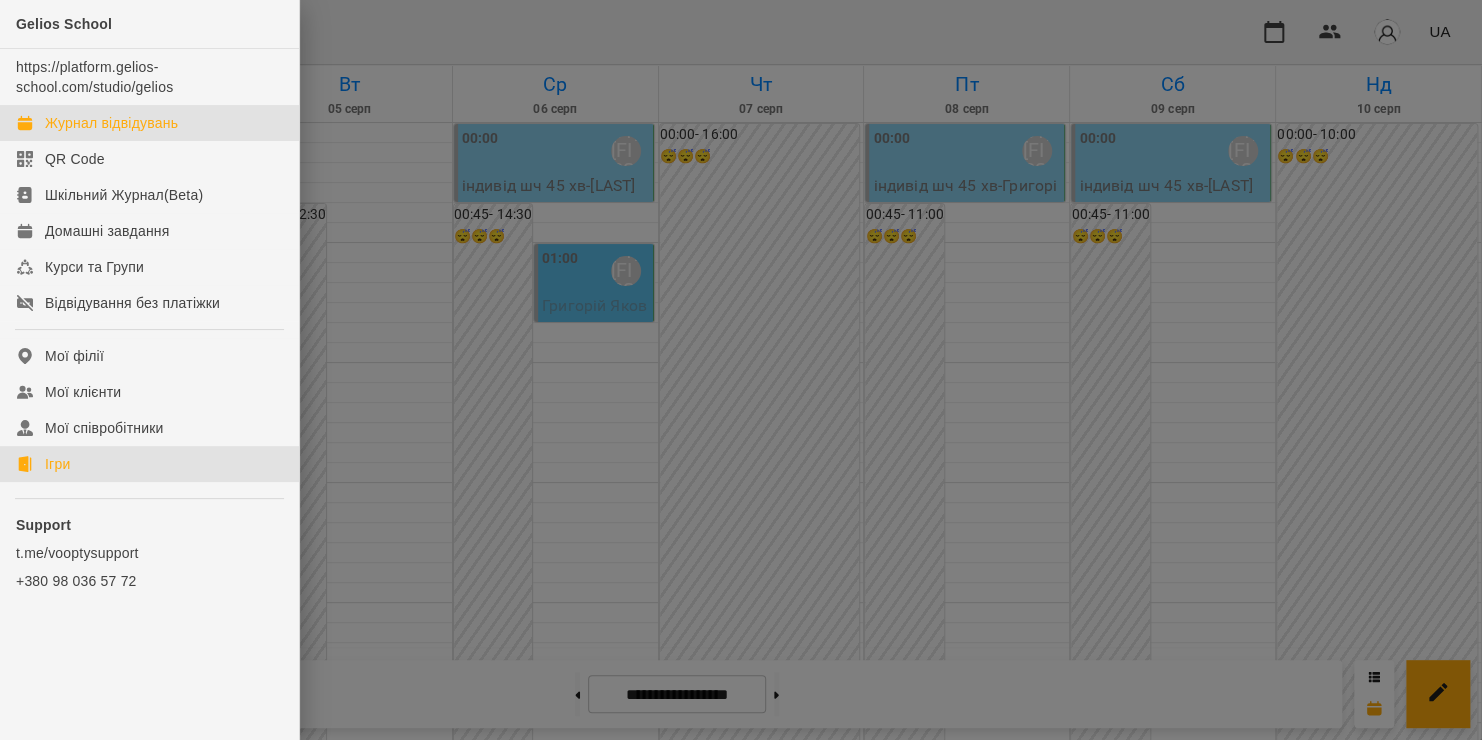 click on "Ігри" at bounding box center [57, 464] 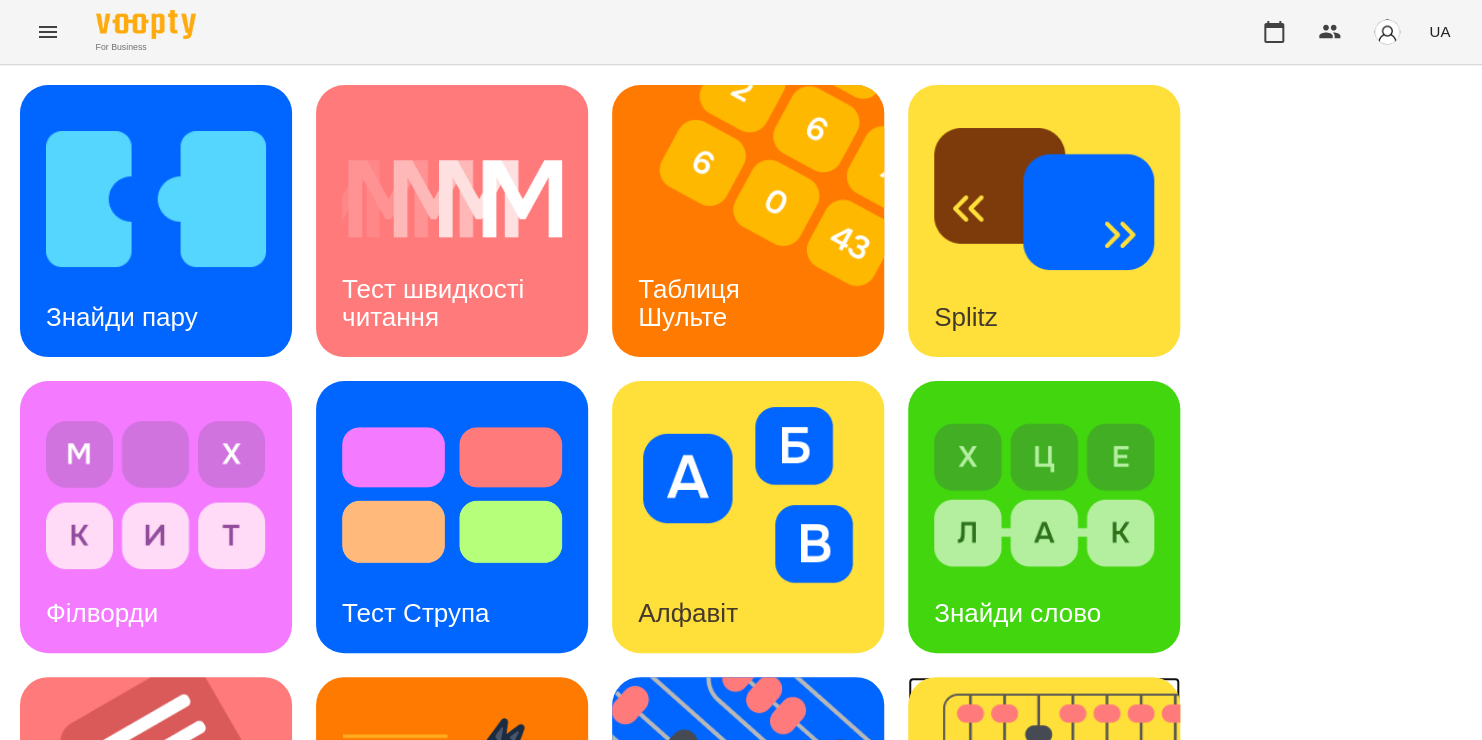 click at bounding box center (1056, 813) 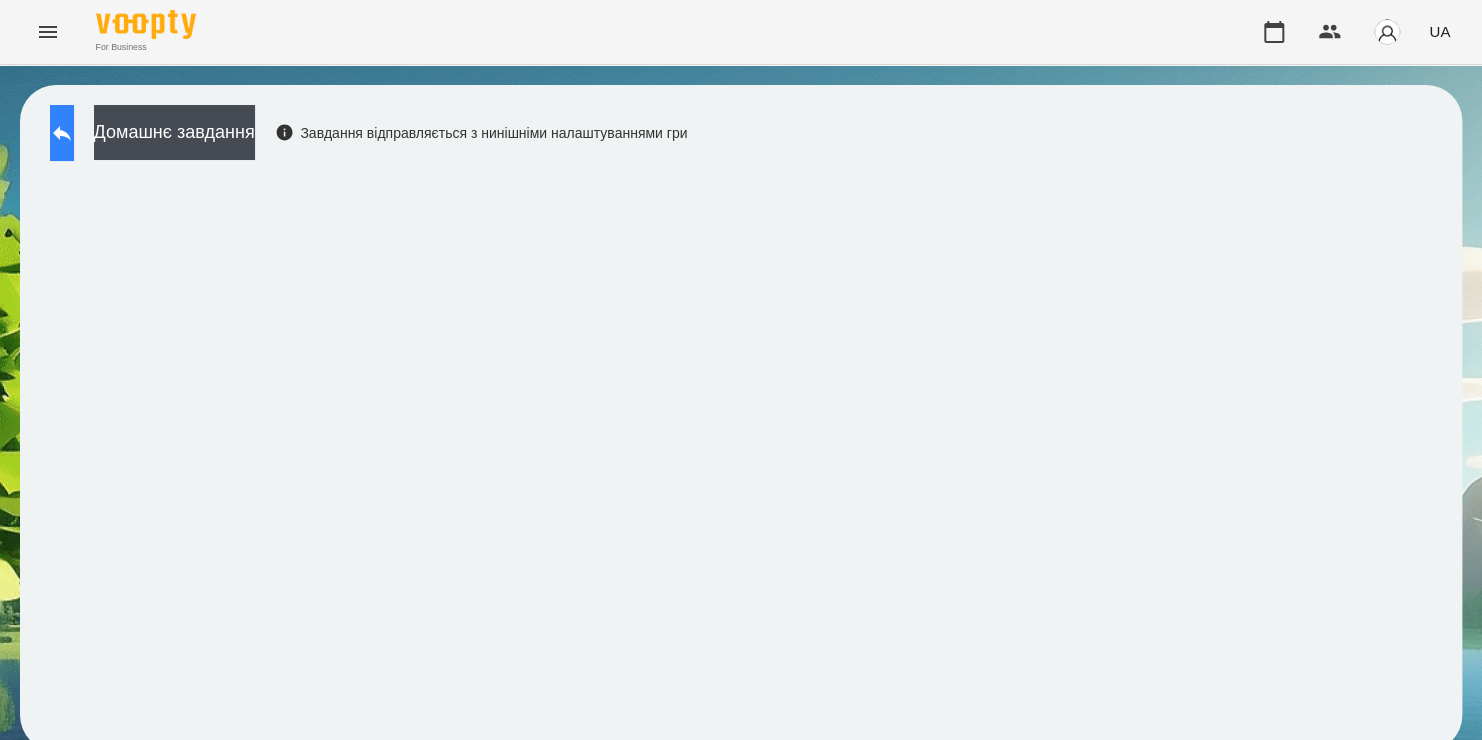click 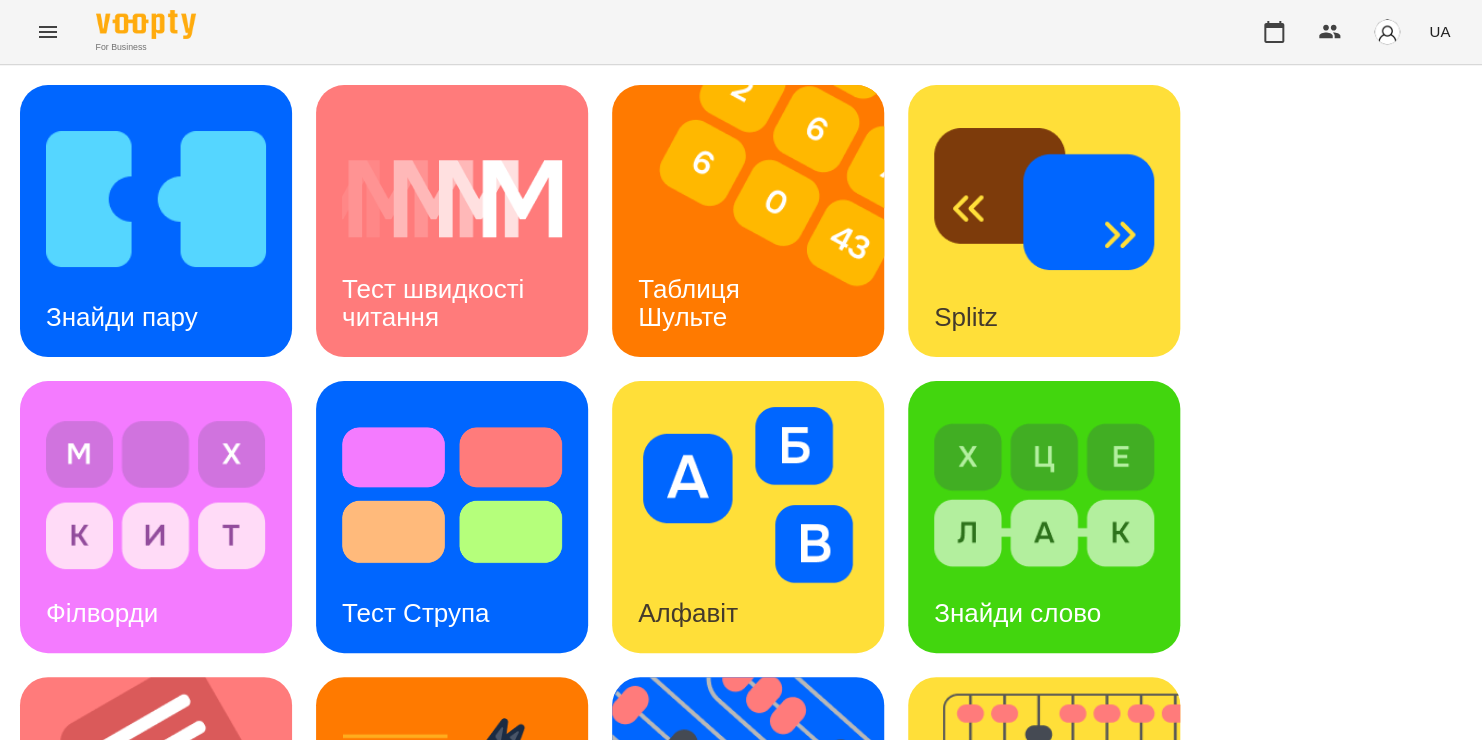 scroll, scrollTop: 744, scrollLeft: 0, axis: vertical 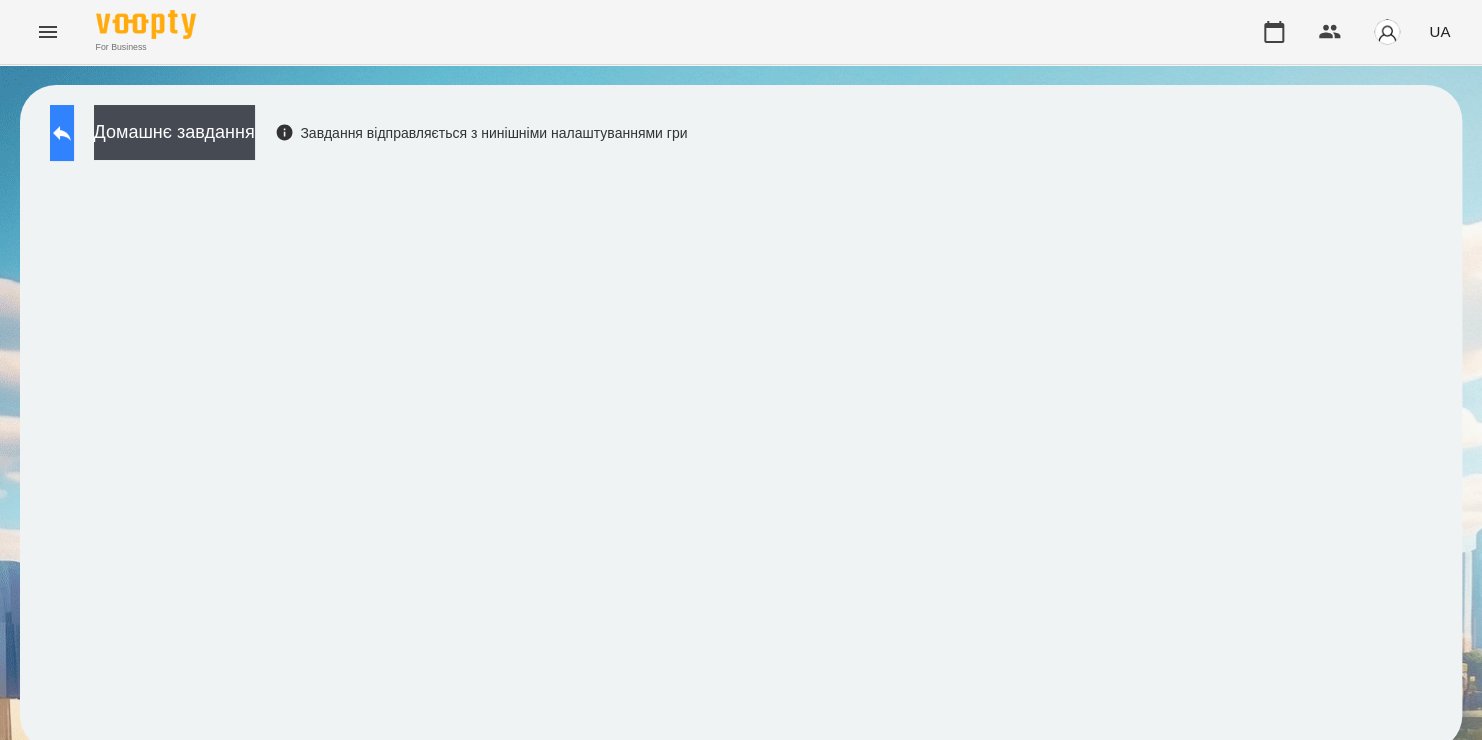 click 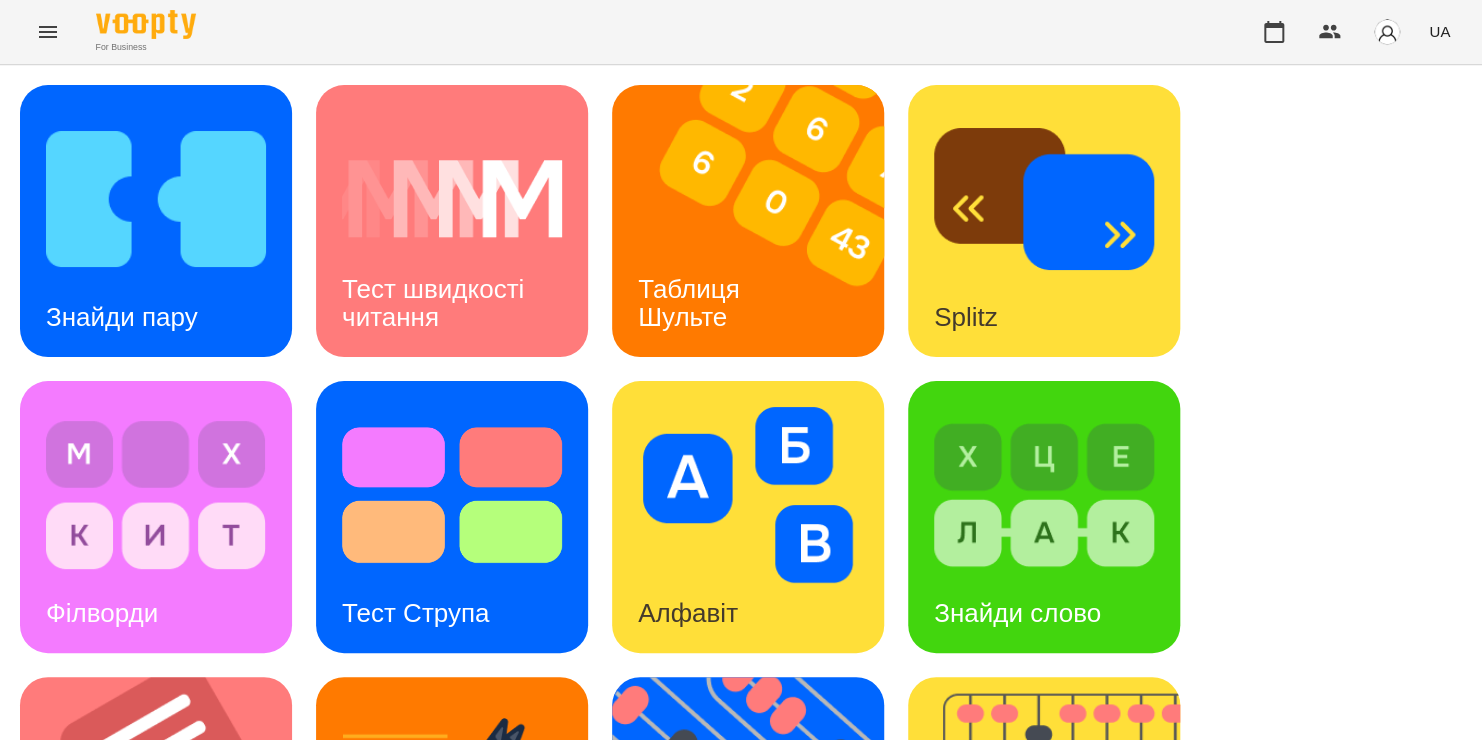 scroll, scrollTop: 520, scrollLeft: 0, axis: vertical 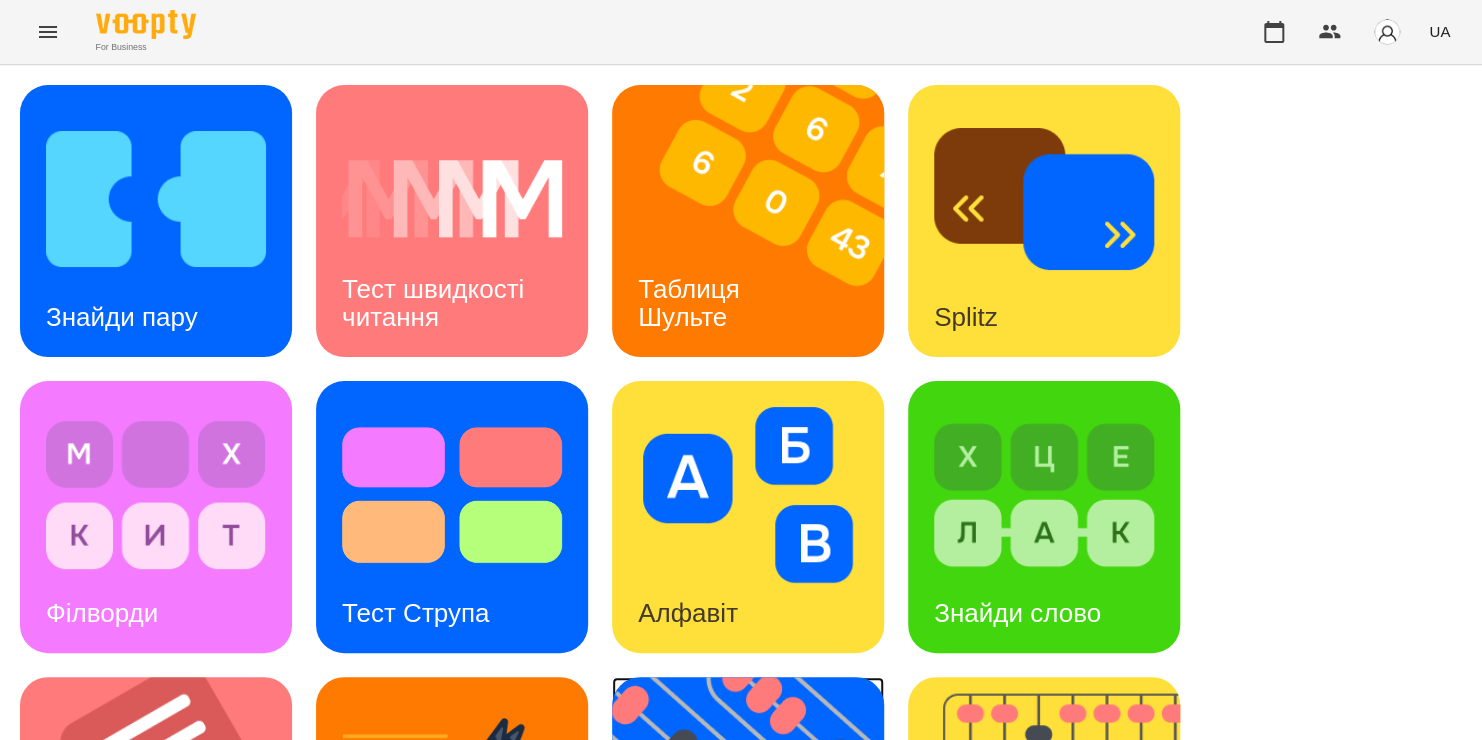 click on "Флешкарти" at bounding box center (706, 909) 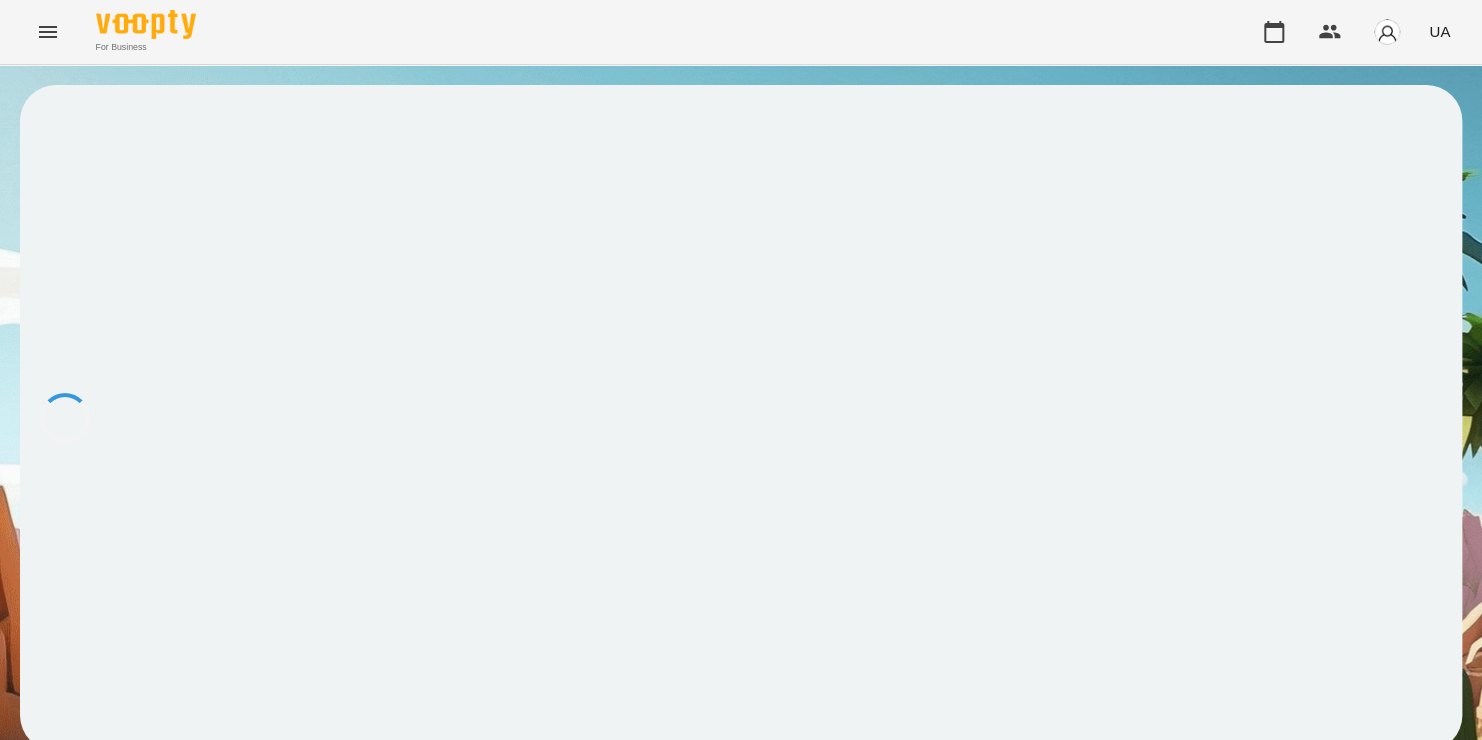 scroll, scrollTop: 0, scrollLeft: 0, axis: both 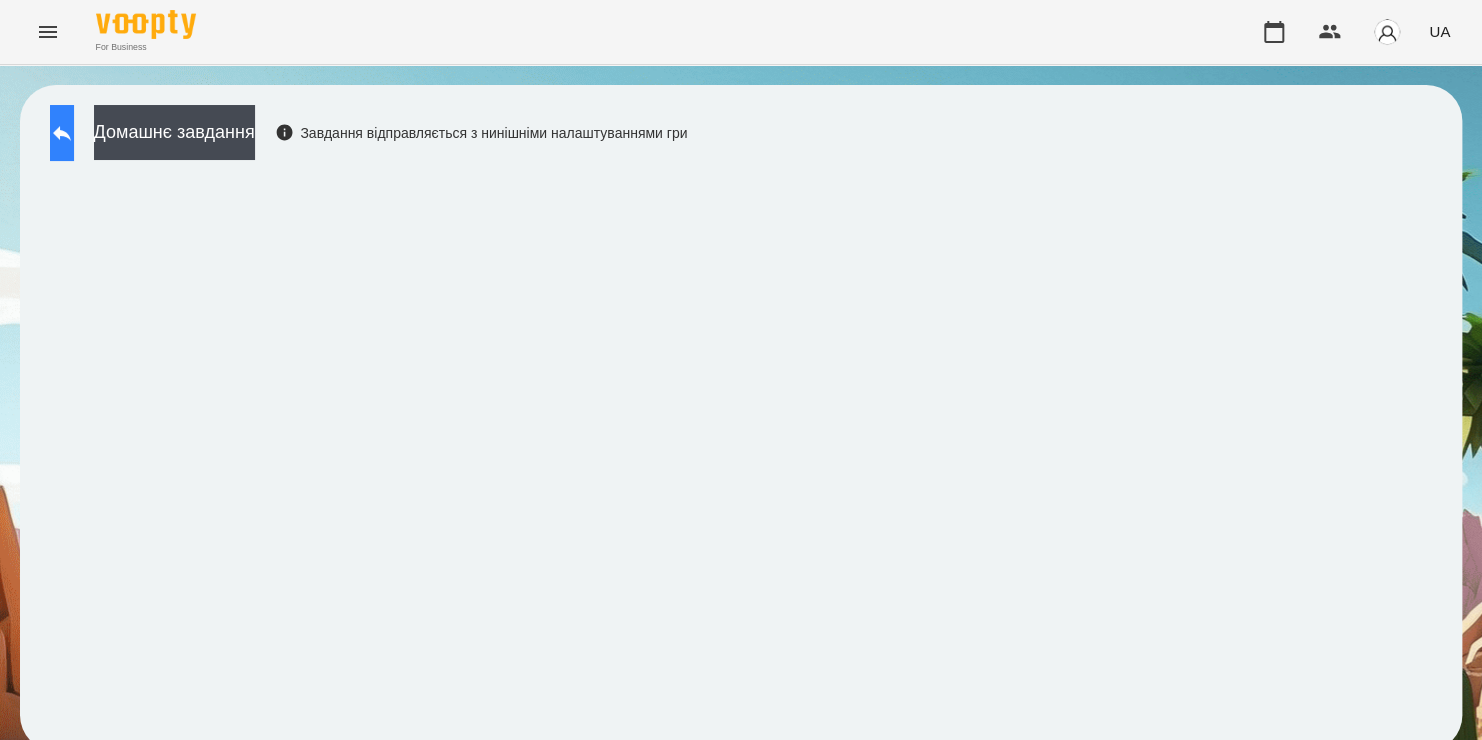 click at bounding box center (62, 133) 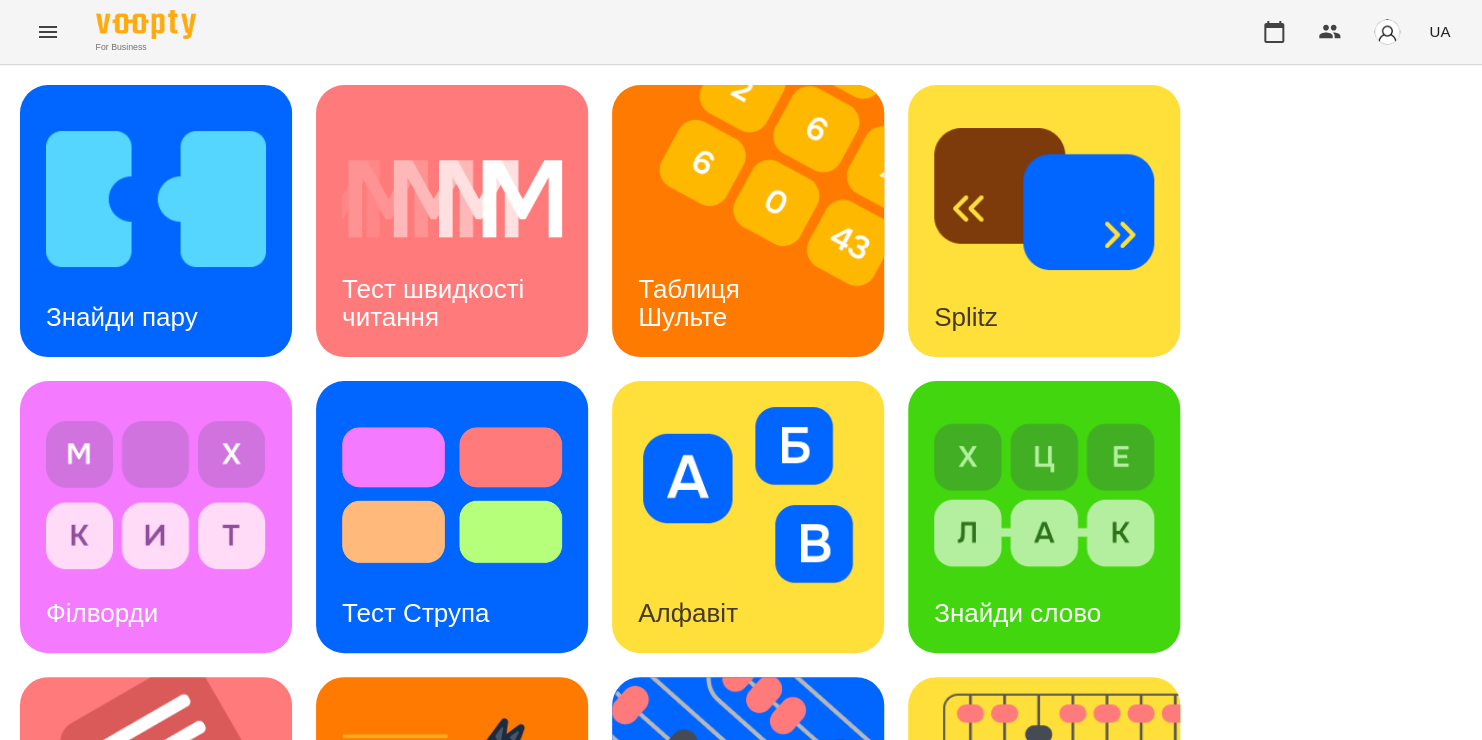 scroll, scrollTop: 804, scrollLeft: 0, axis: vertical 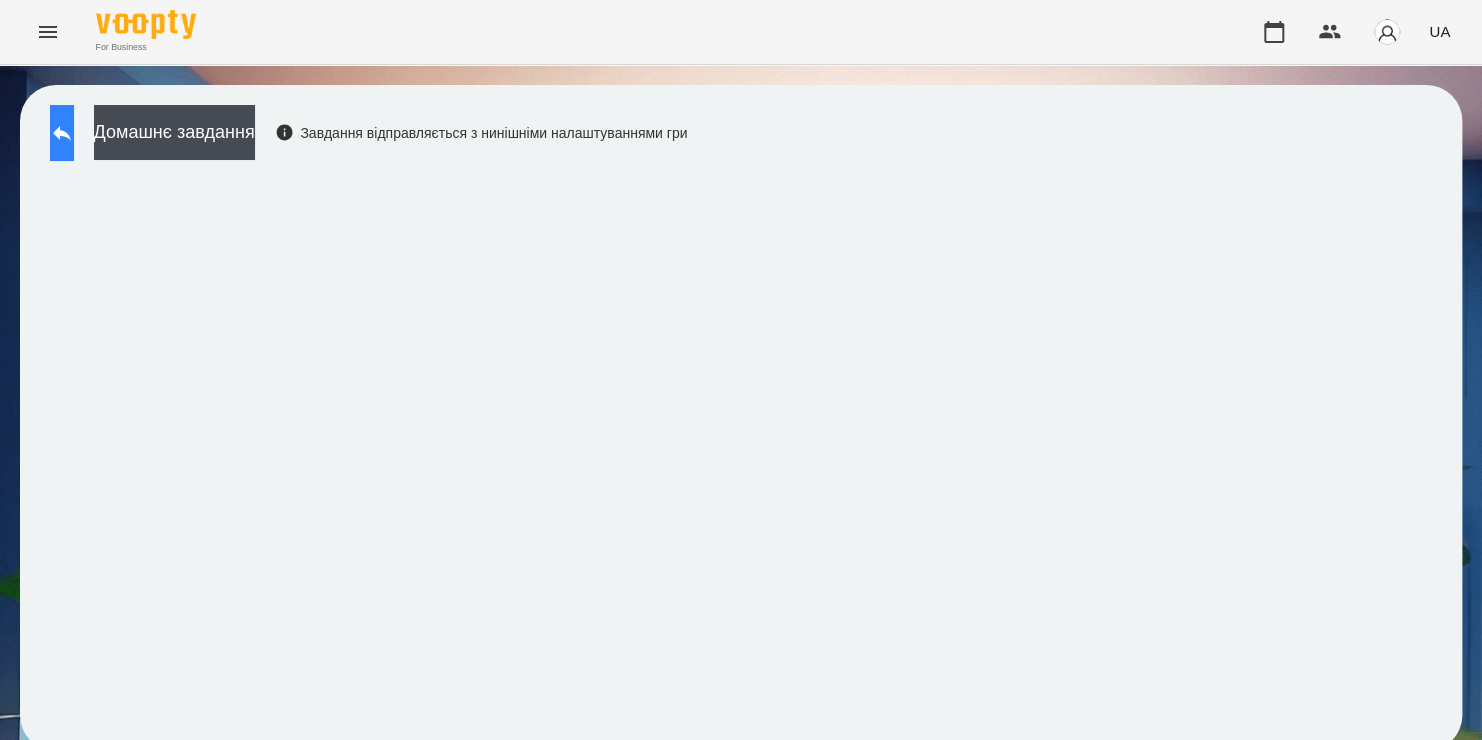 click 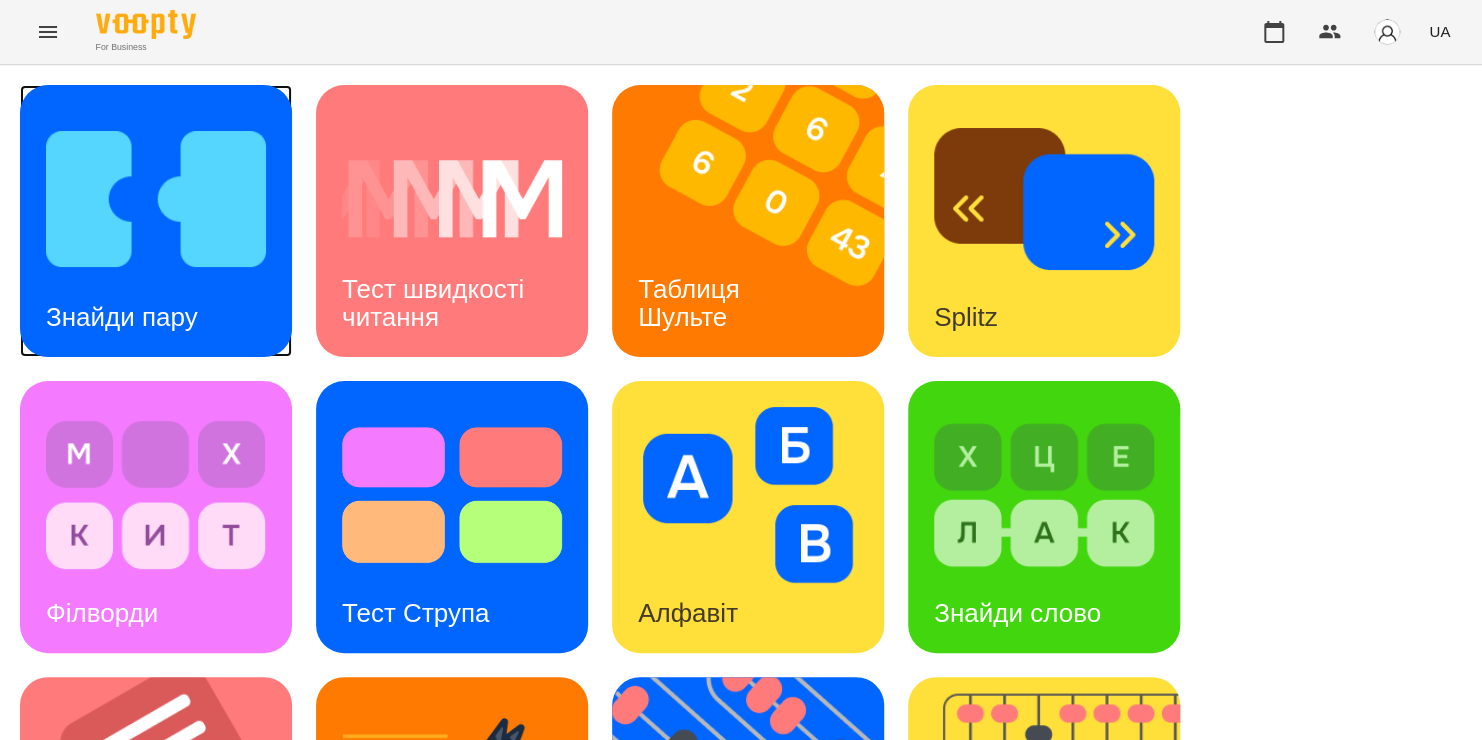 click at bounding box center [156, 199] 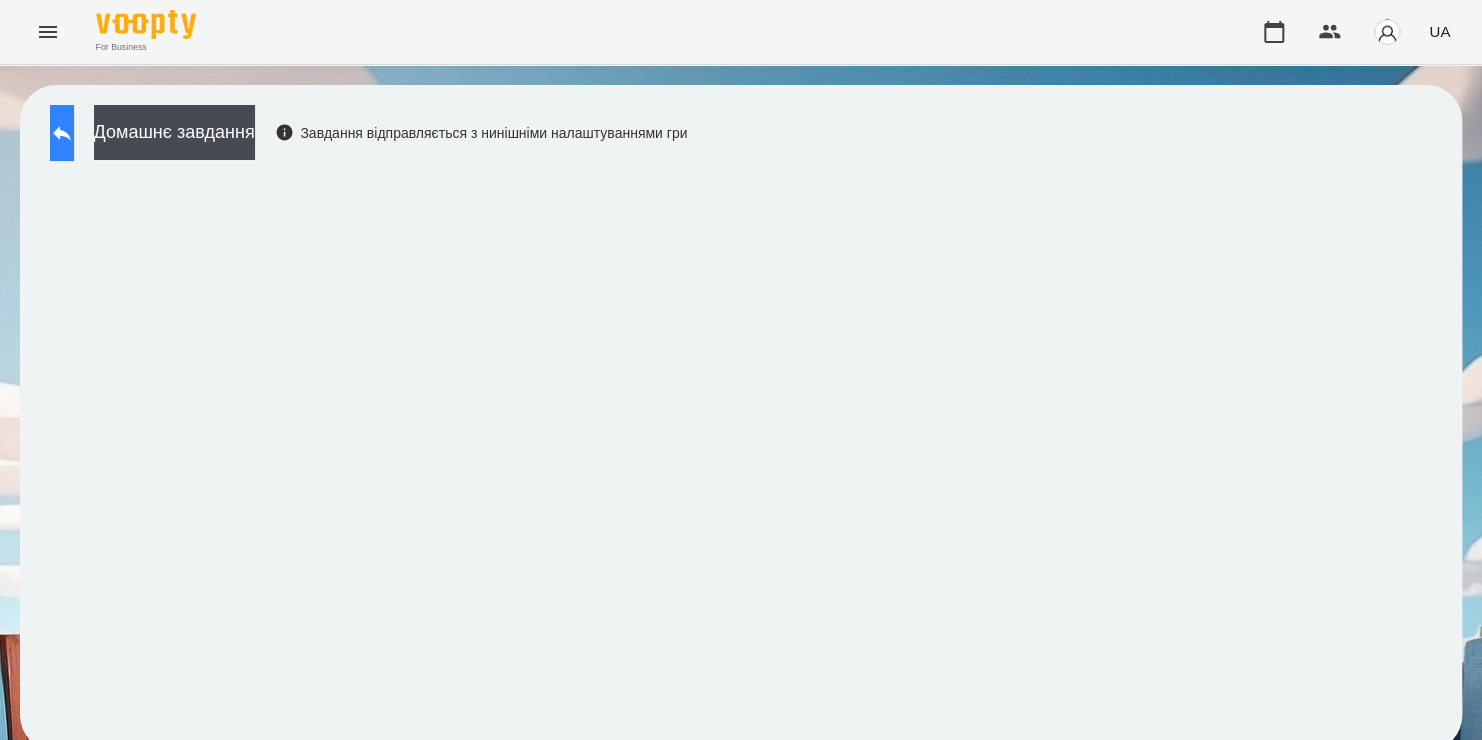 click 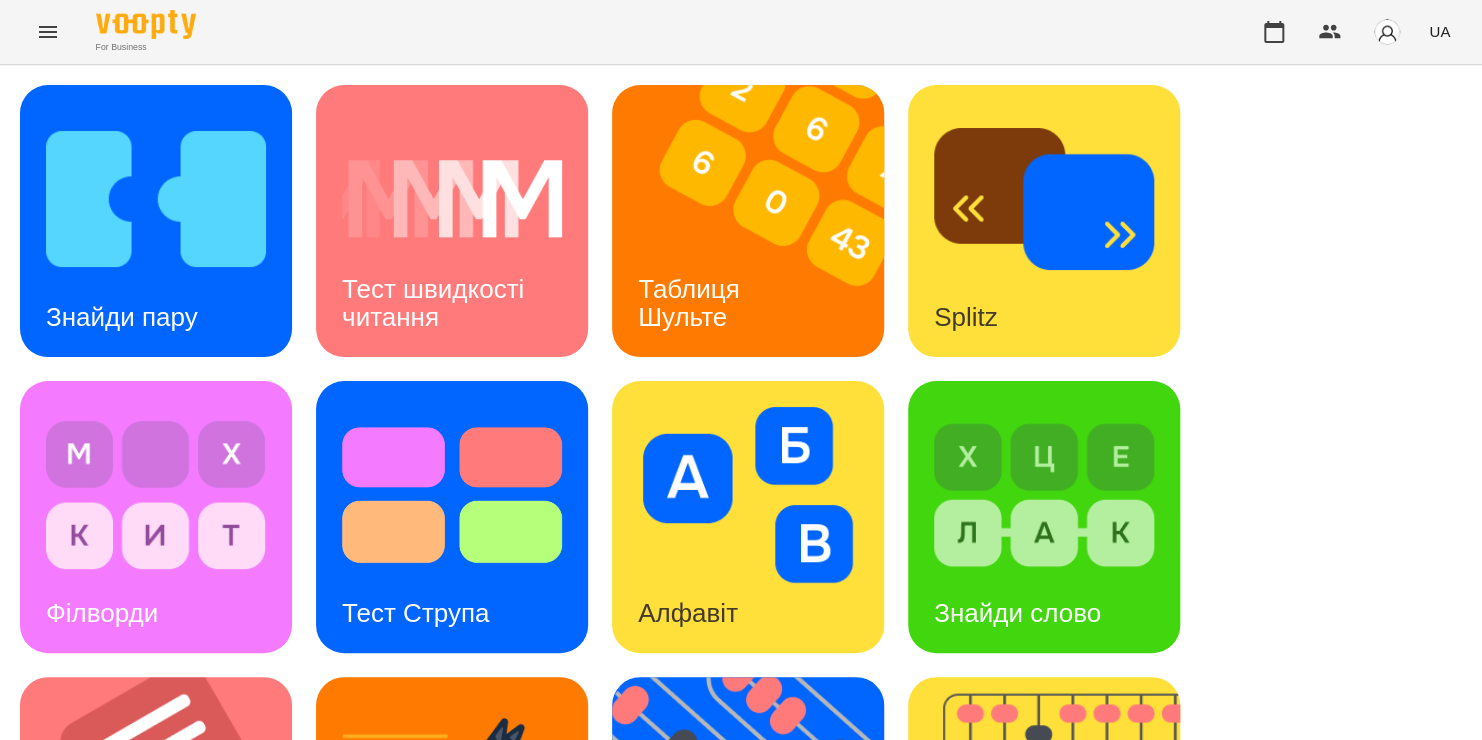 scroll, scrollTop: 820, scrollLeft: 0, axis: vertical 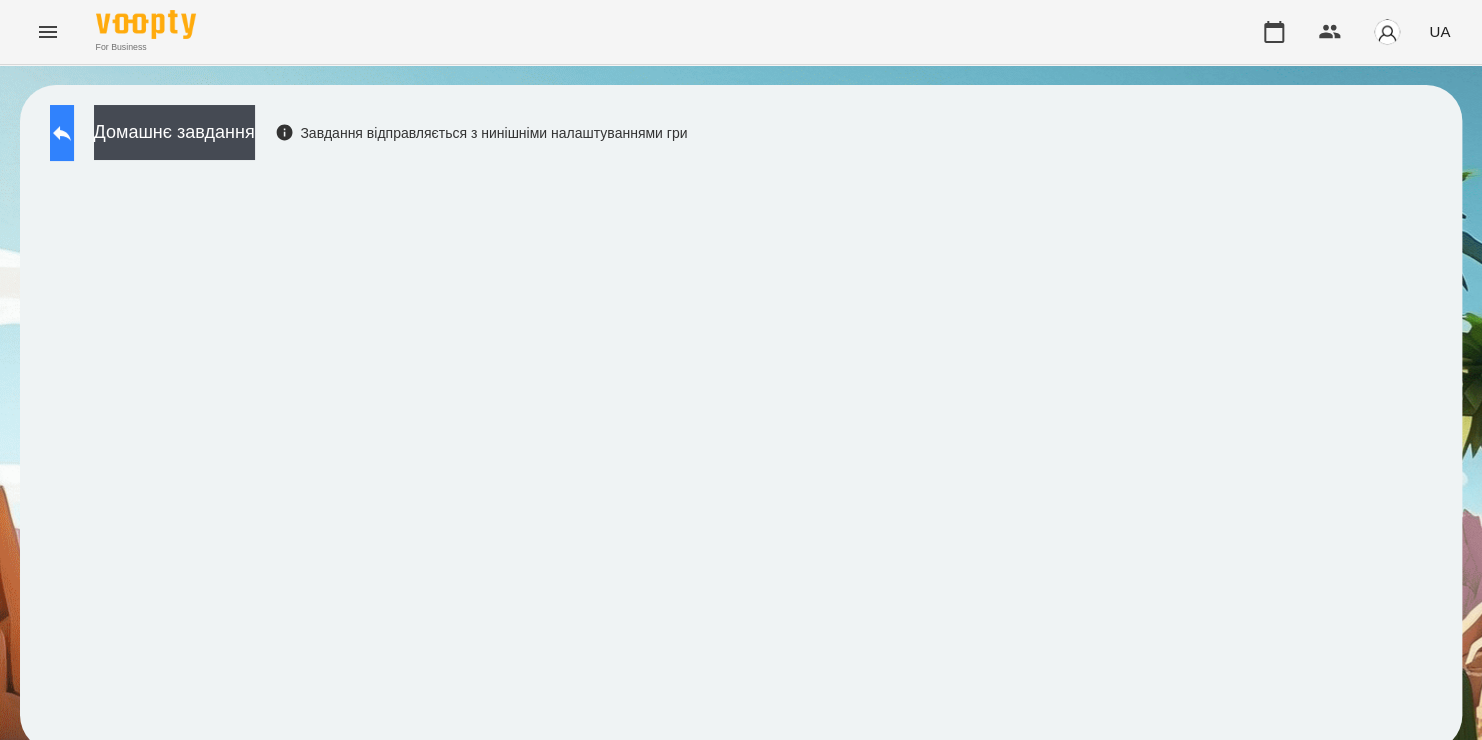 click at bounding box center (62, 133) 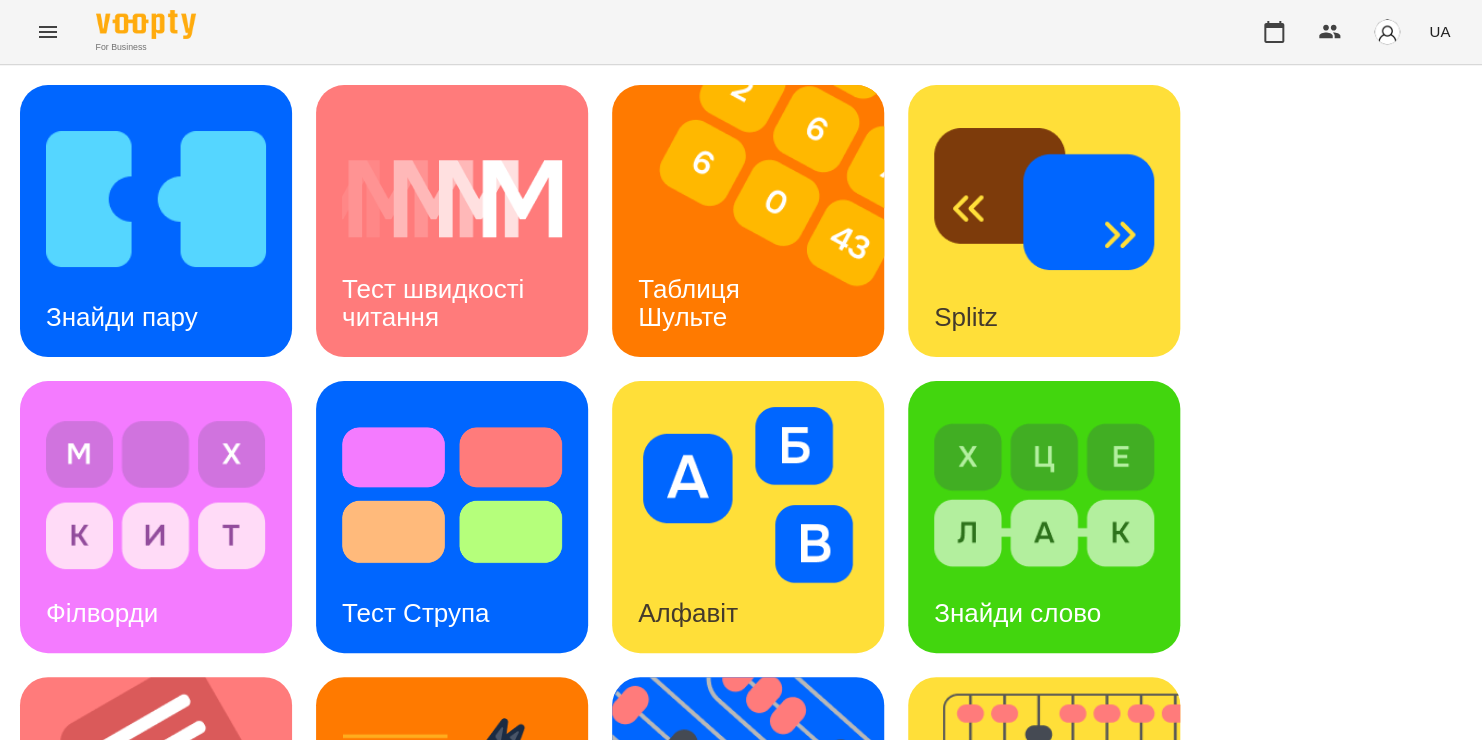 scroll, scrollTop: 820, scrollLeft: 0, axis: vertical 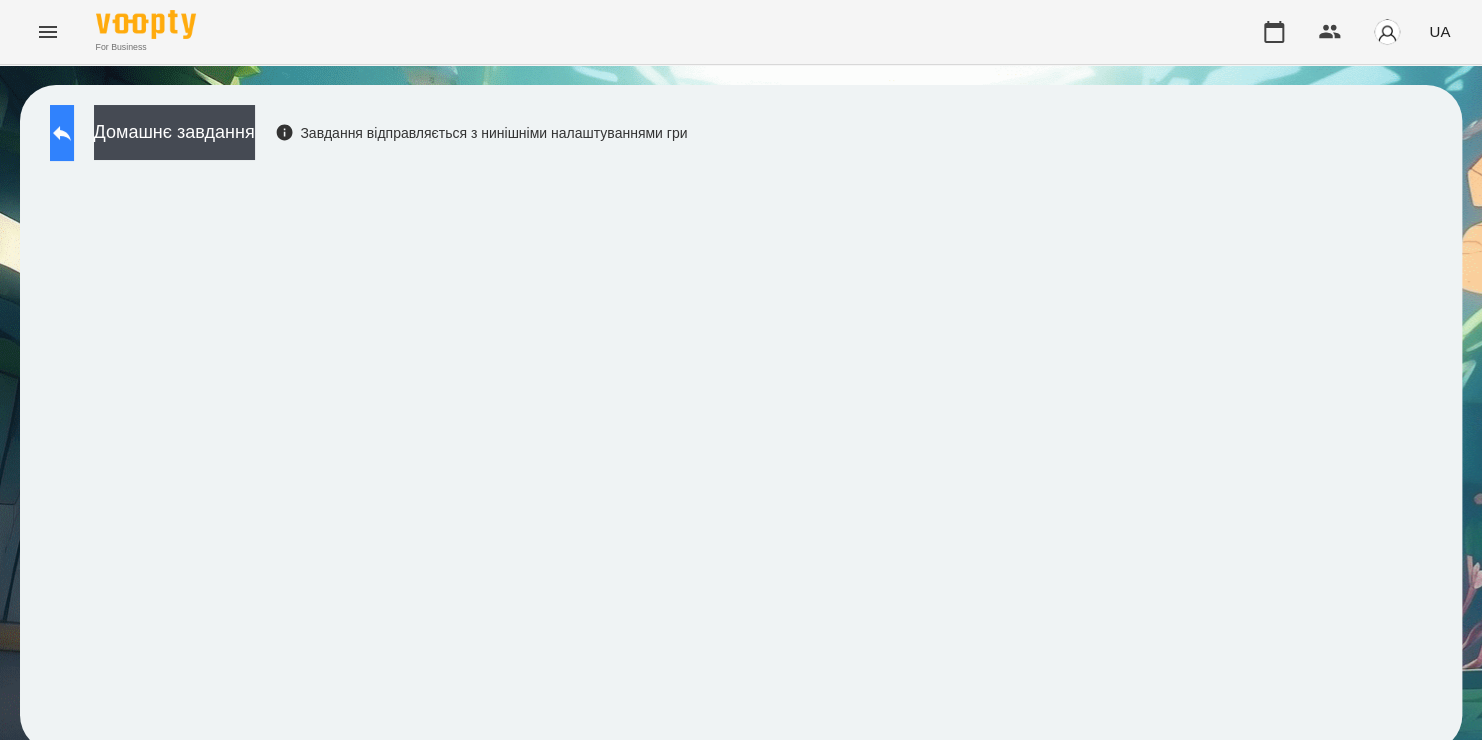 click 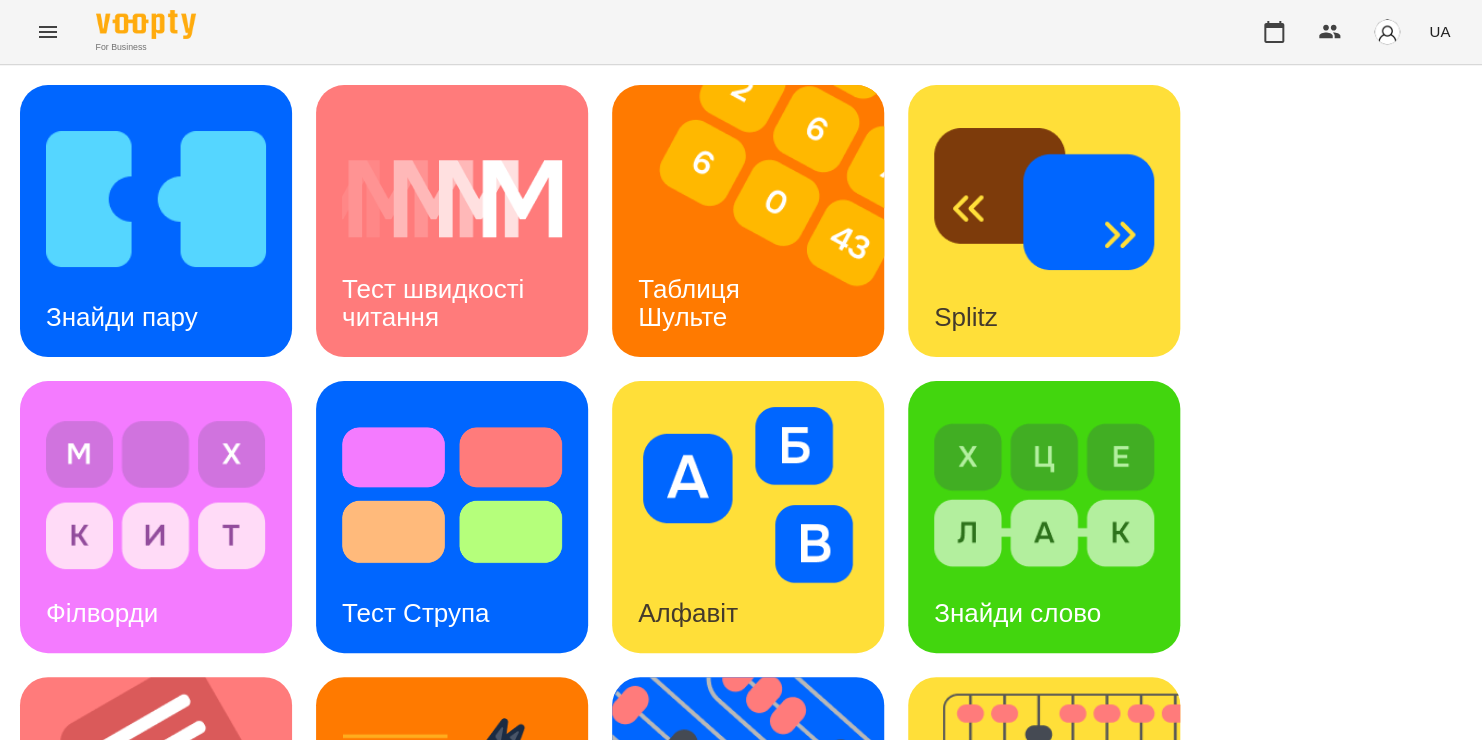 scroll, scrollTop: 820, scrollLeft: 0, axis: vertical 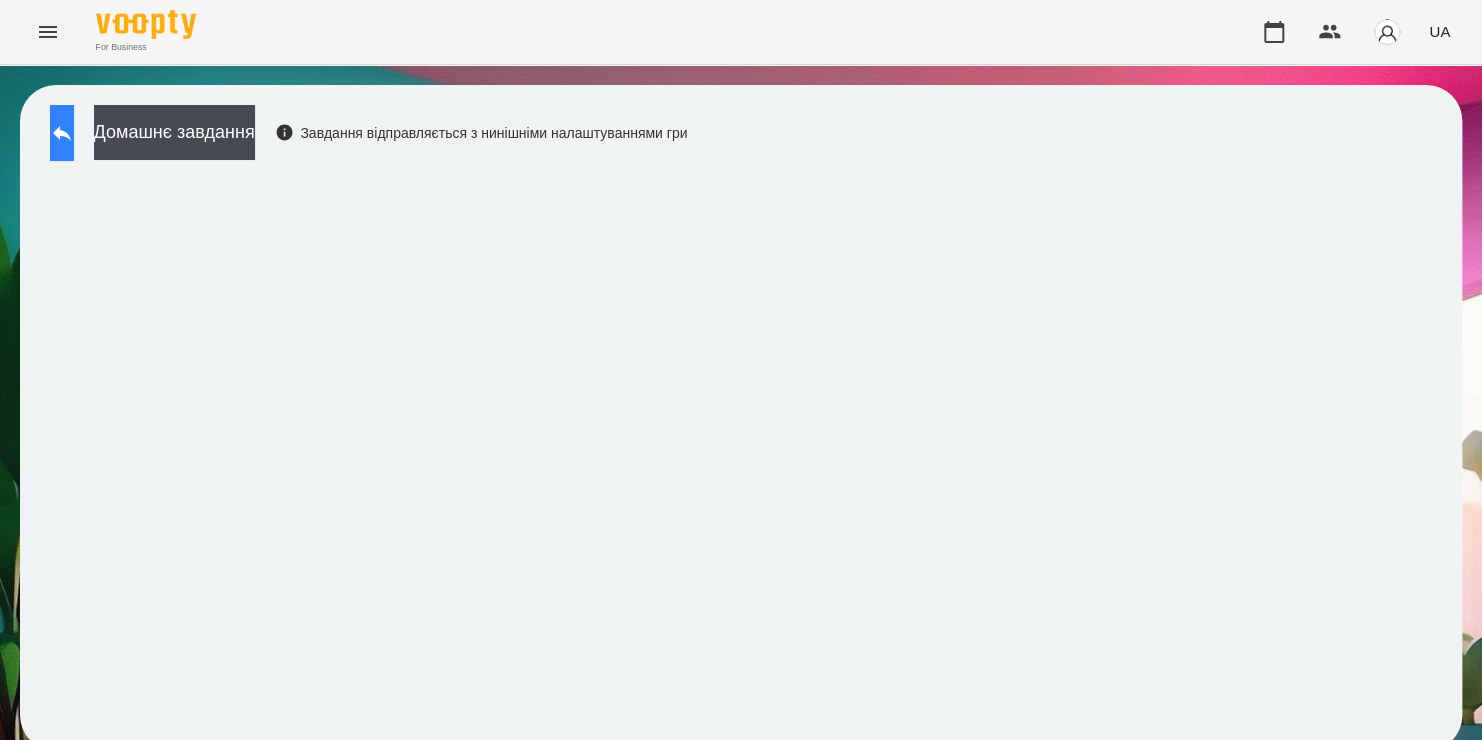 click at bounding box center [62, 133] 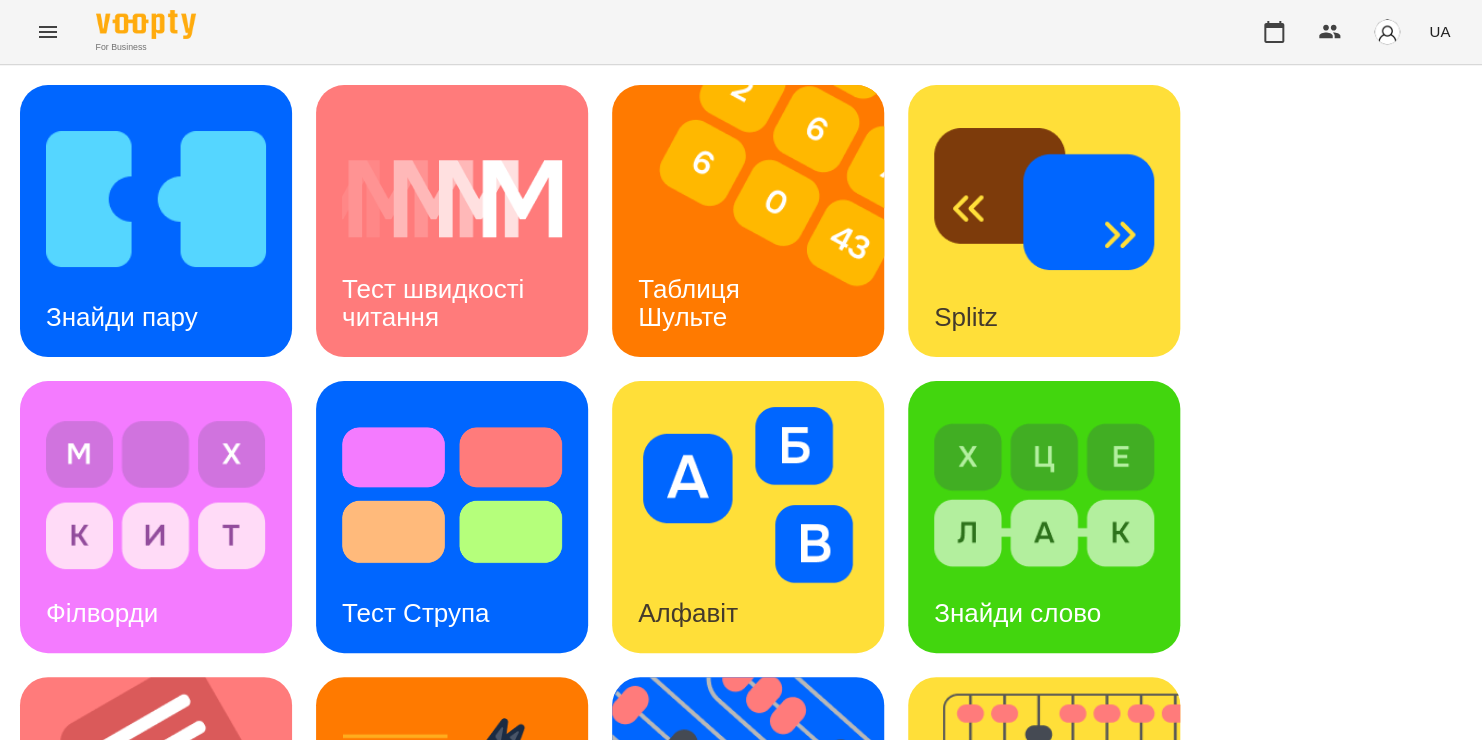 scroll, scrollTop: 660, scrollLeft: 0, axis: vertical 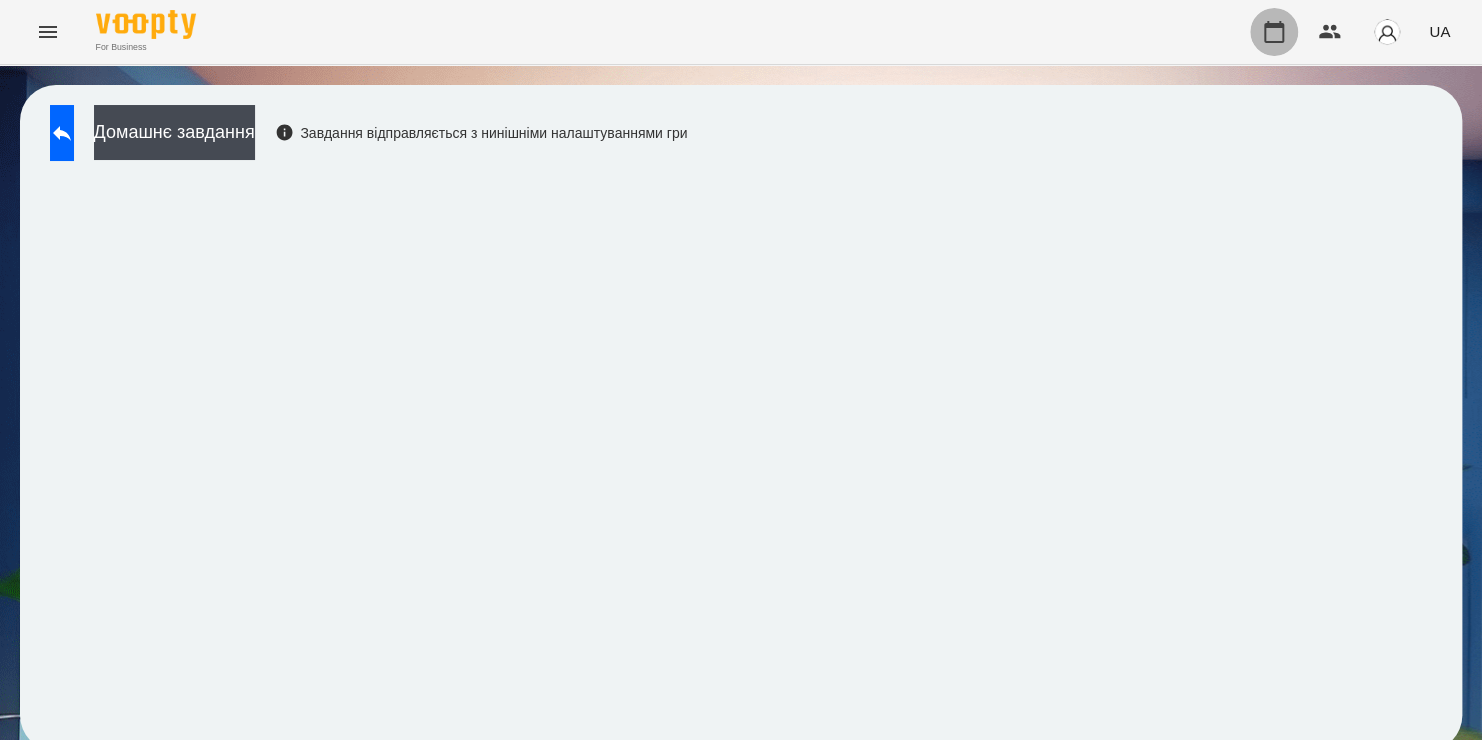 click 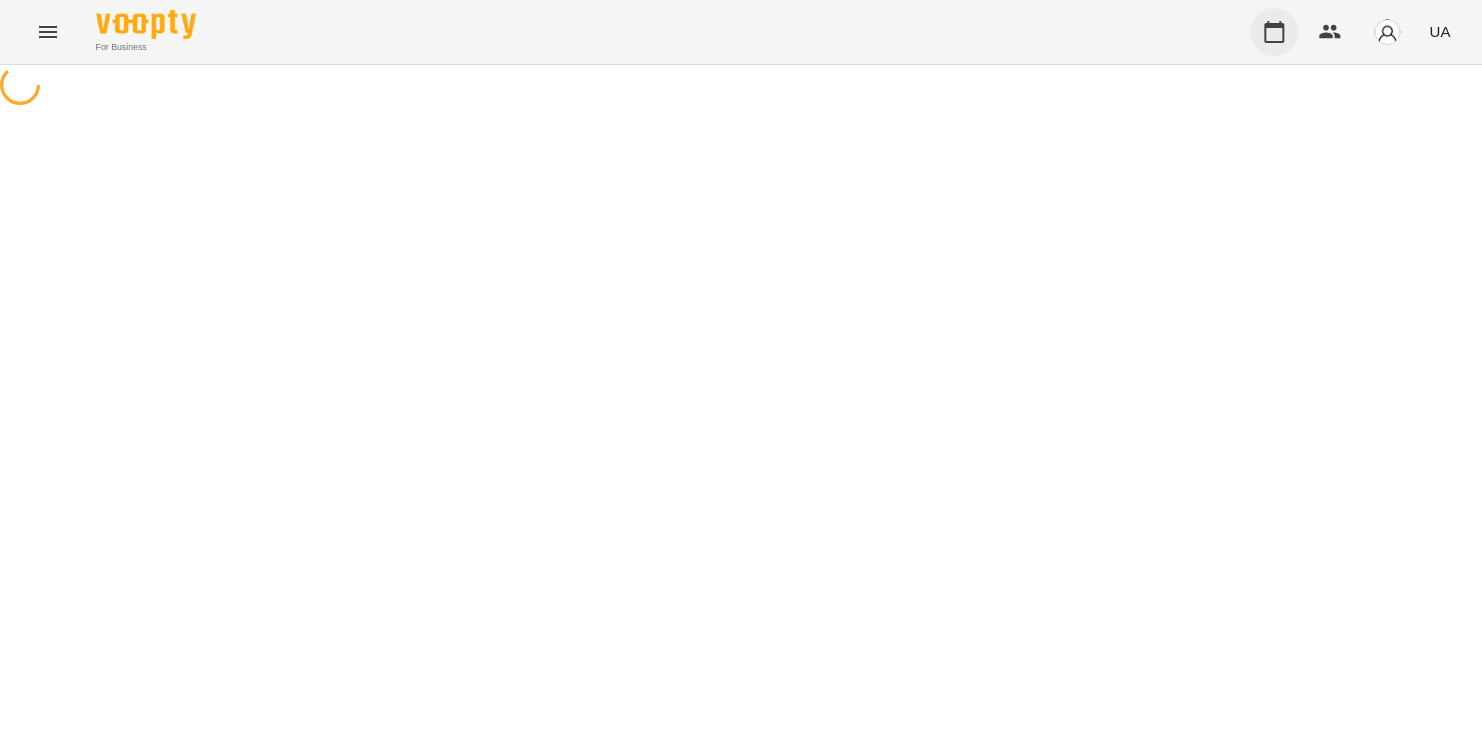 type 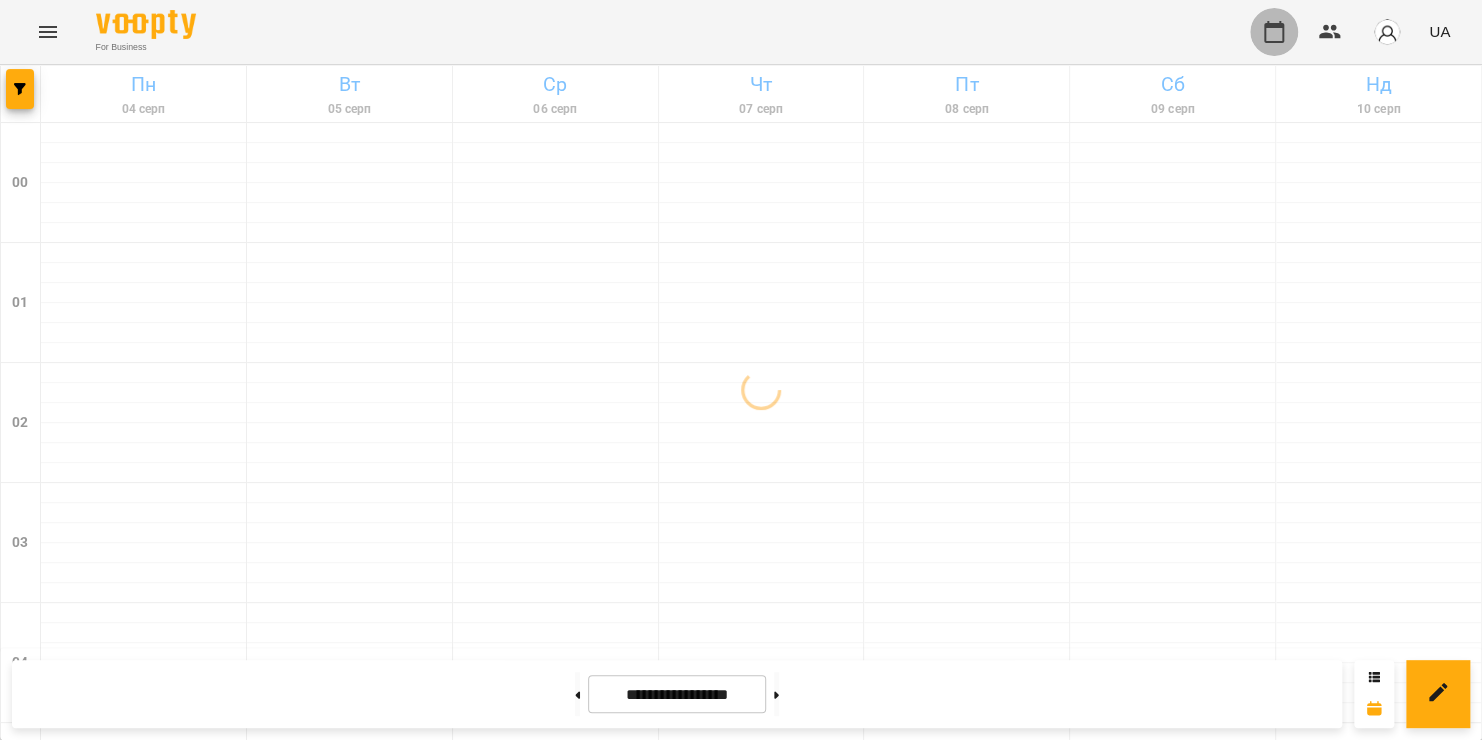 click 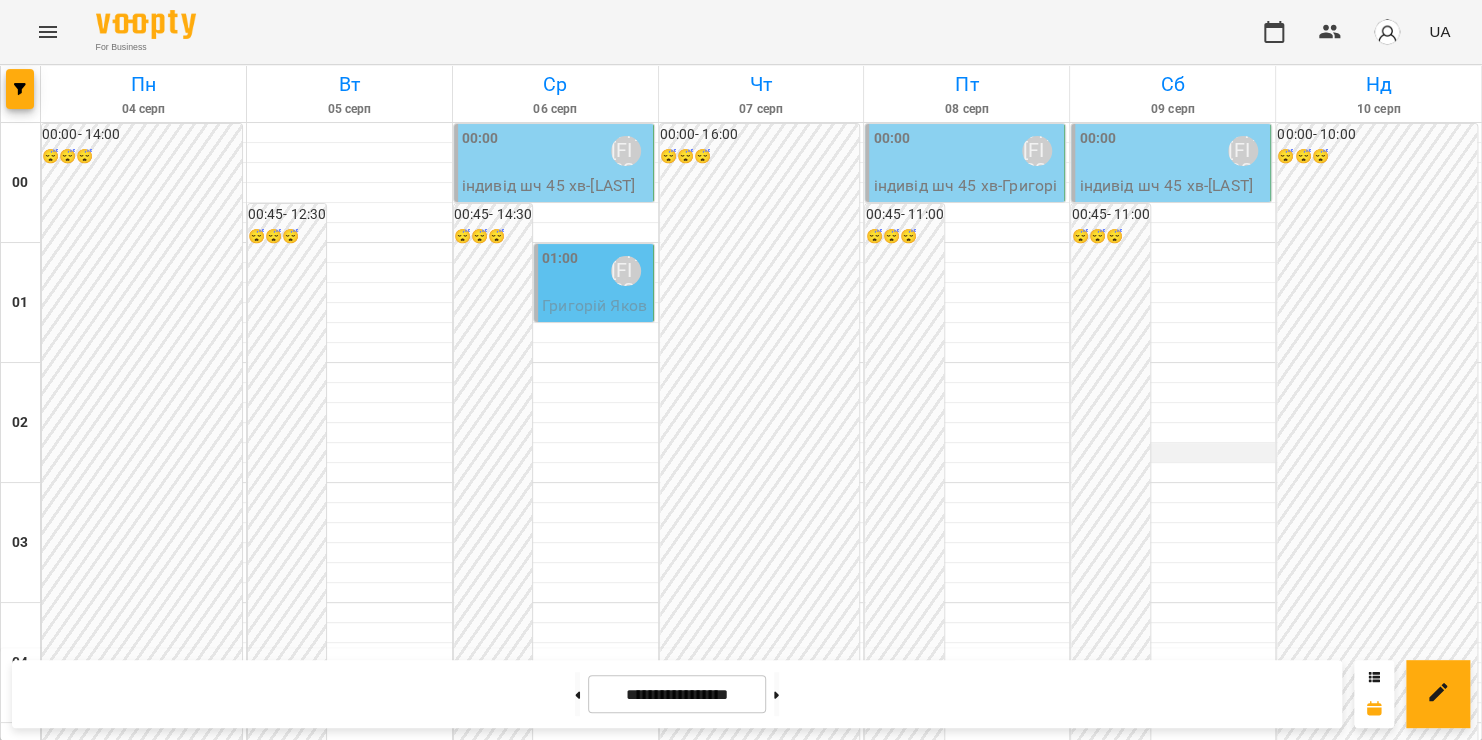 scroll, scrollTop: 578, scrollLeft: 0, axis: vertical 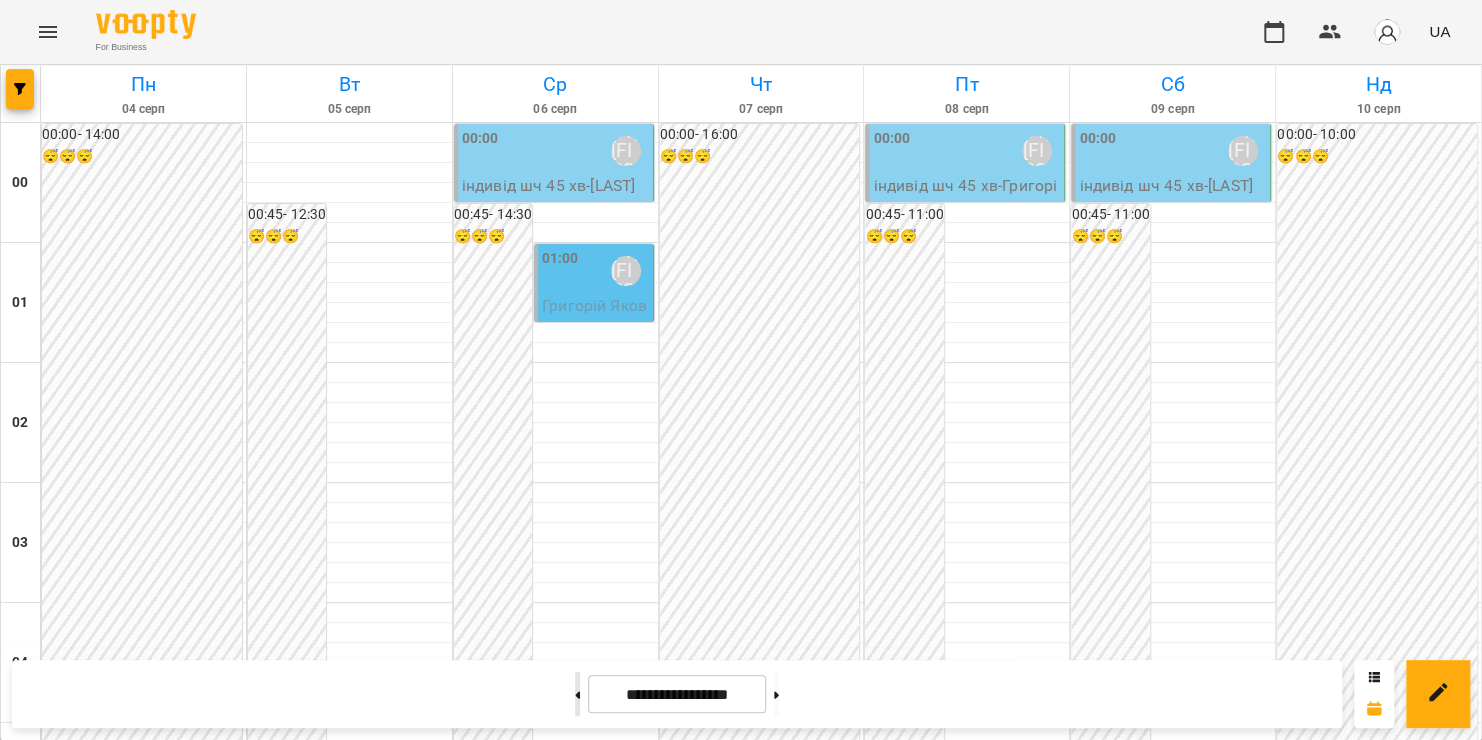 click at bounding box center (577, 694) 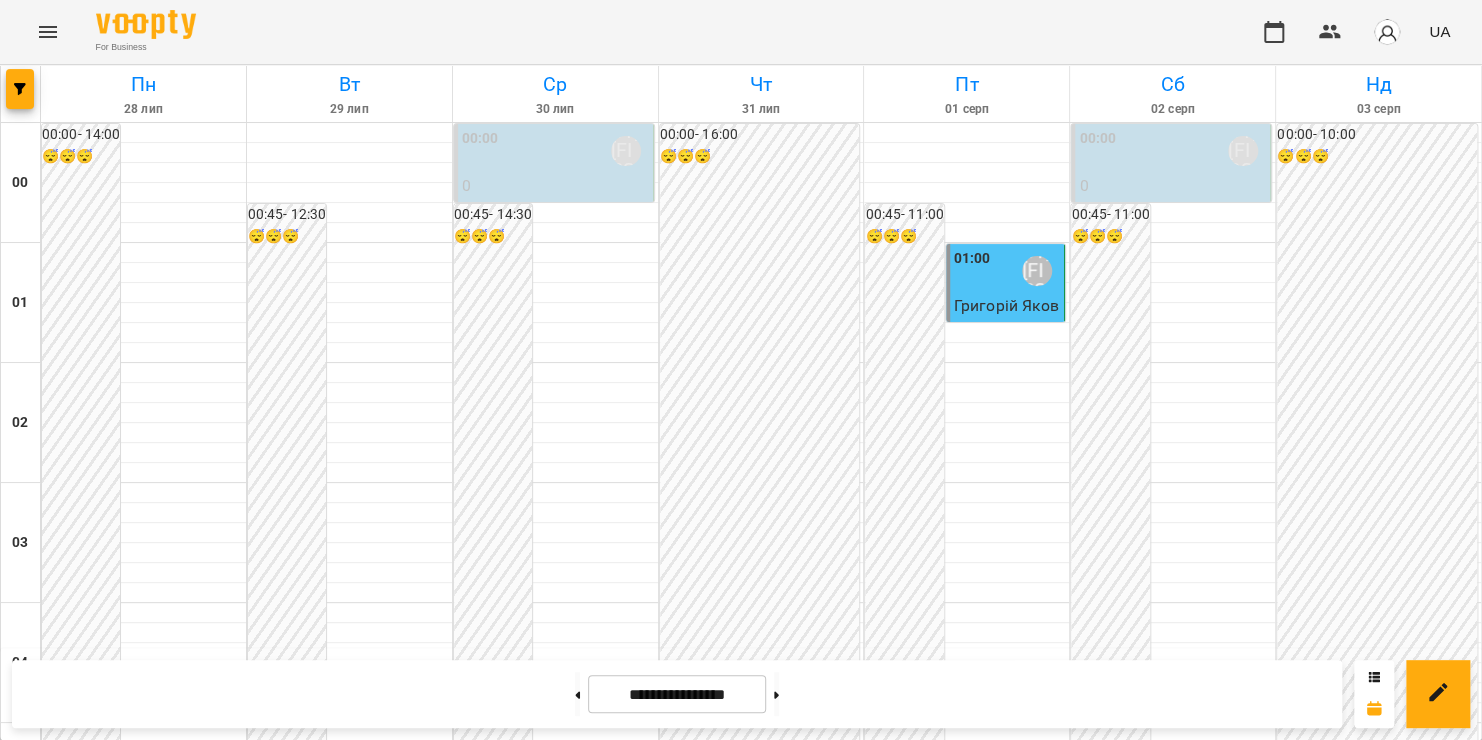 scroll, scrollTop: 1172, scrollLeft: 0, axis: vertical 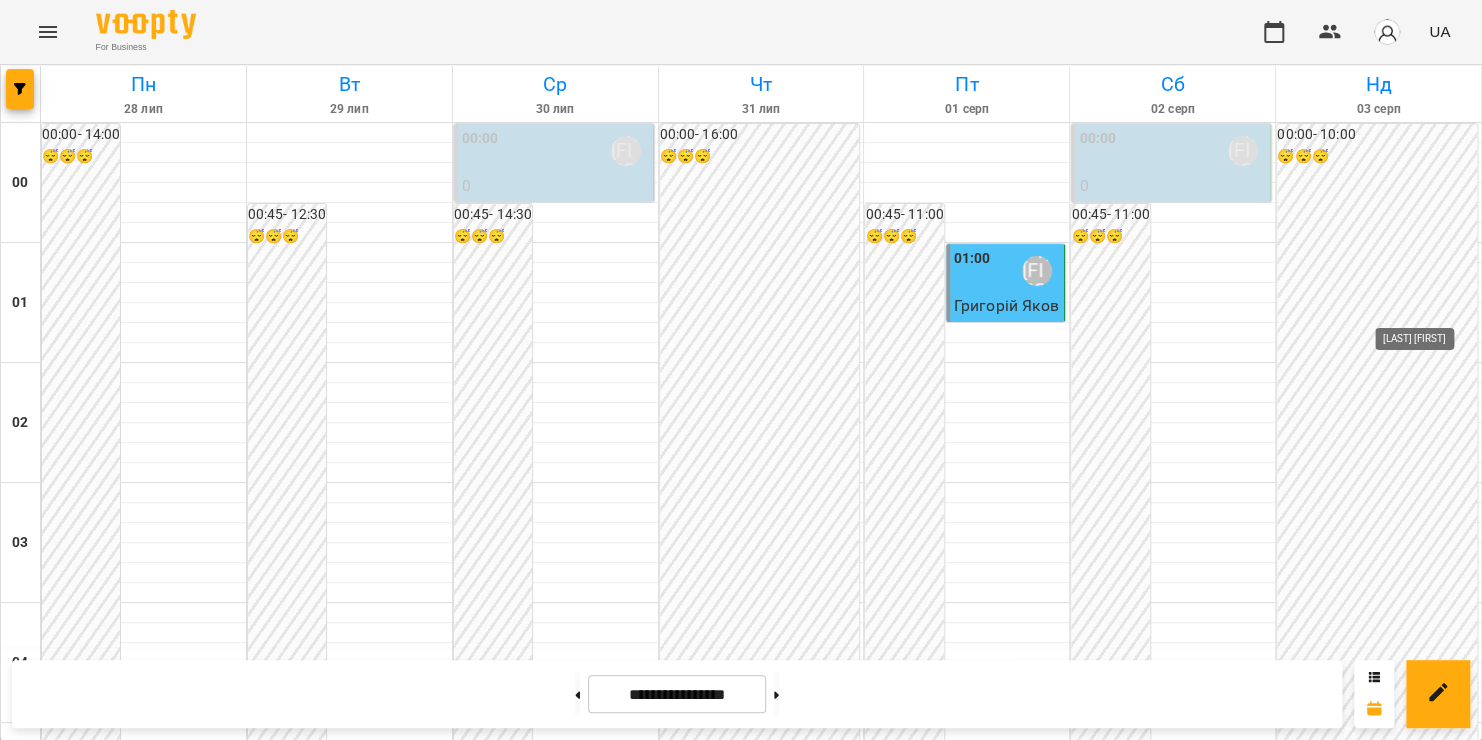 click on "[LAST] [FIRST]" at bounding box center [1449, 1471] 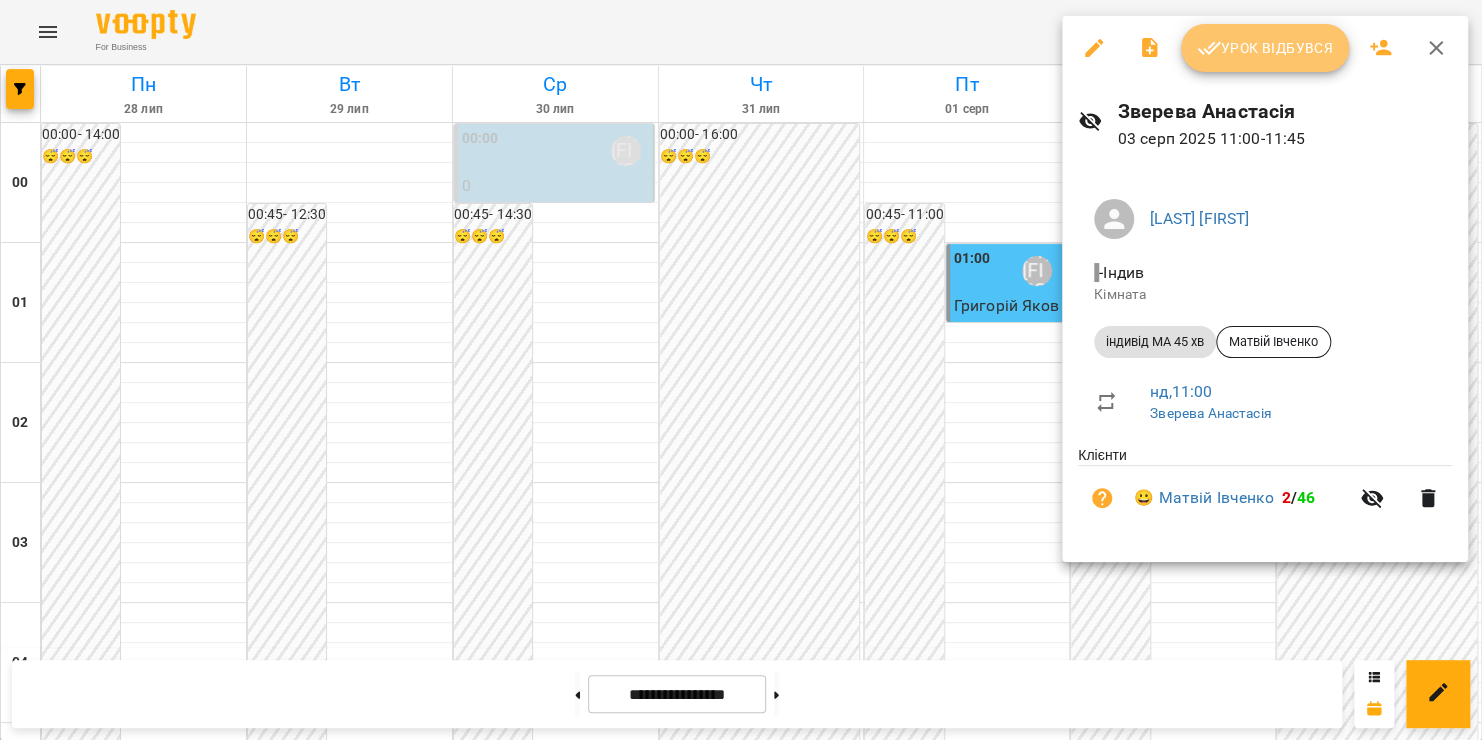 click on "Урок відбувся" at bounding box center (1265, 48) 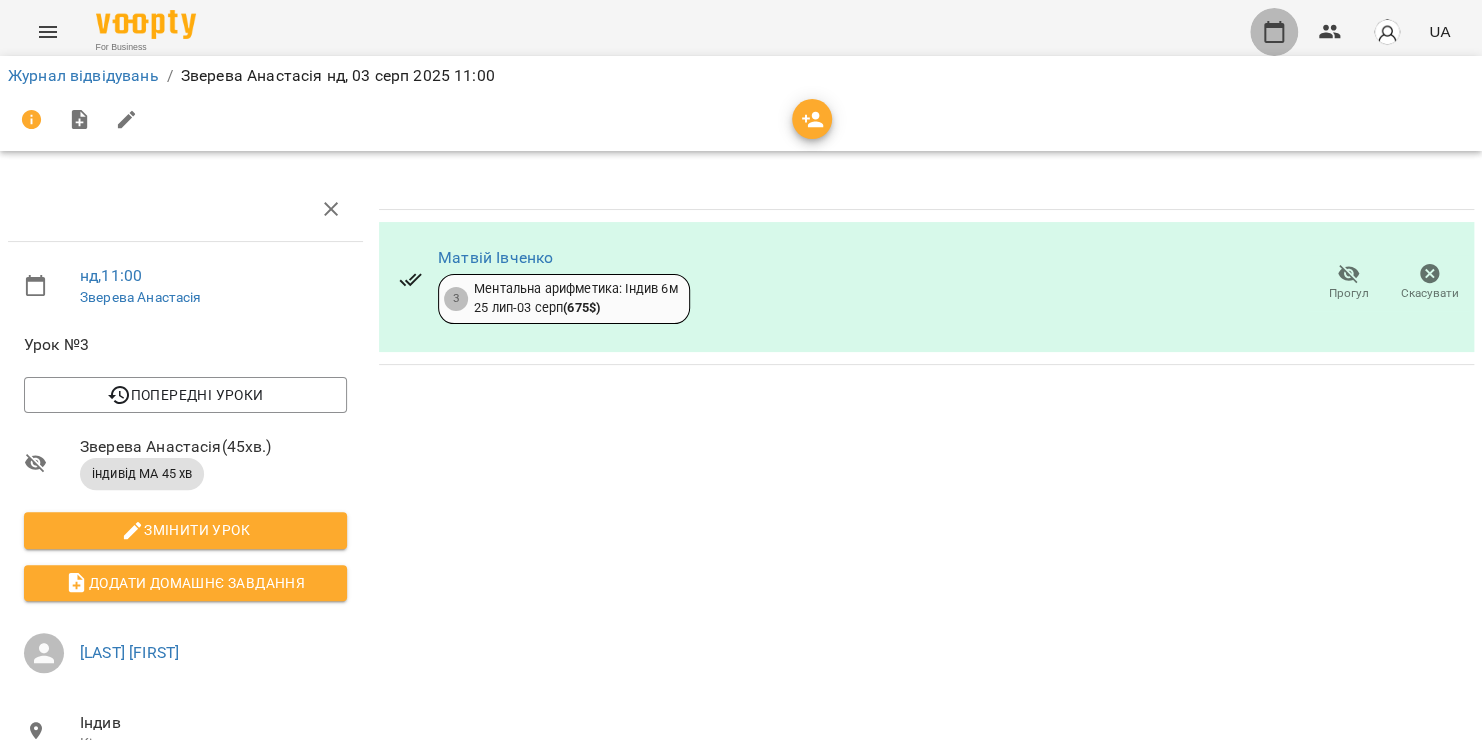 click 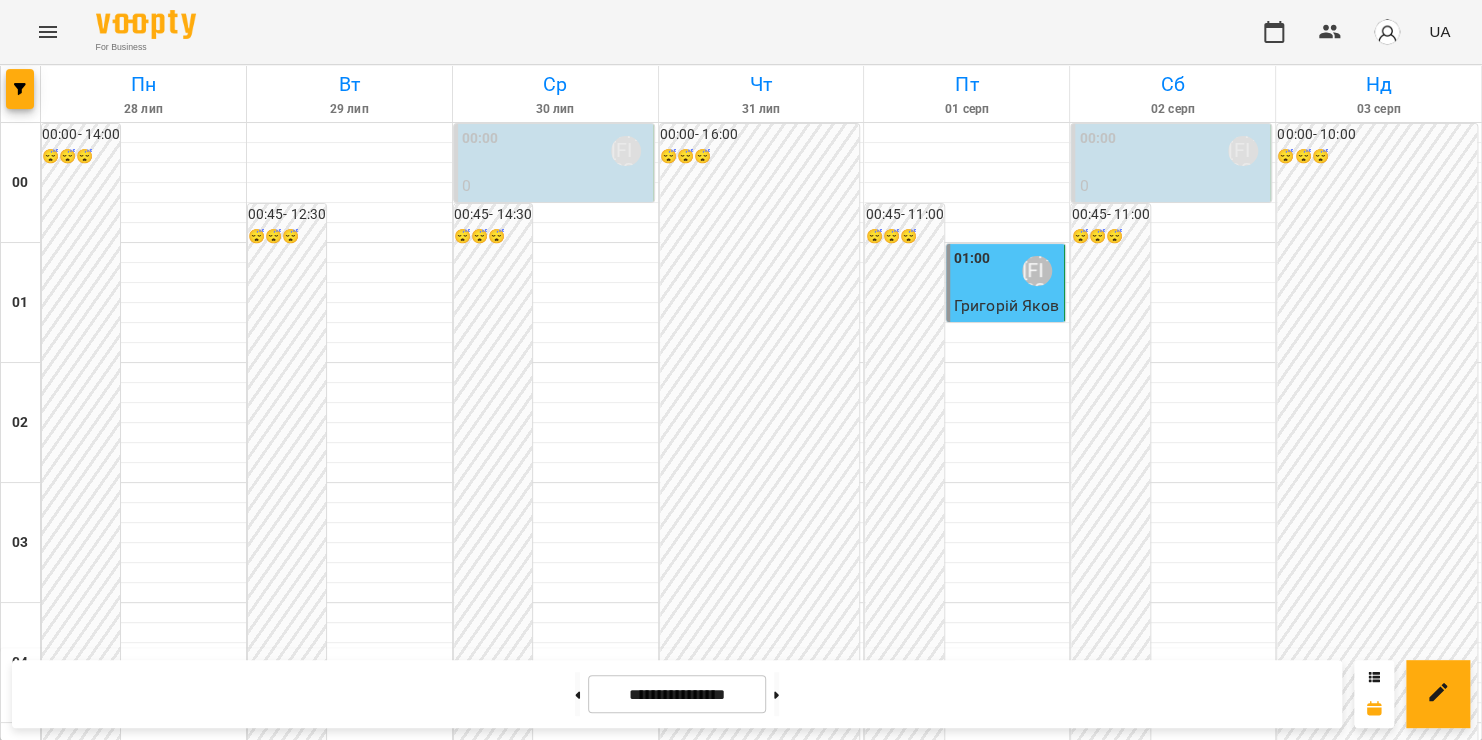 click 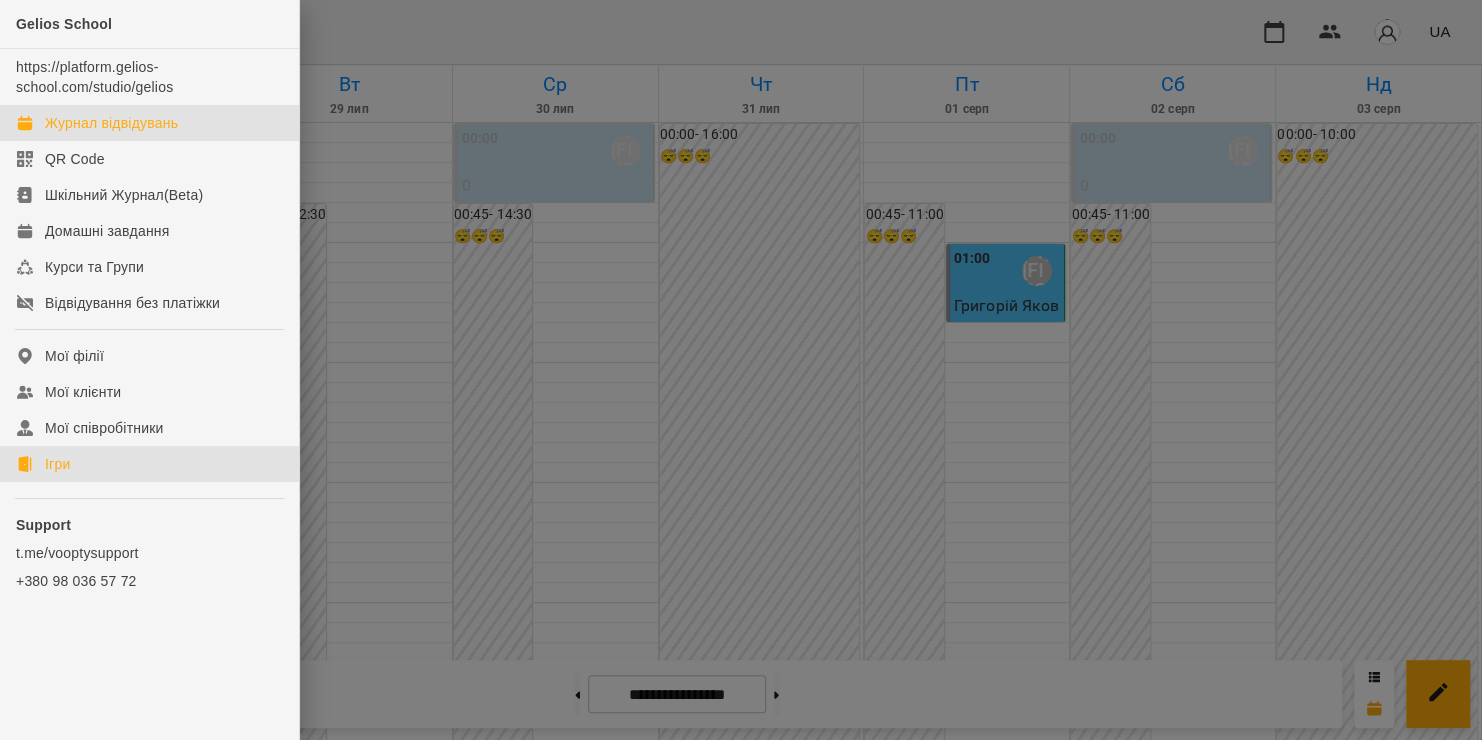 click on "Ігри" 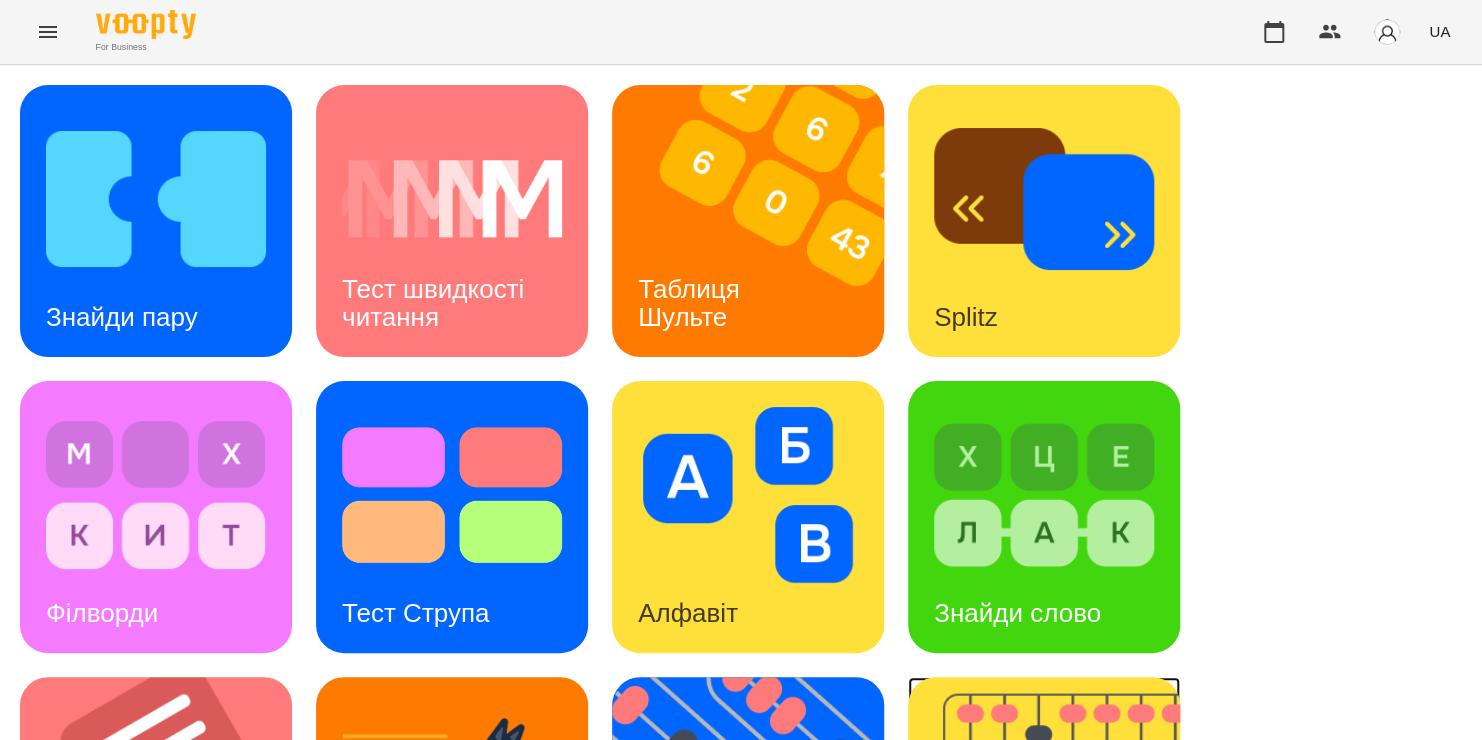 click at bounding box center [1056, 813] 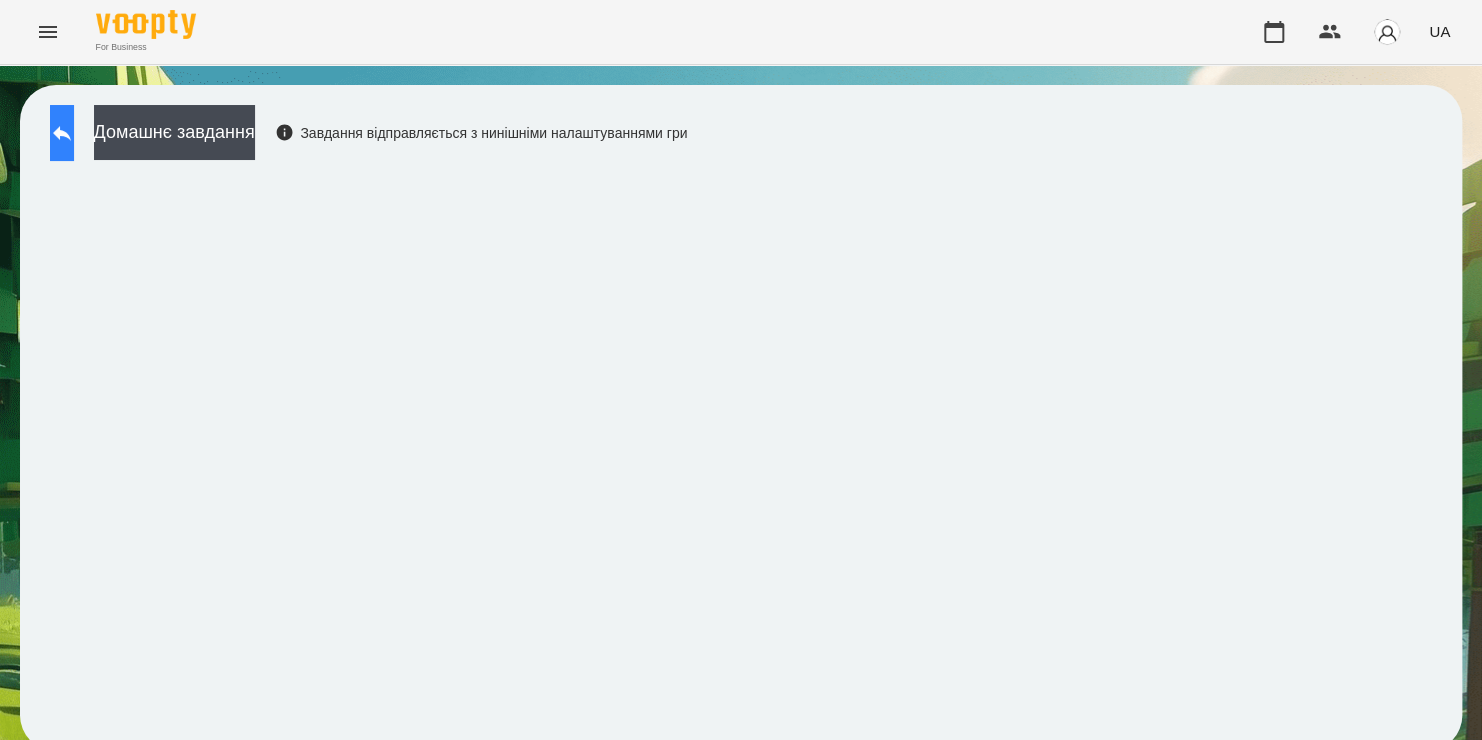click at bounding box center (62, 133) 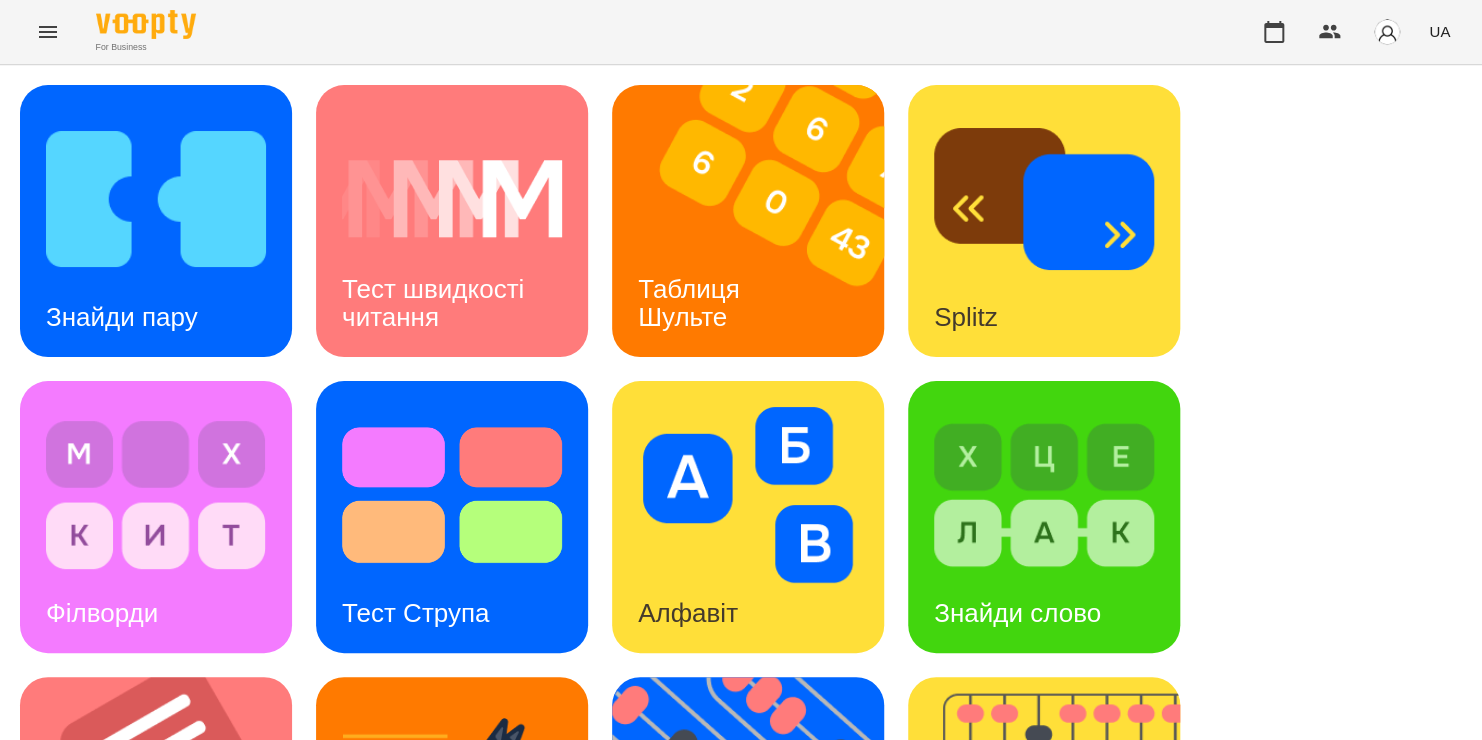 scroll, scrollTop: 596, scrollLeft: 0, axis: vertical 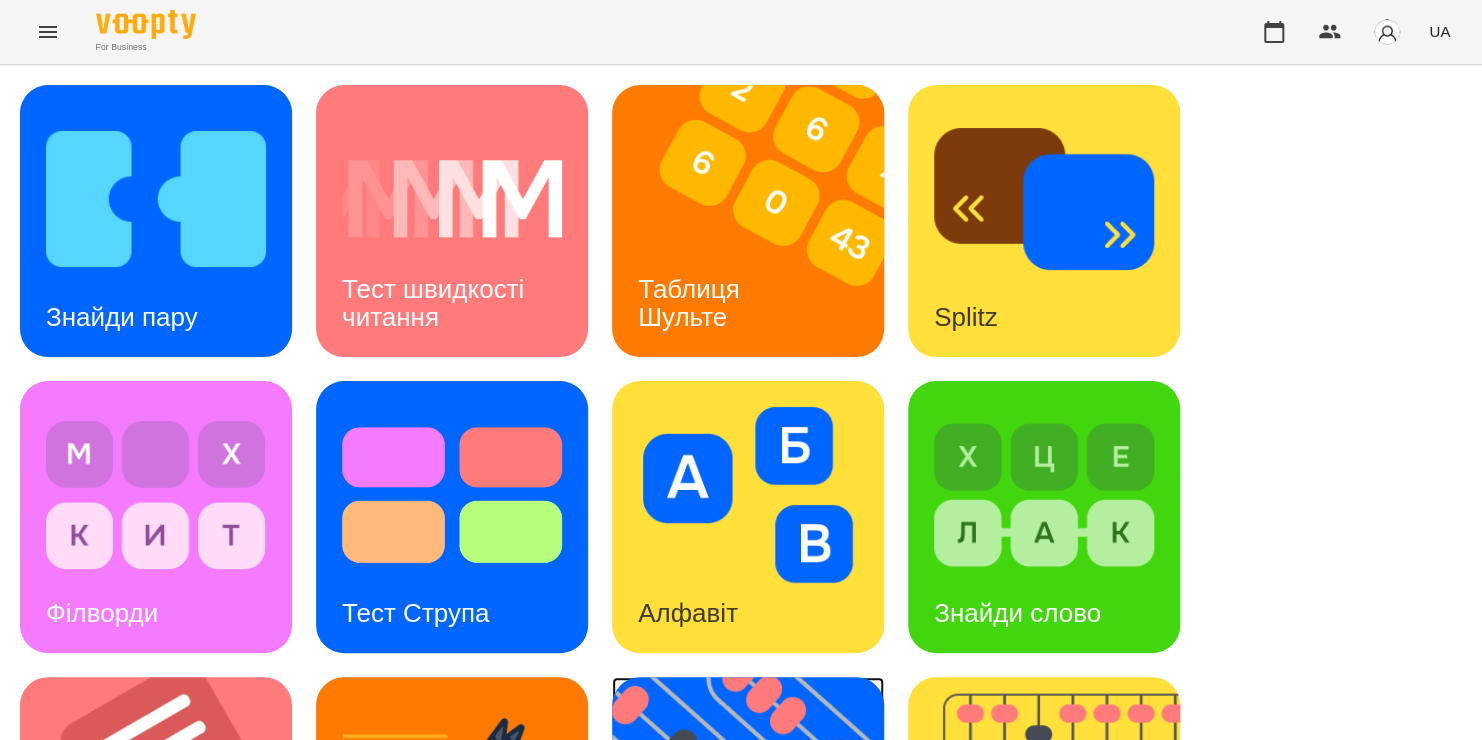 click on "Флешкарти" at bounding box center (706, 909) 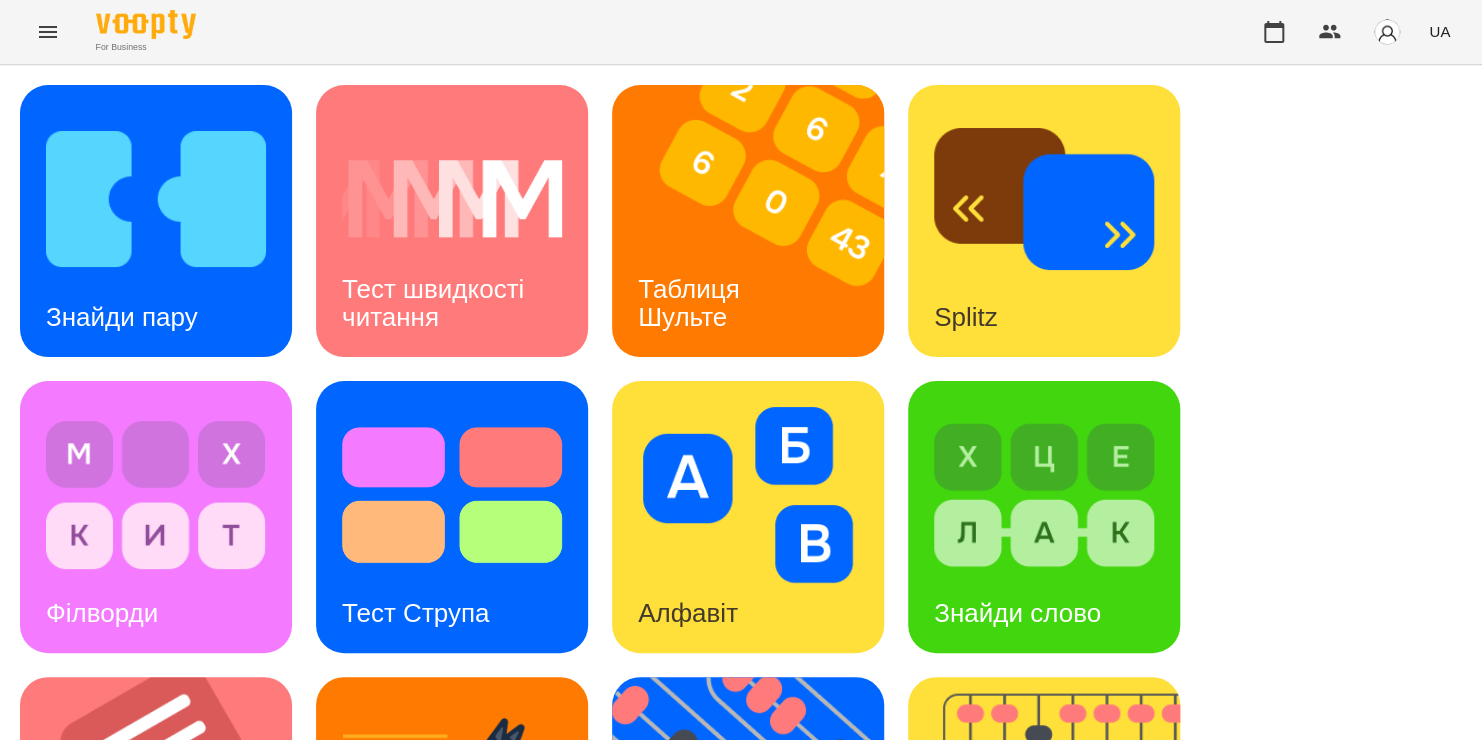 scroll, scrollTop: 0, scrollLeft: 0, axis: both 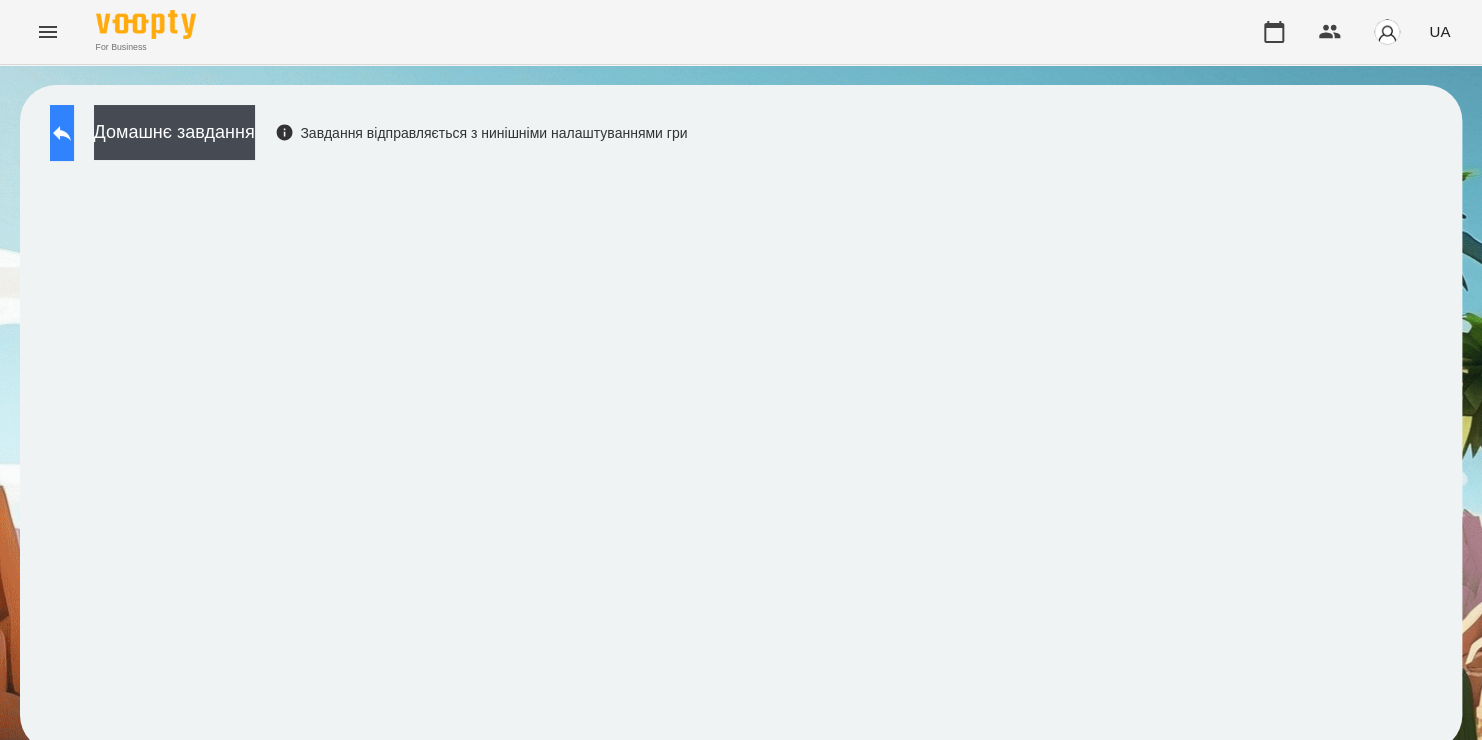 click 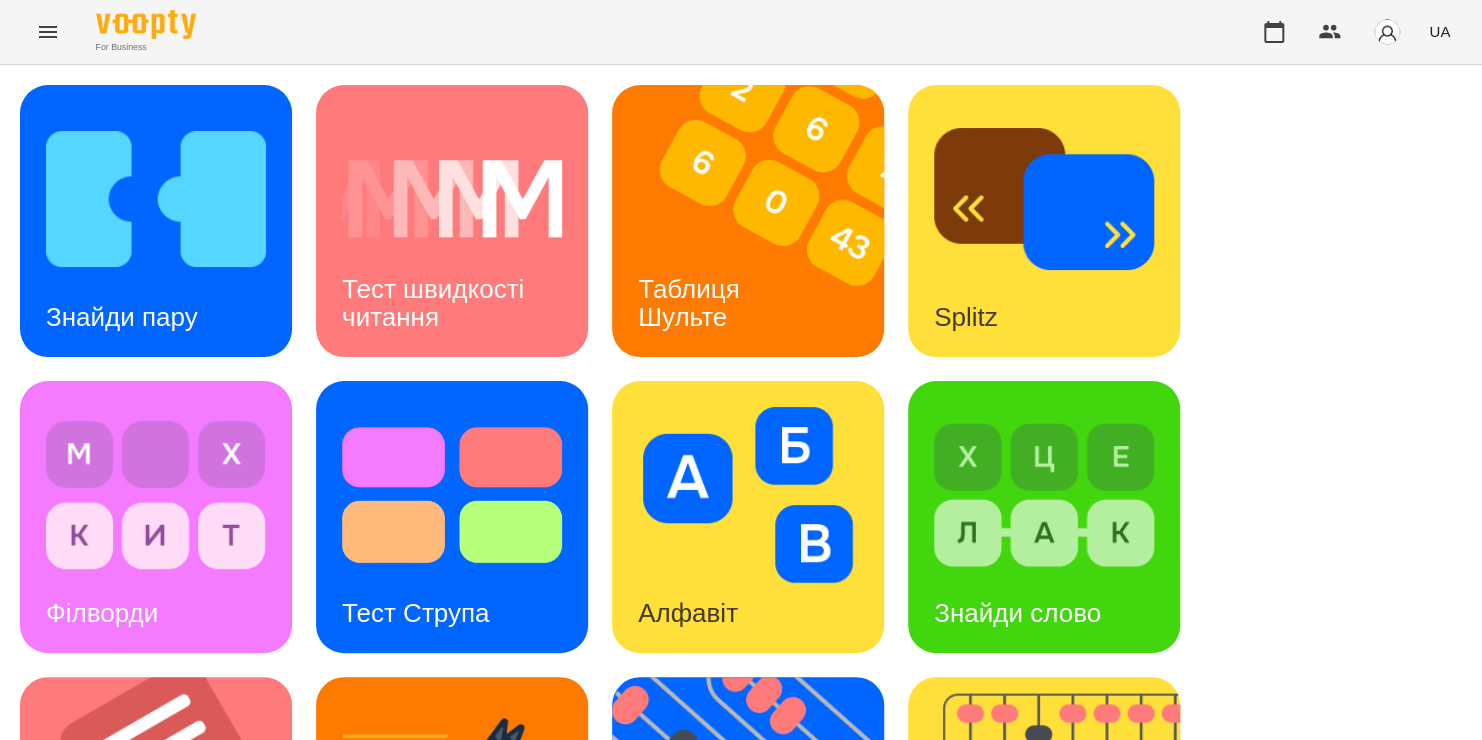 scroll, scrollTop: 820, scrollLeft: 0, axis: vertical 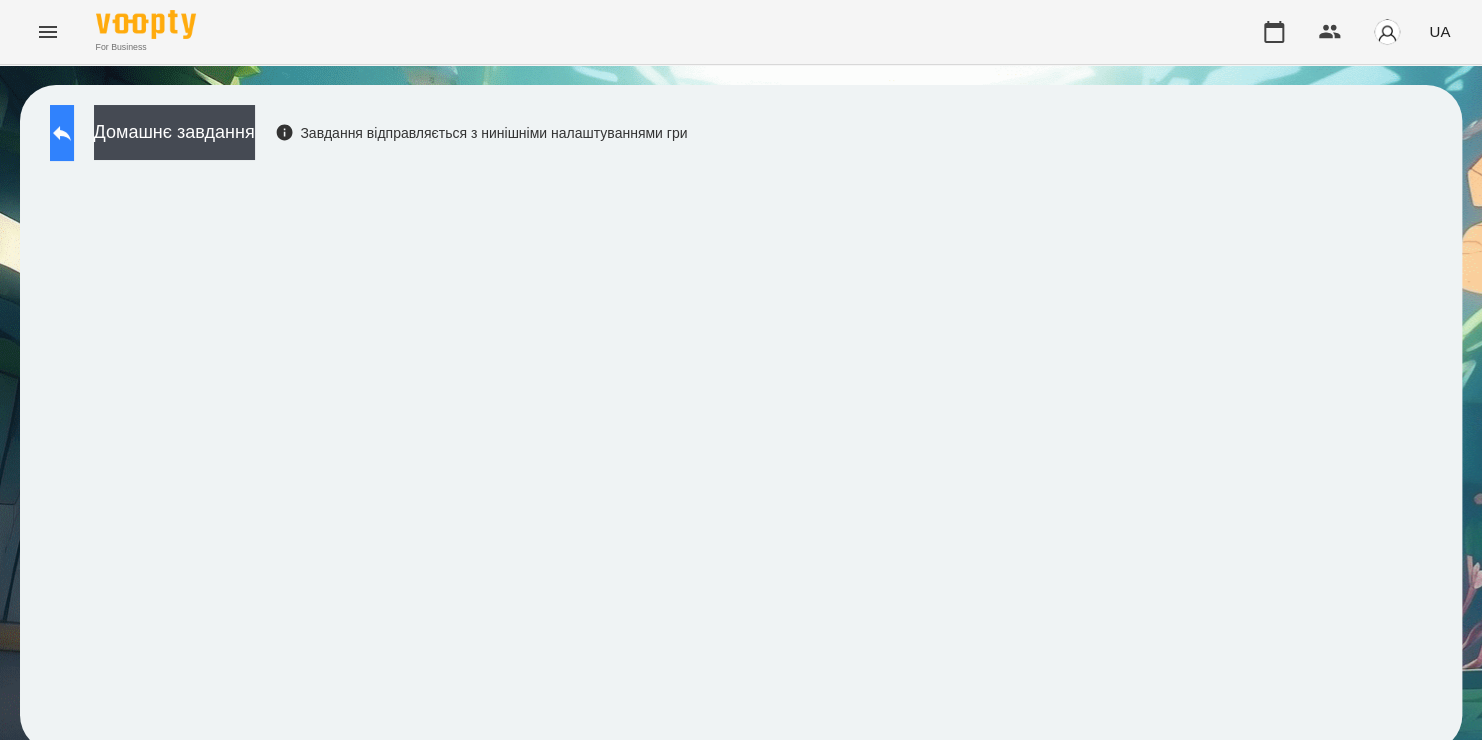 click at bounding box center (62, 133) 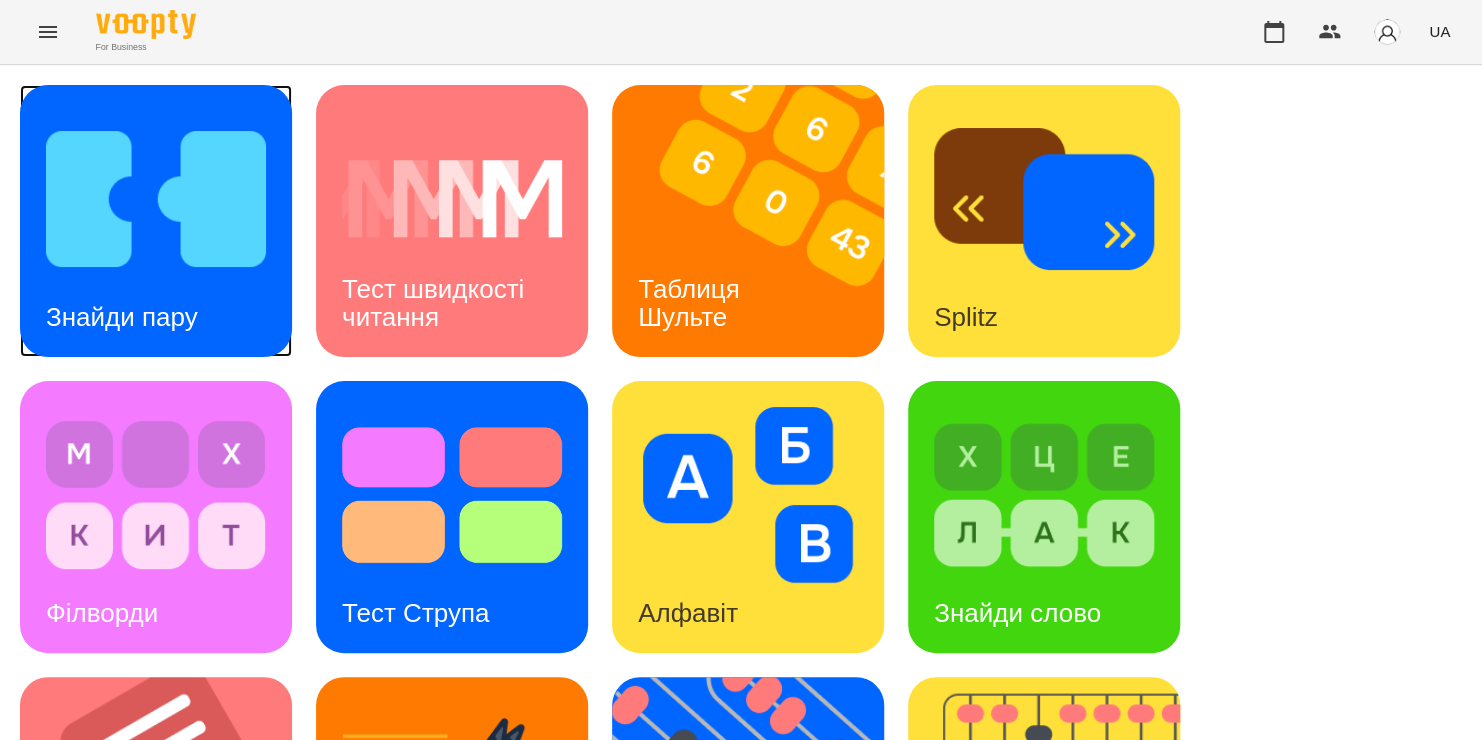 click at bounding box center [156, 199] 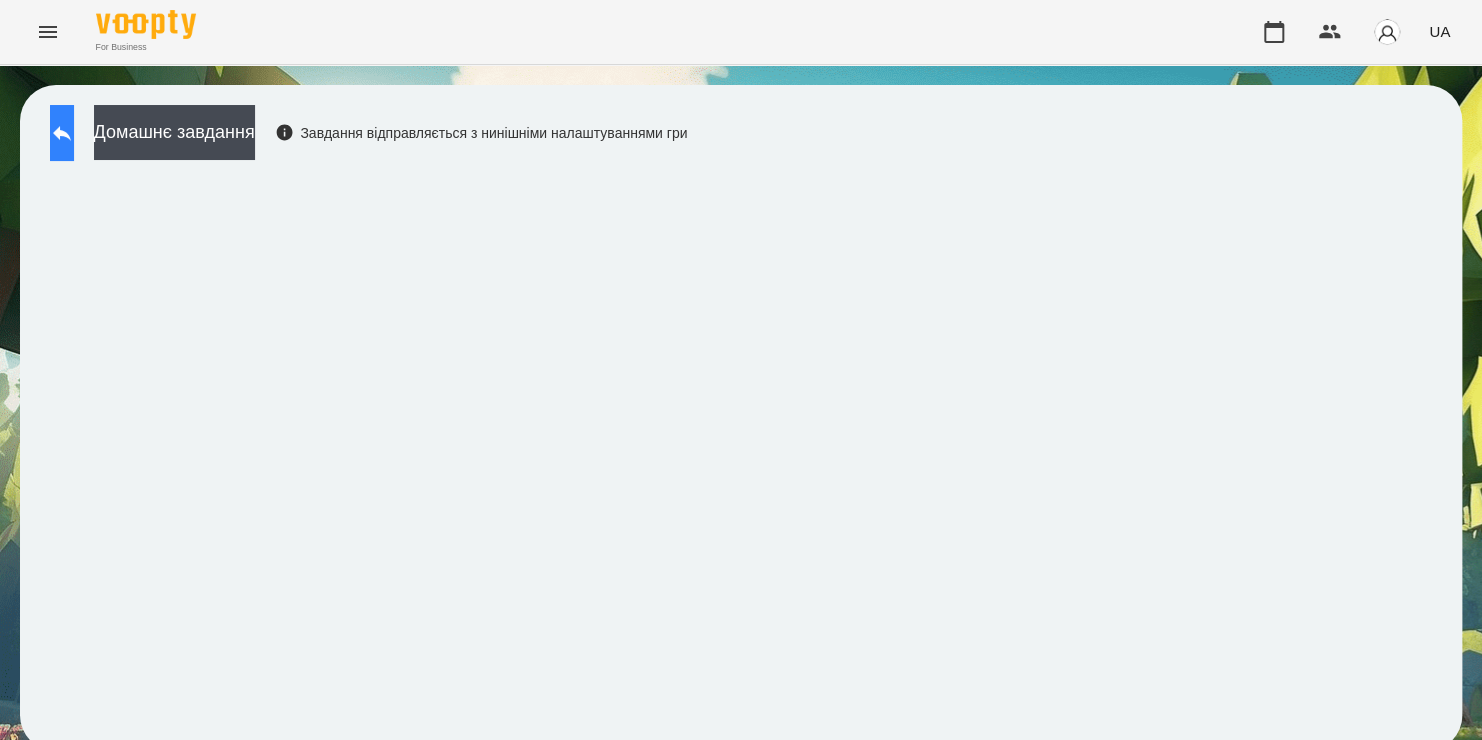 click at bounding box center (62, 133) 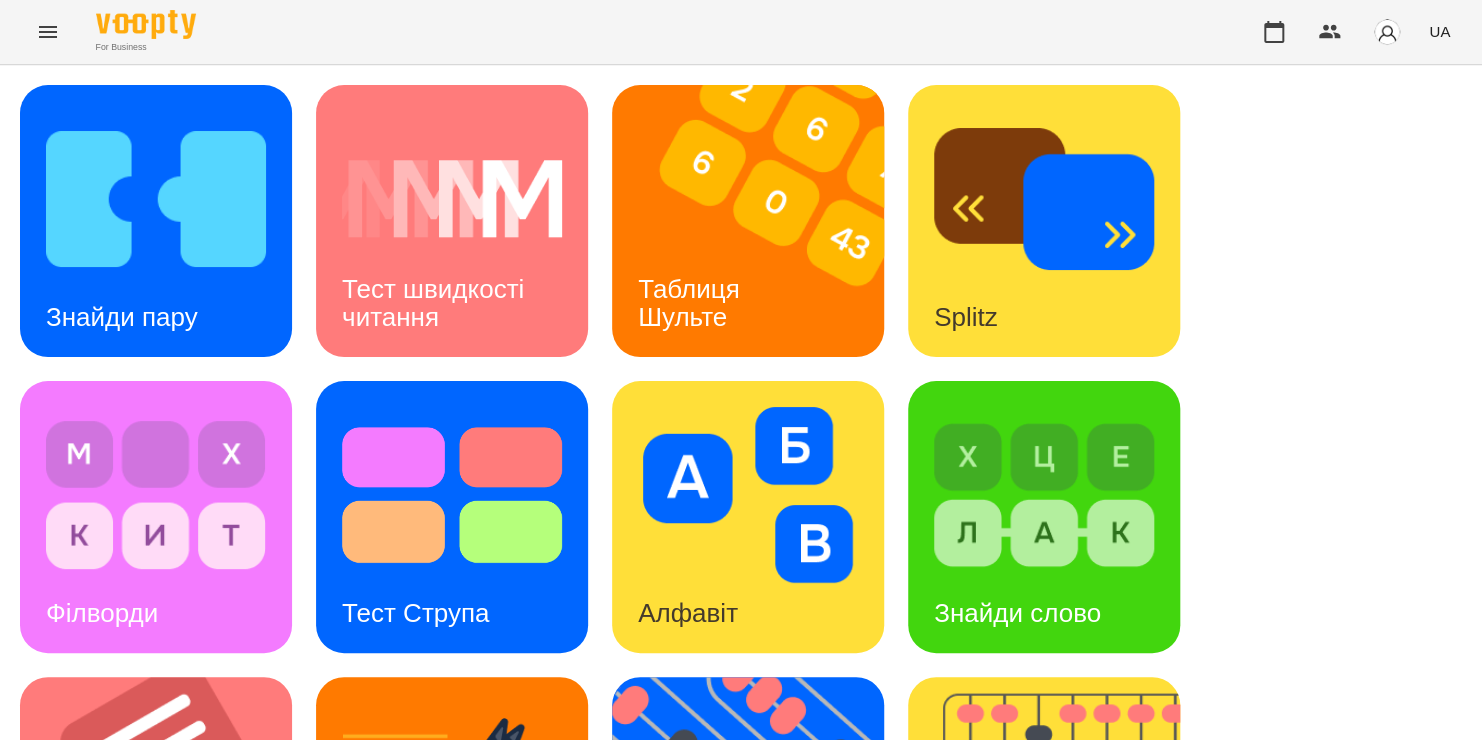 scroll, scrollTop: 678, scrollLeft: 0, axis: vertical 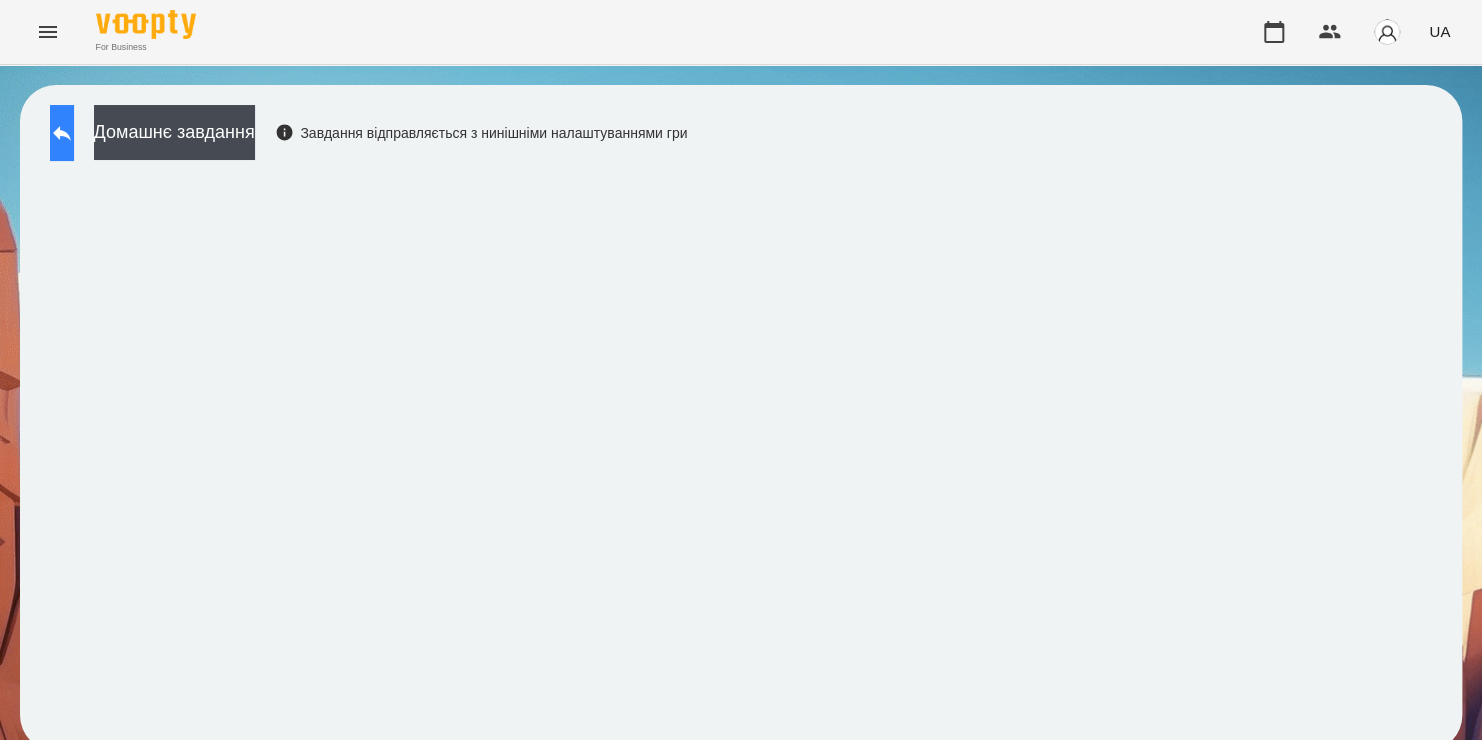 click at bounding box center (62, 133) 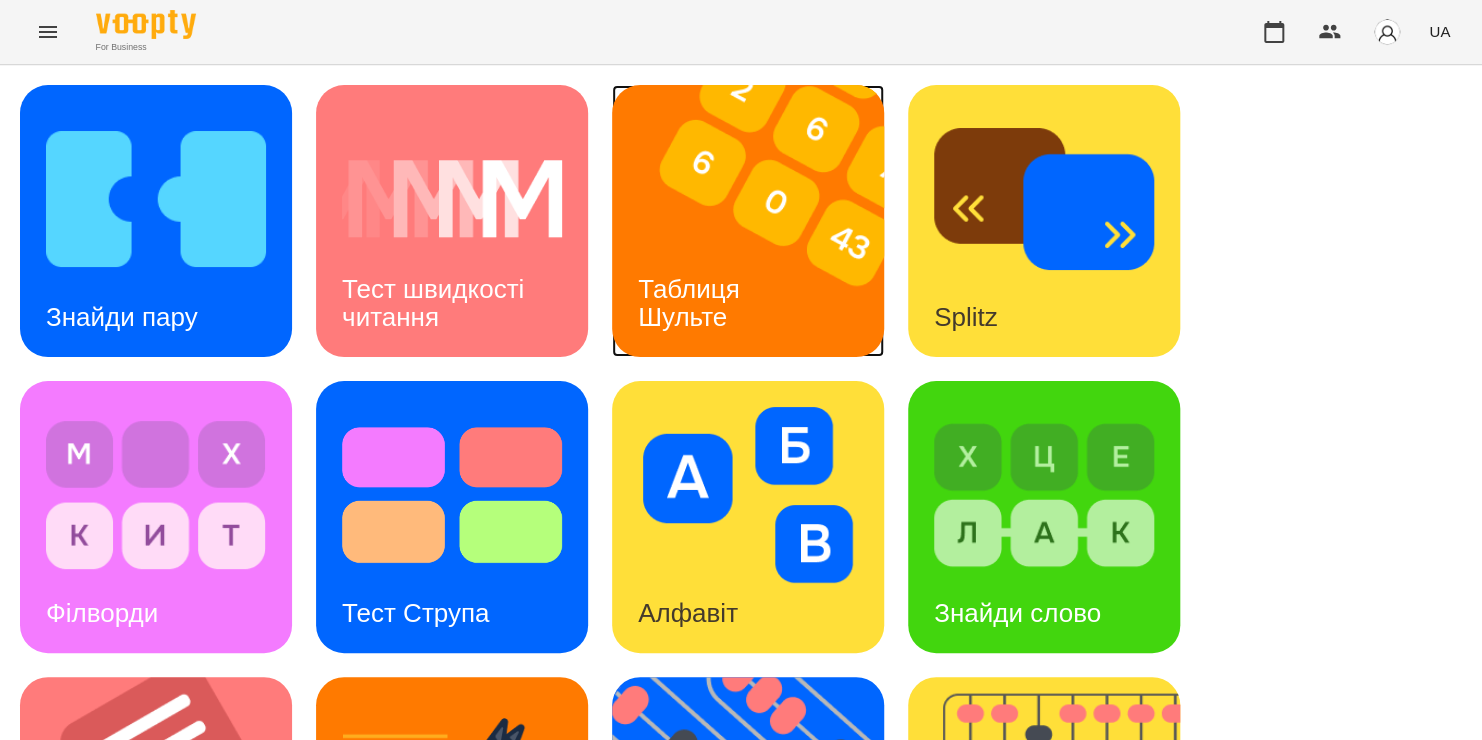 click at bounding box center [760, 221] 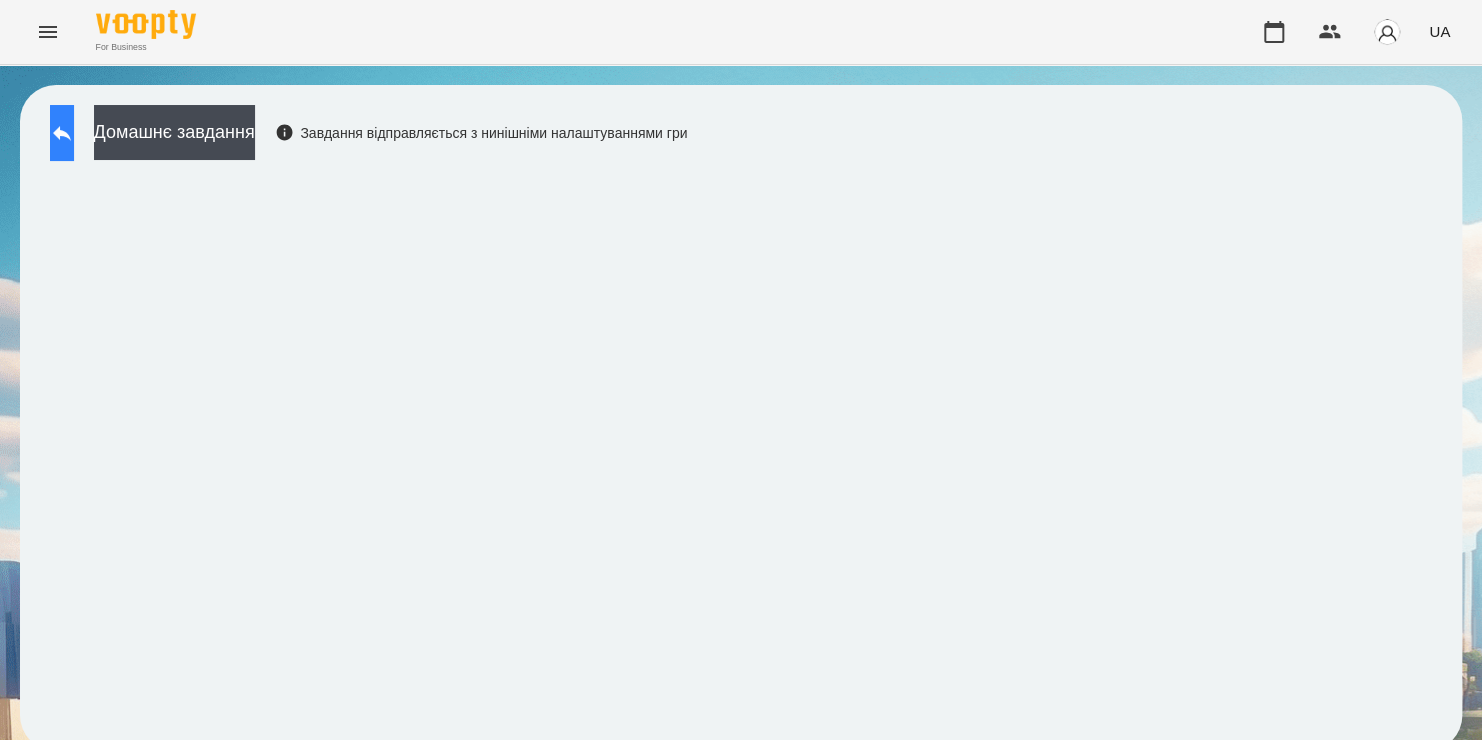 click at bounding box center [62, 133] 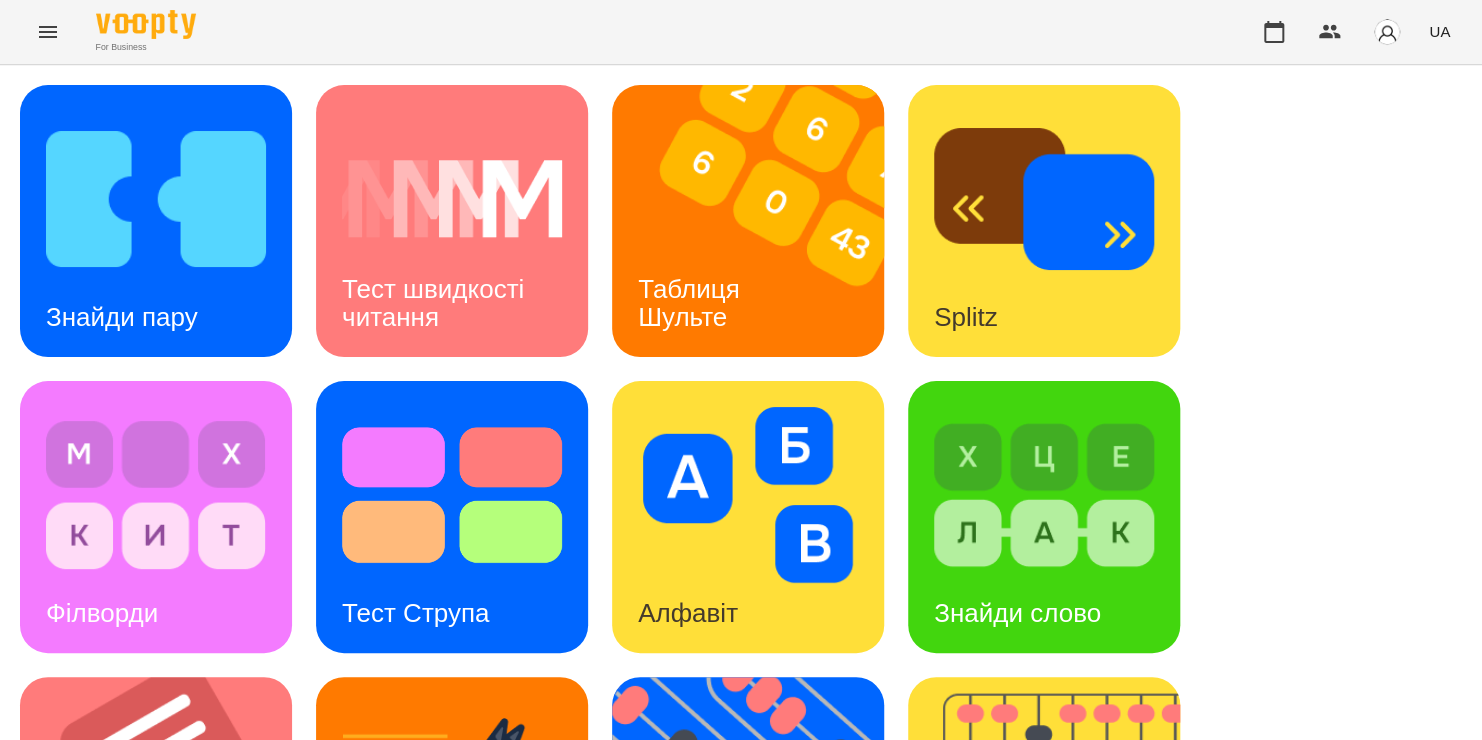 scroll, scrollTop: 808, scrollLeft: 0, axis: vertical 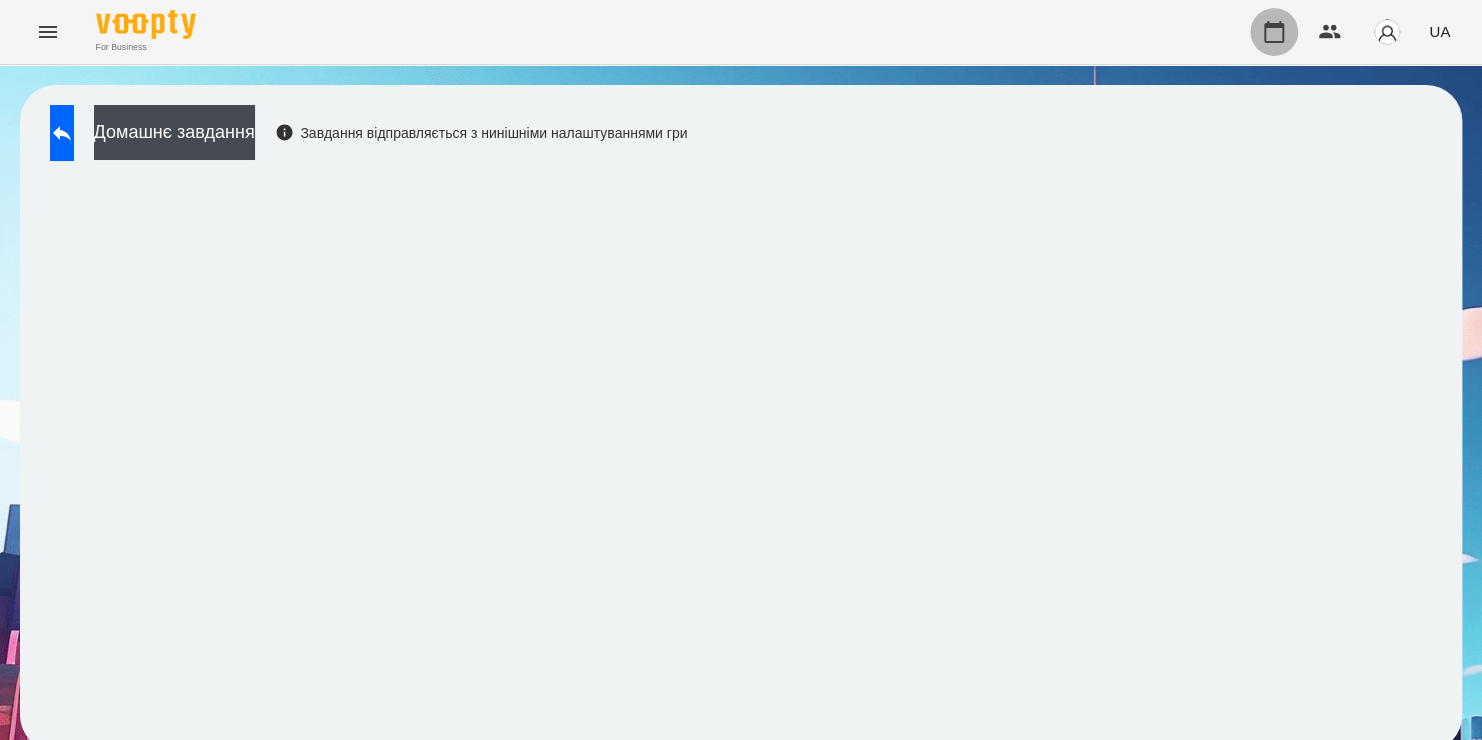 click 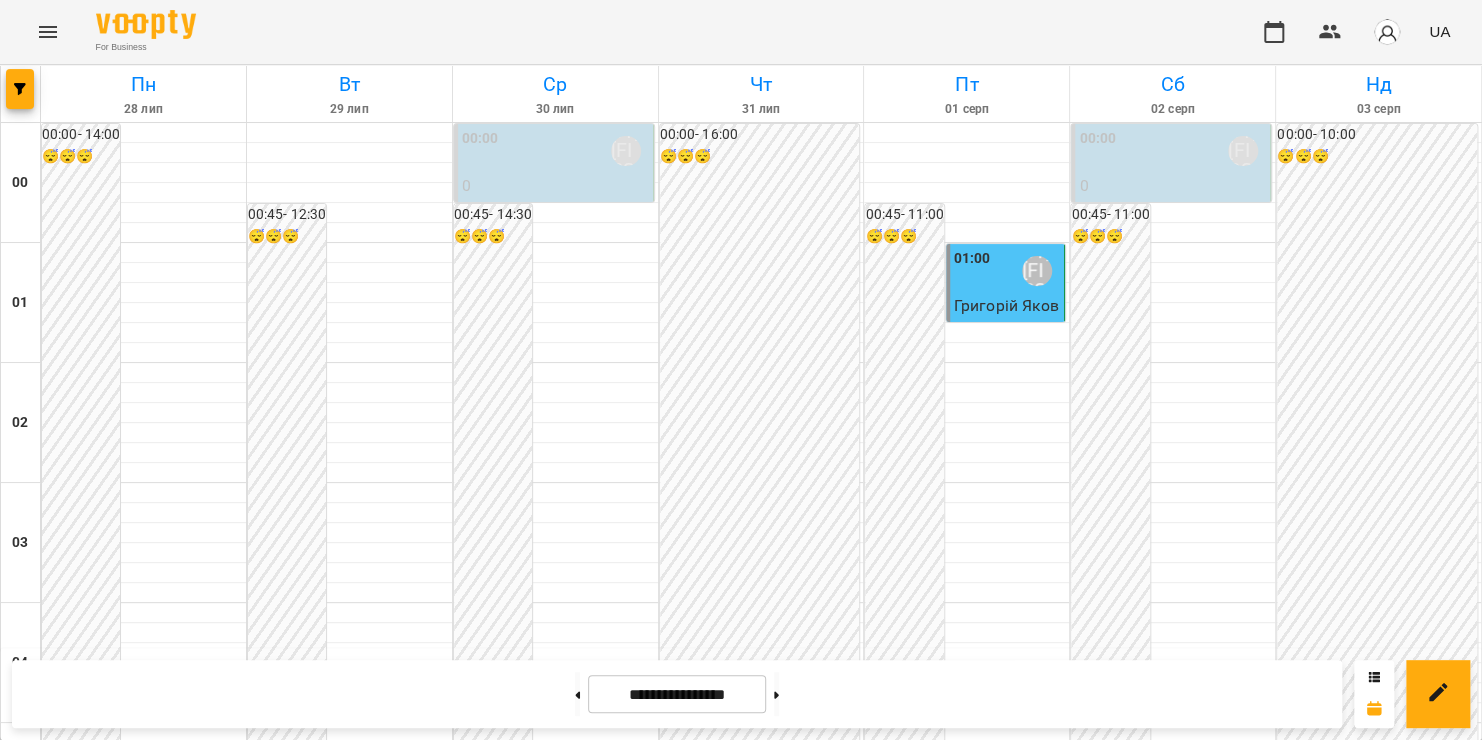 scroll, scrollTop: 1207, scrollLeft: 0, axis: vertical 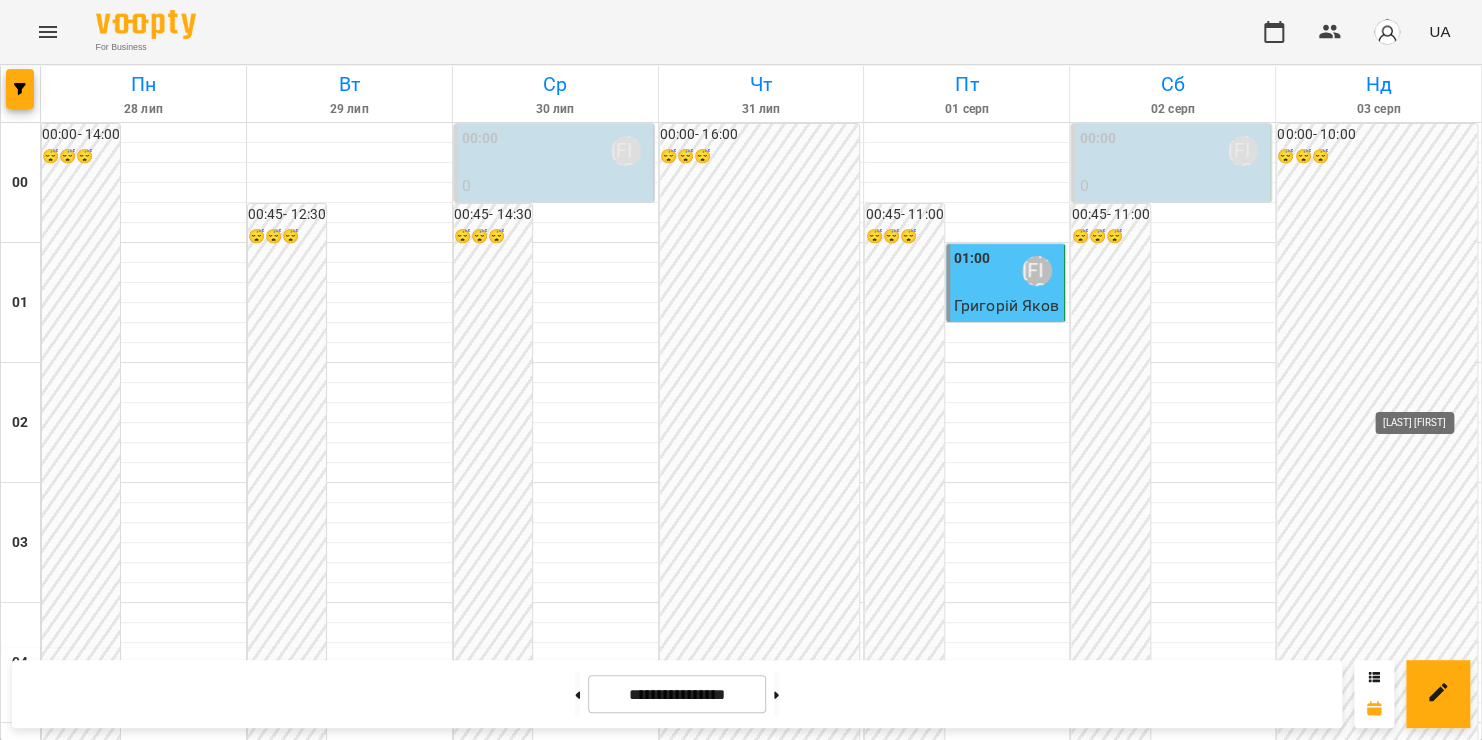 click on "[LAST] [FIRST]" at bounding box center [1449, 1591] 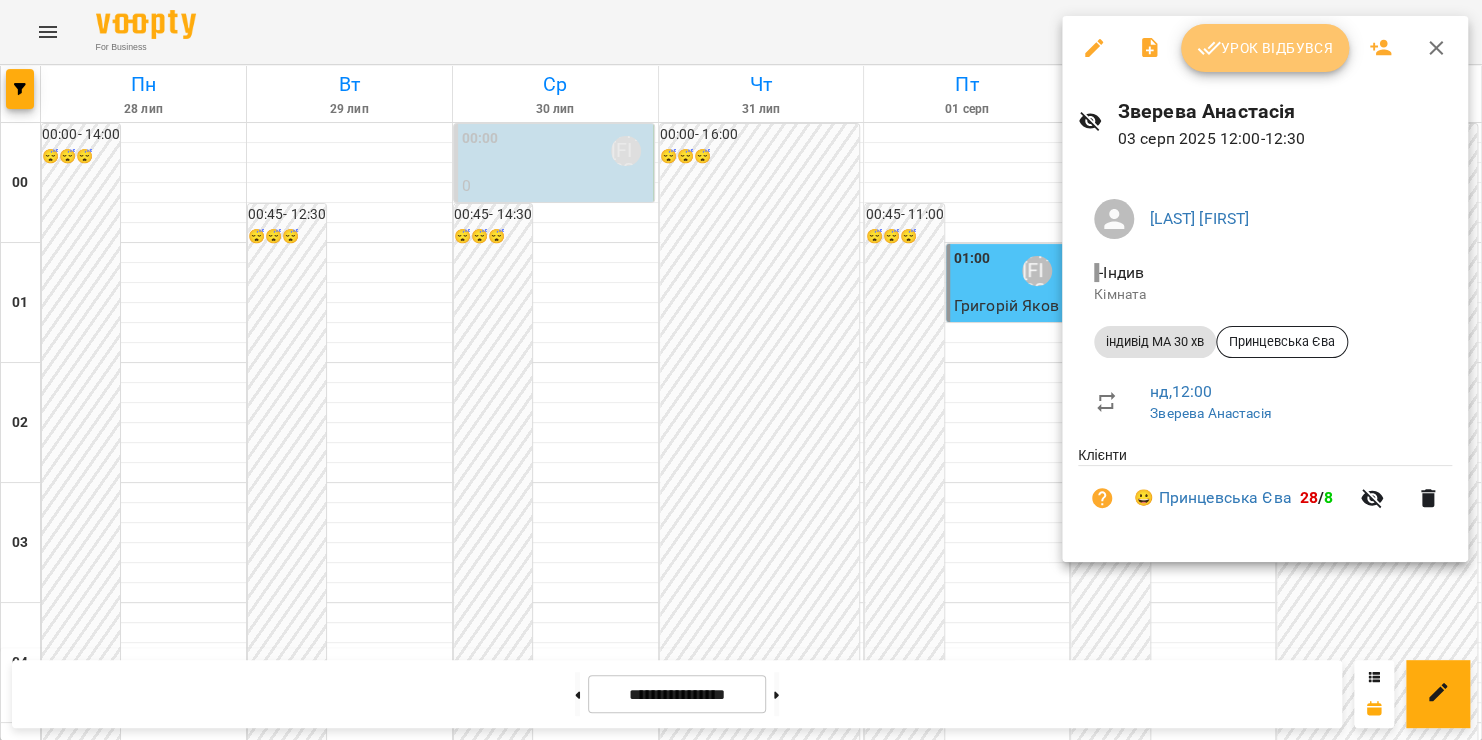 click on "Урок відбувся" at bounding box center [1265, 48] 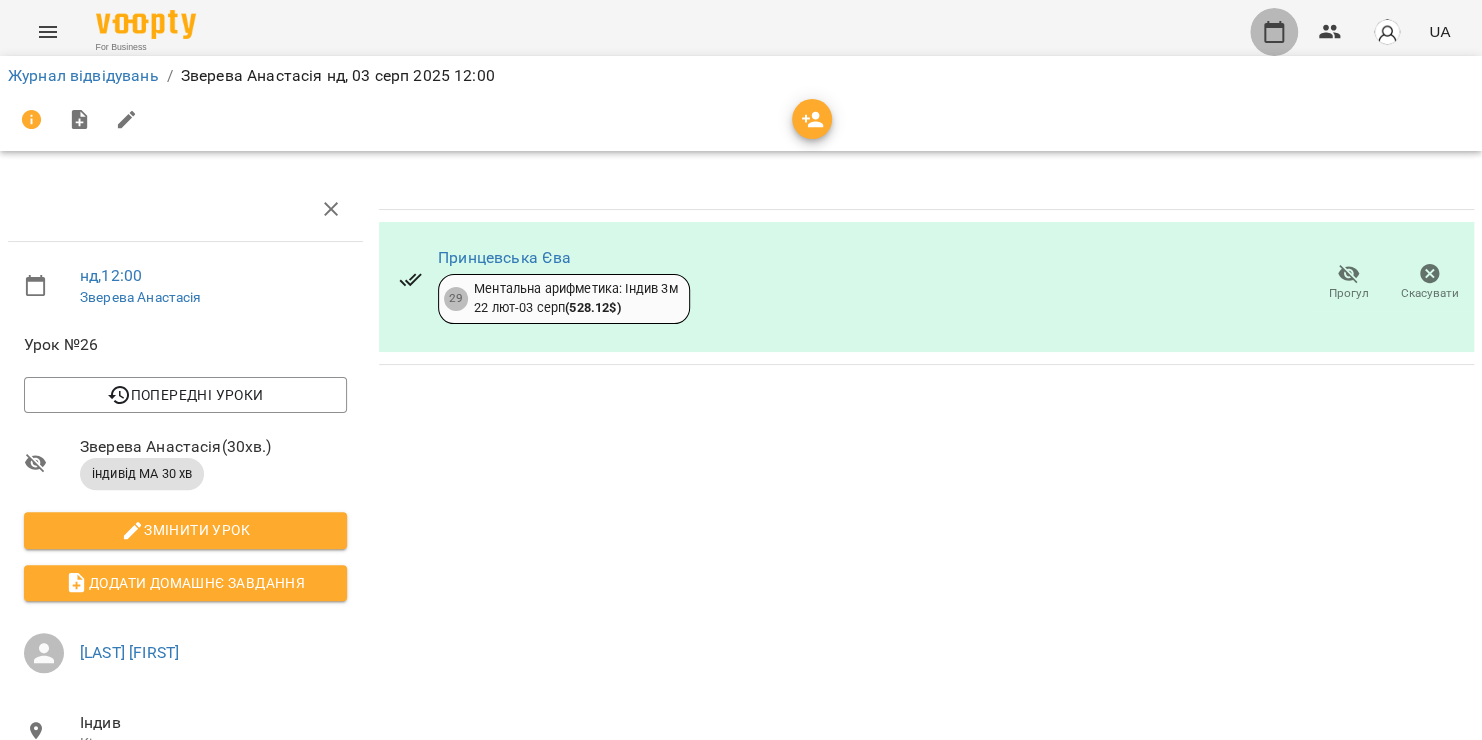 click 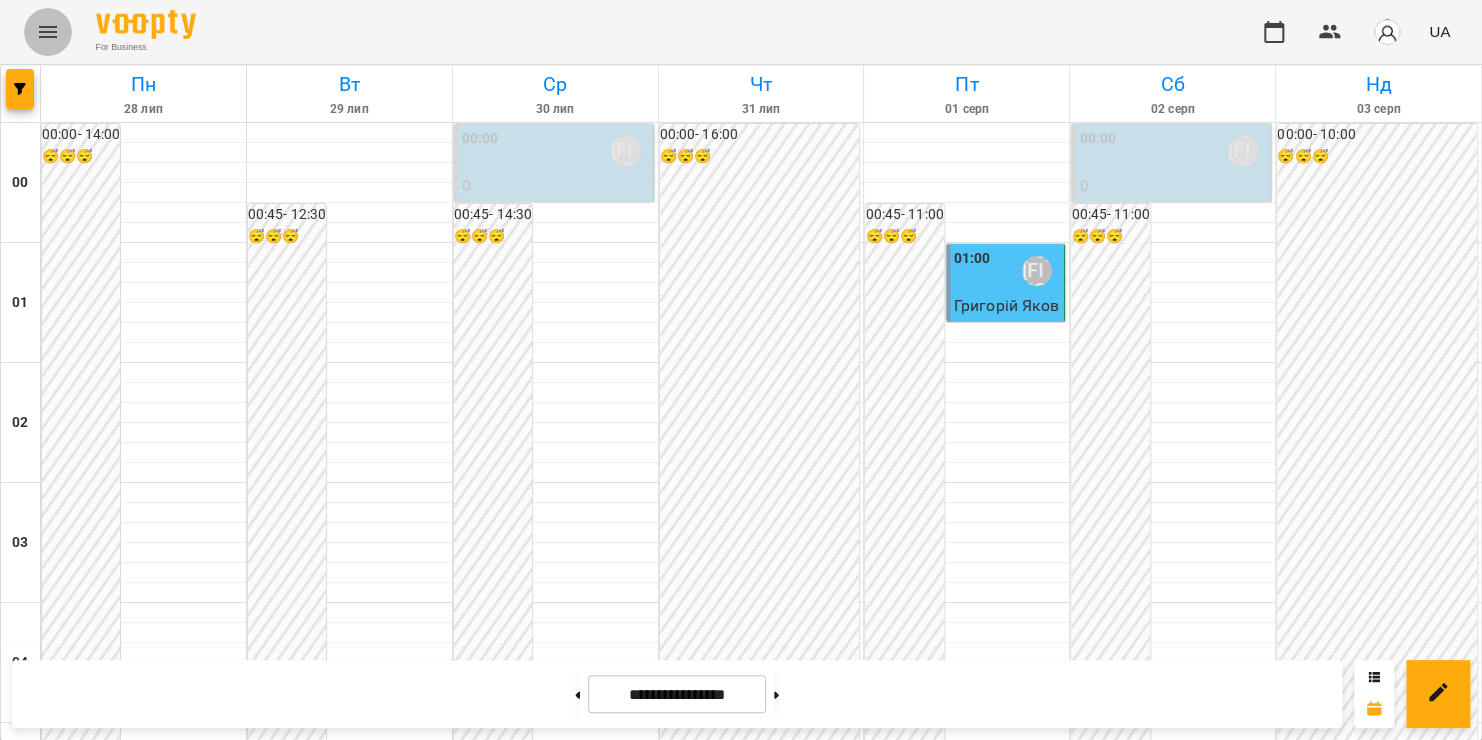 click 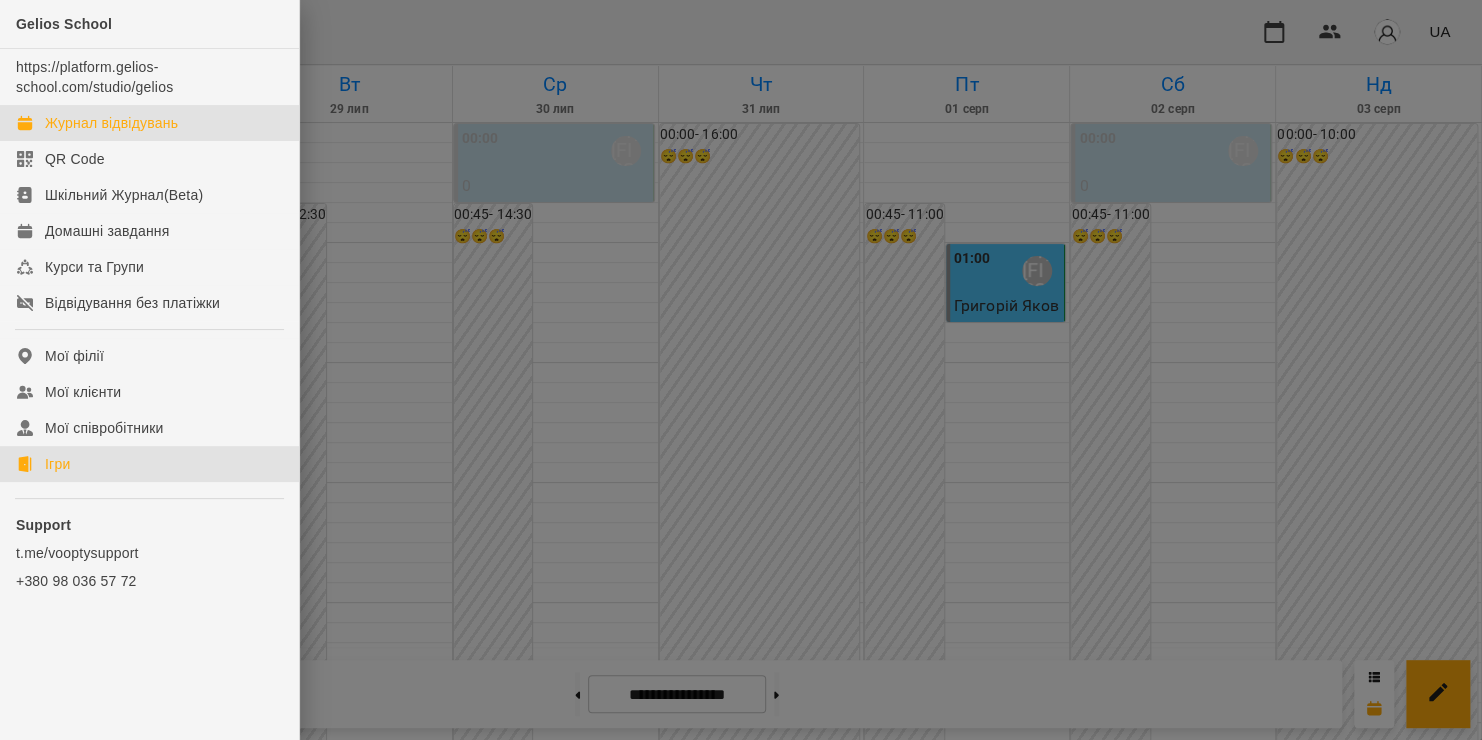 click on "Ігри" 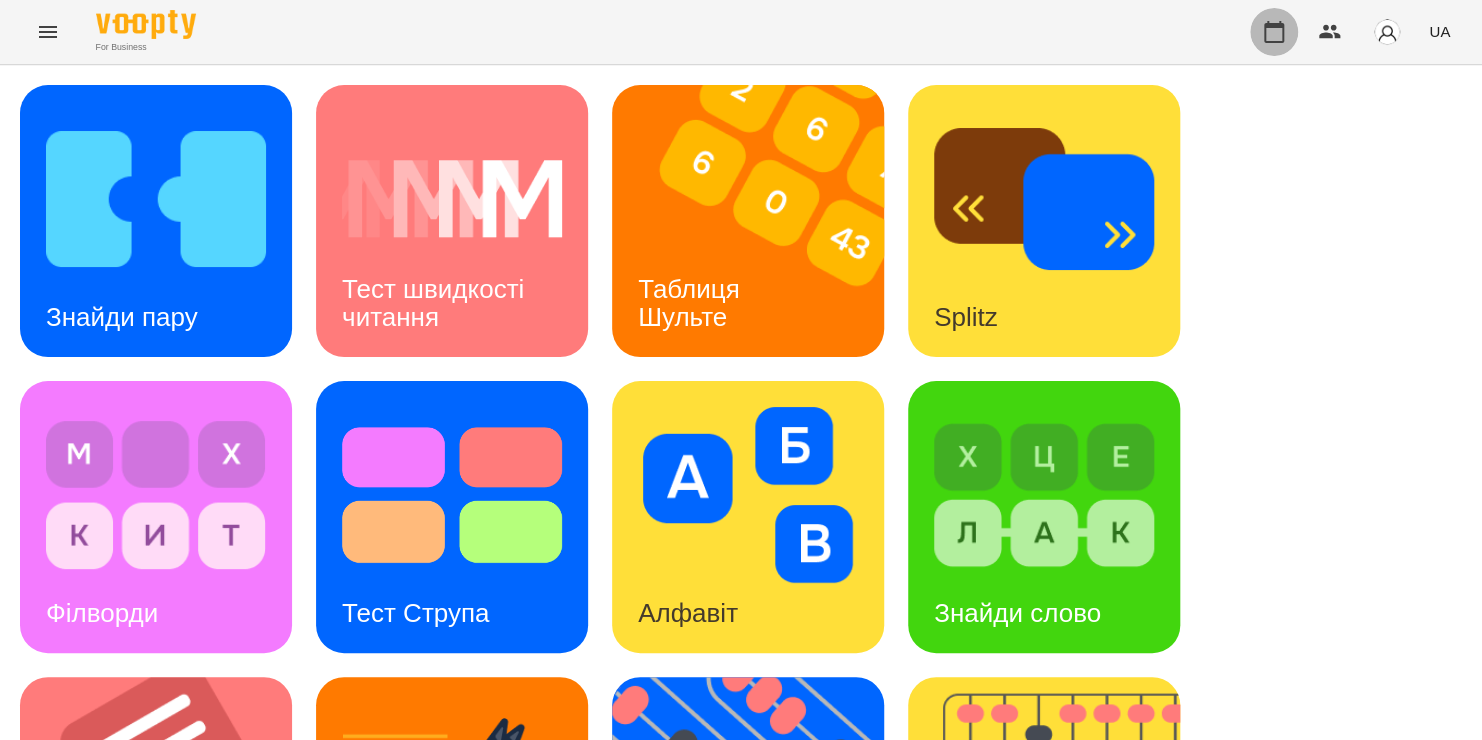 click 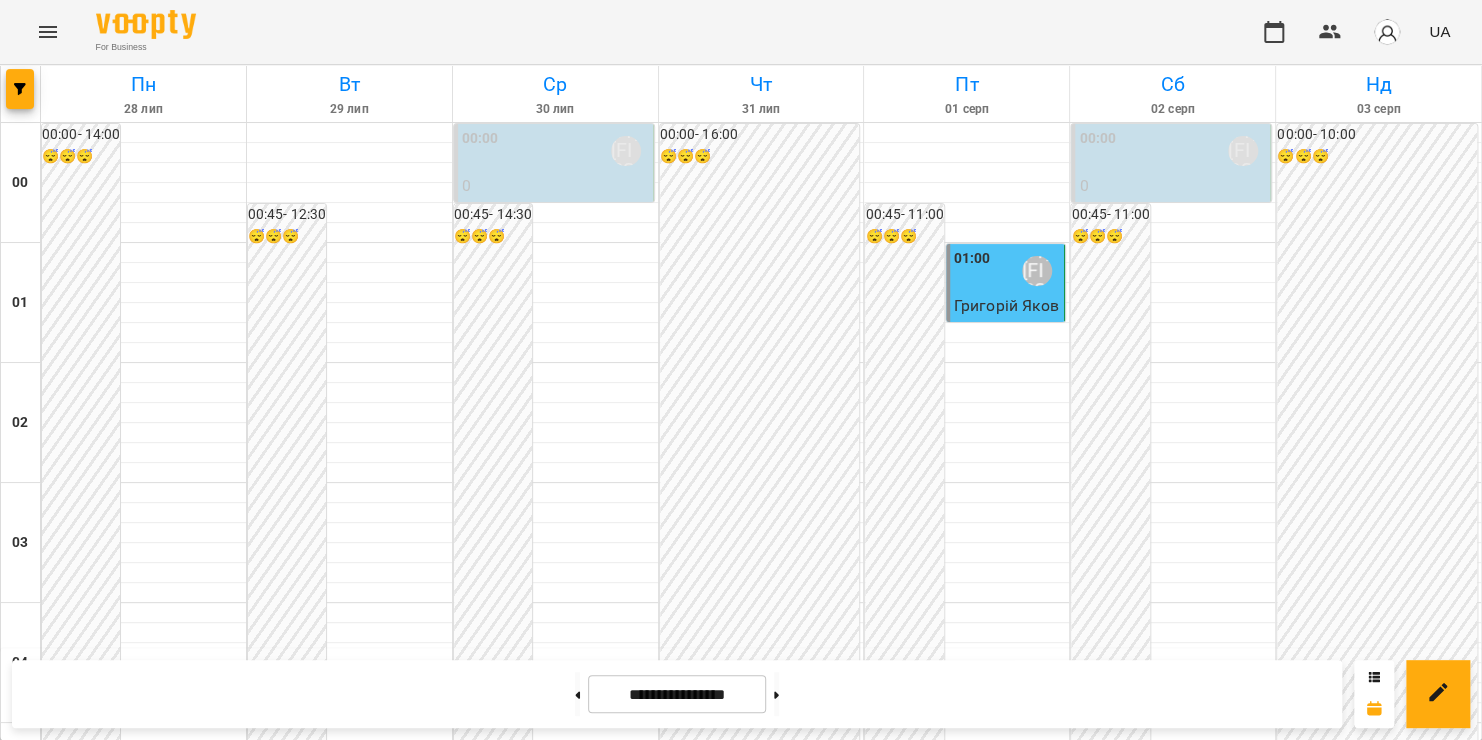 scroll, scrollTop: 196, scrollLeft: 0, axis: vertical 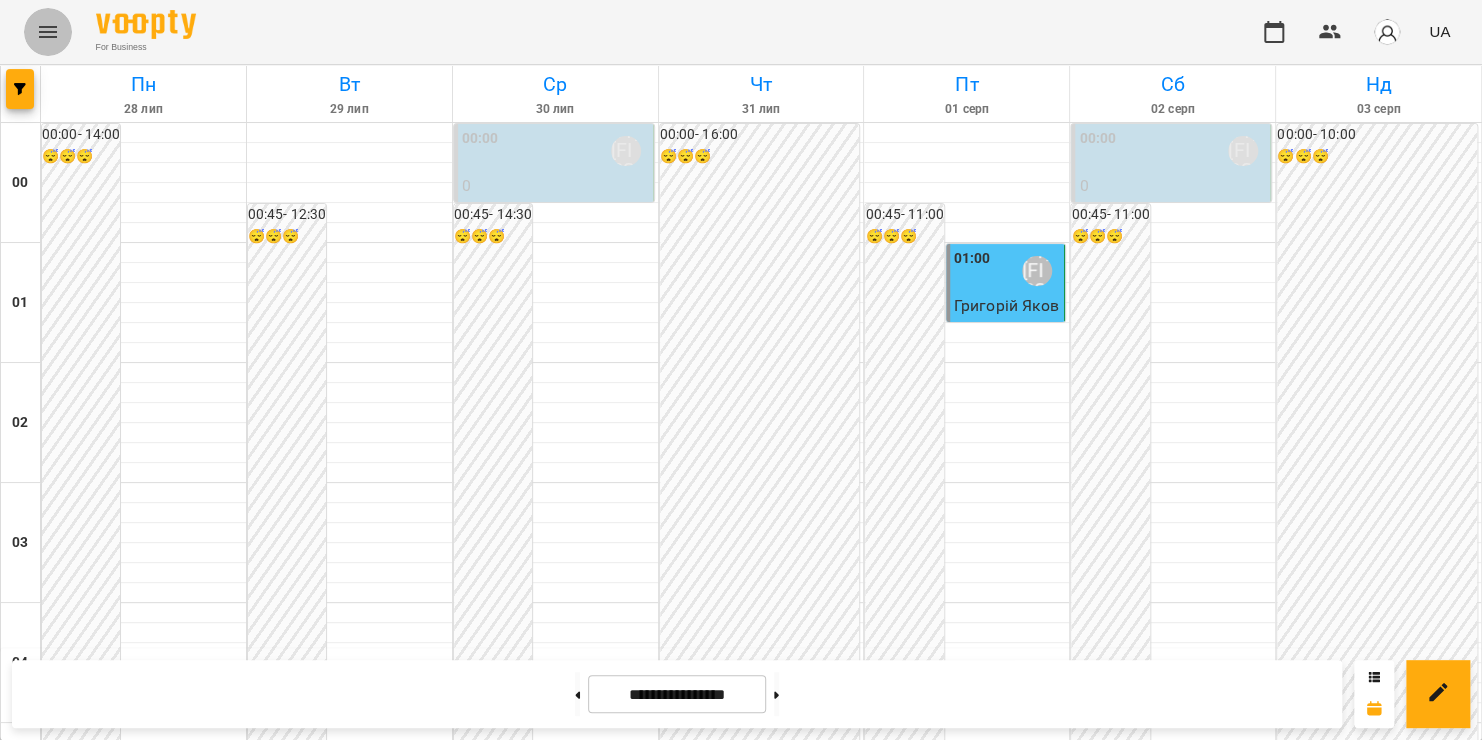click 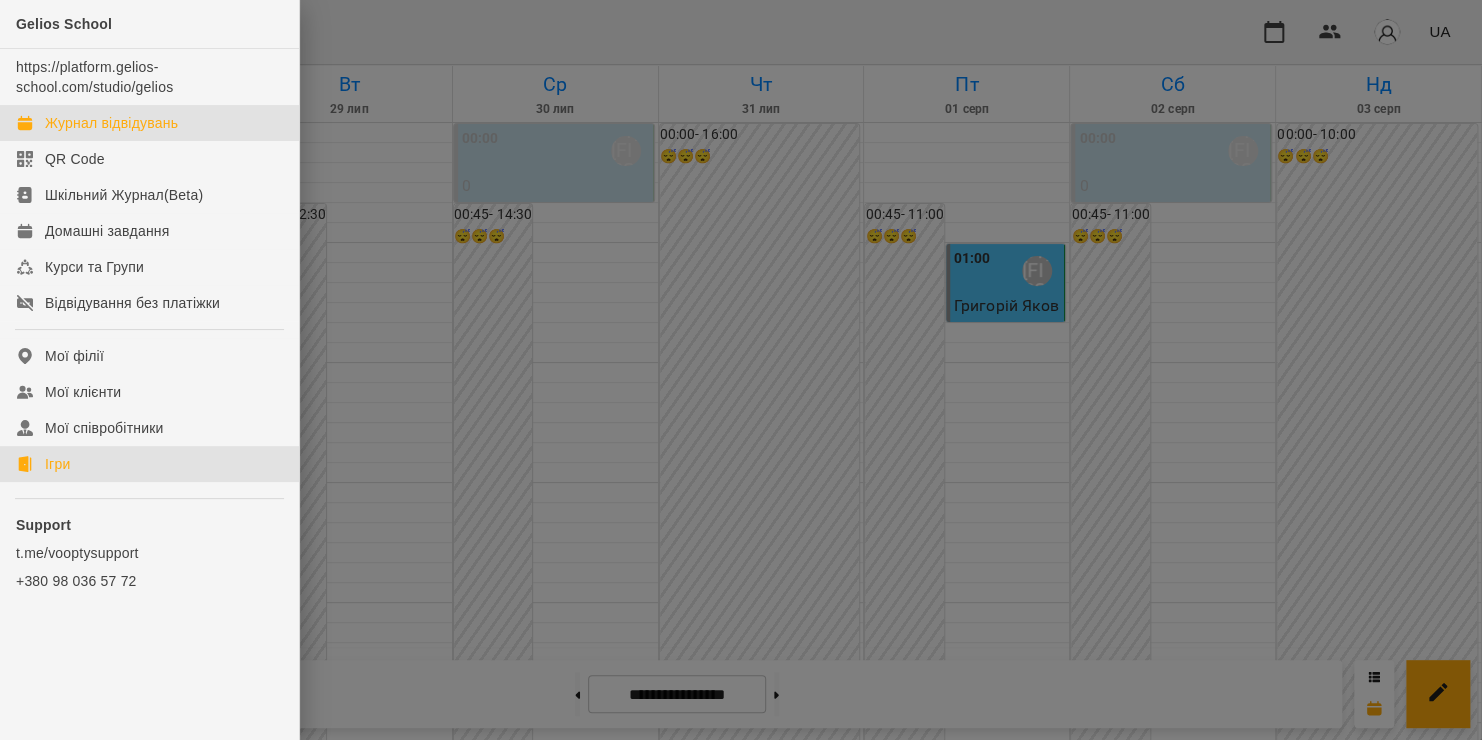 click on "Ігри" 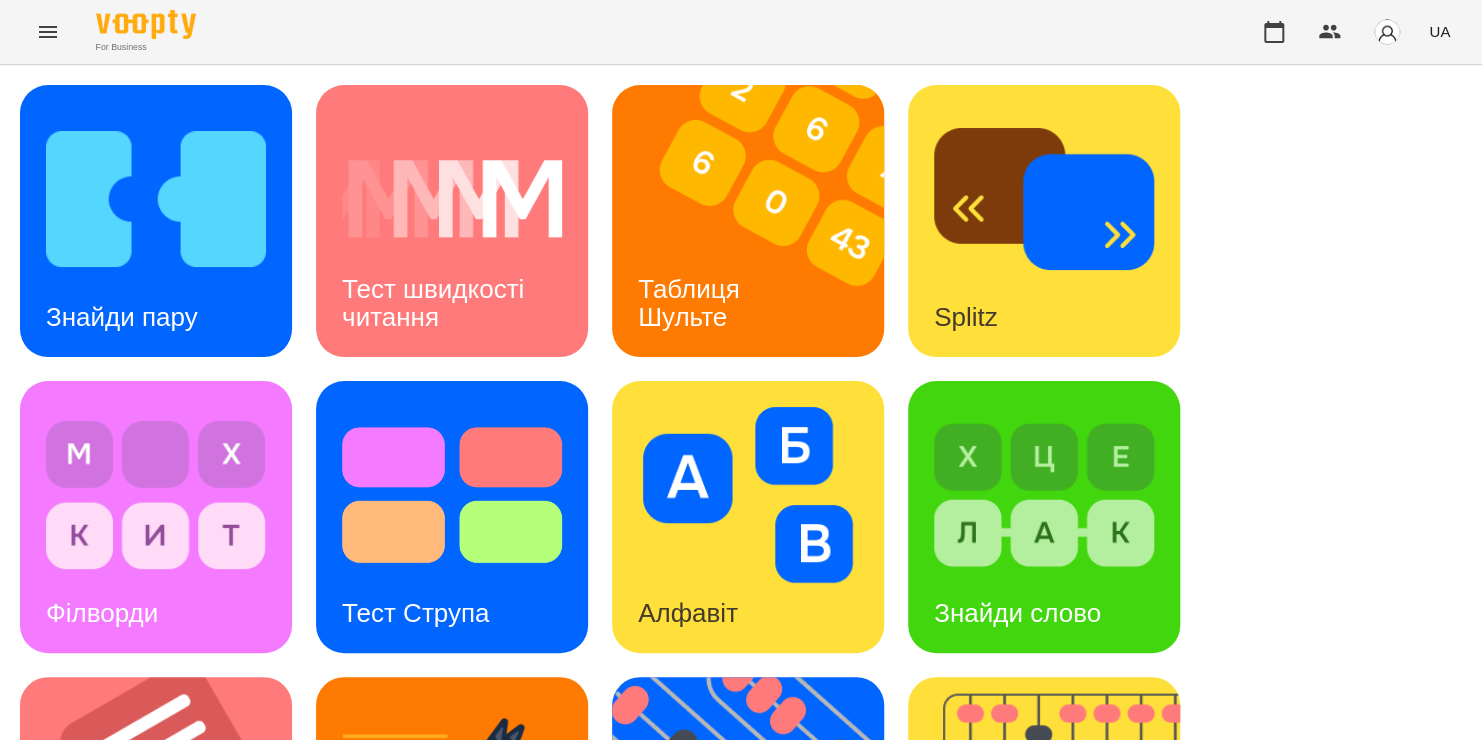 scroll, scrollTop: 318, scrollLeft: 0, axis: vertical 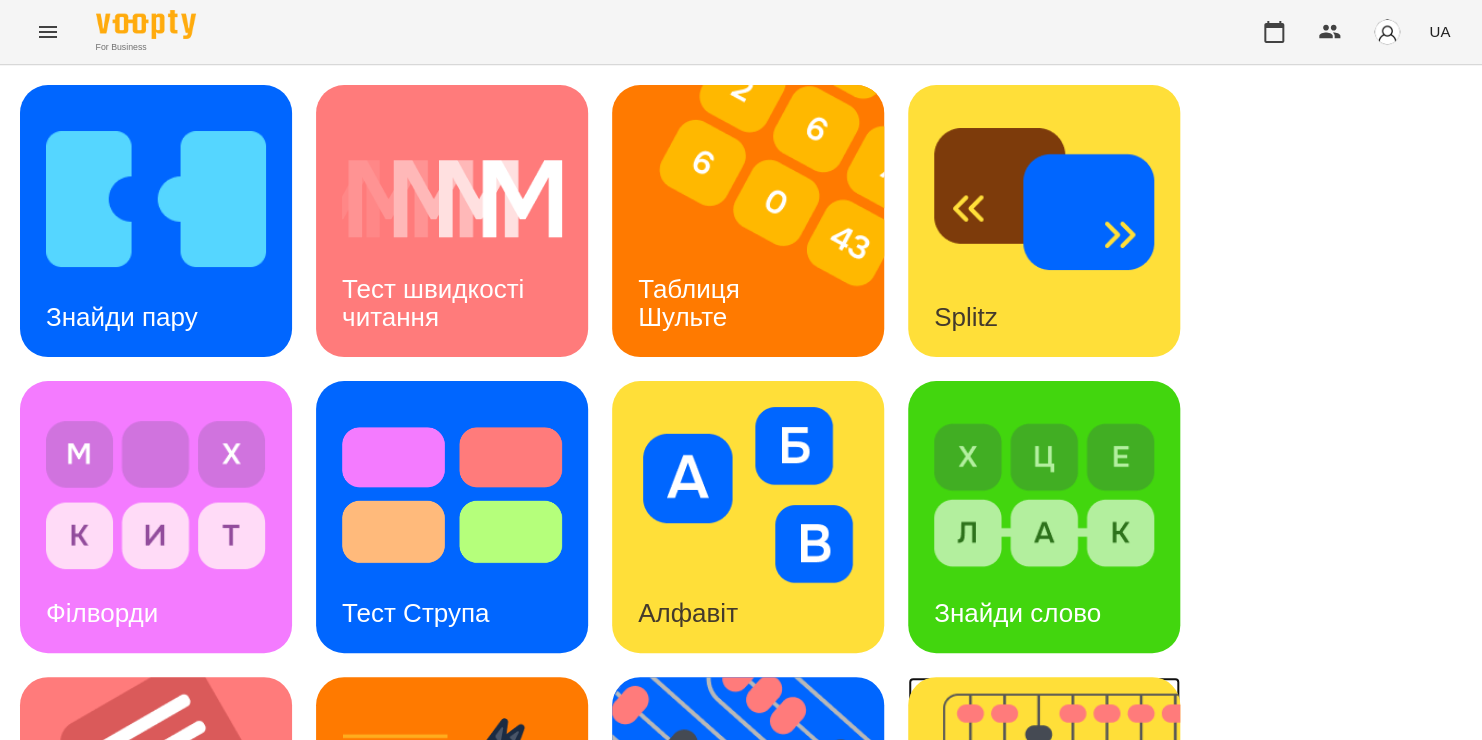 click on "Абакус" at bounding box center [975, 909] 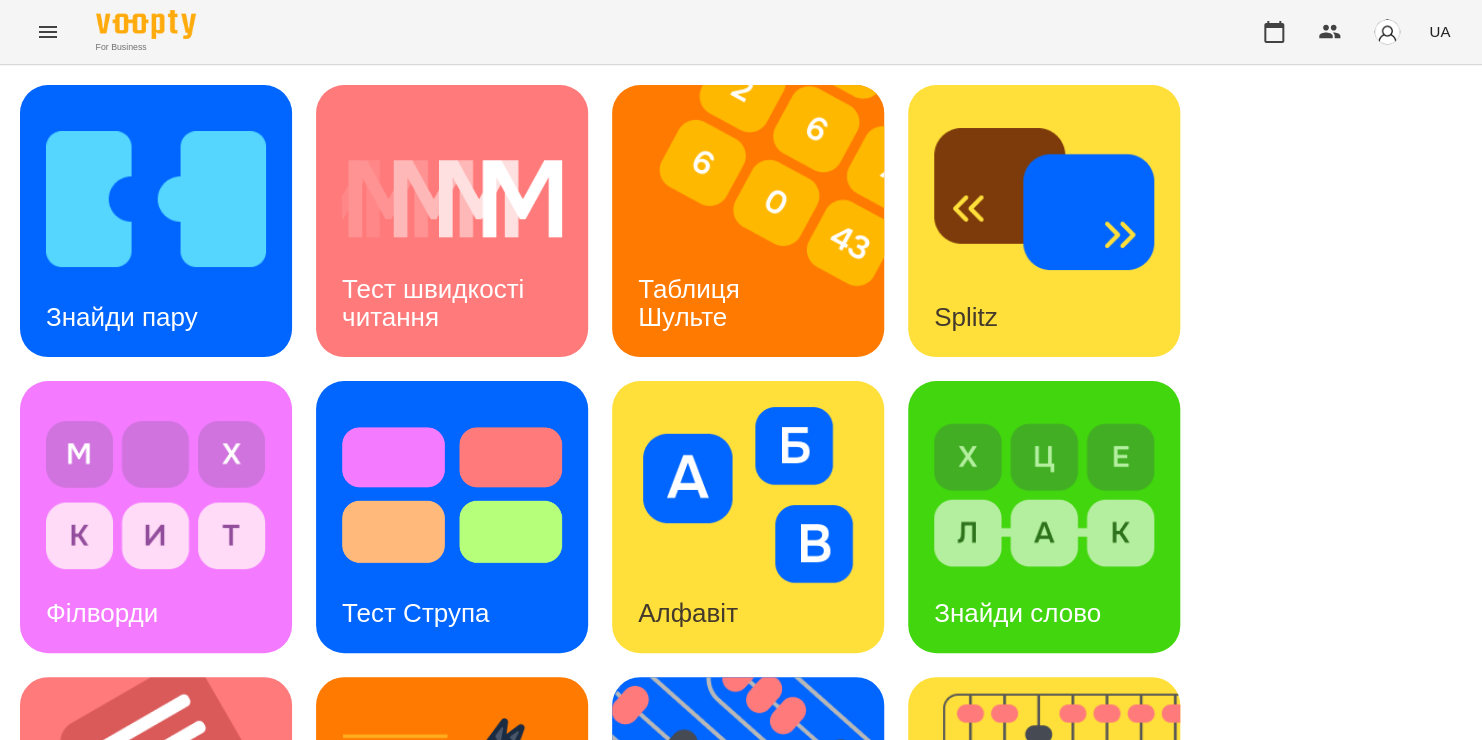 scroll, scrollTop: 0, scrollLeft: 0, axis: both 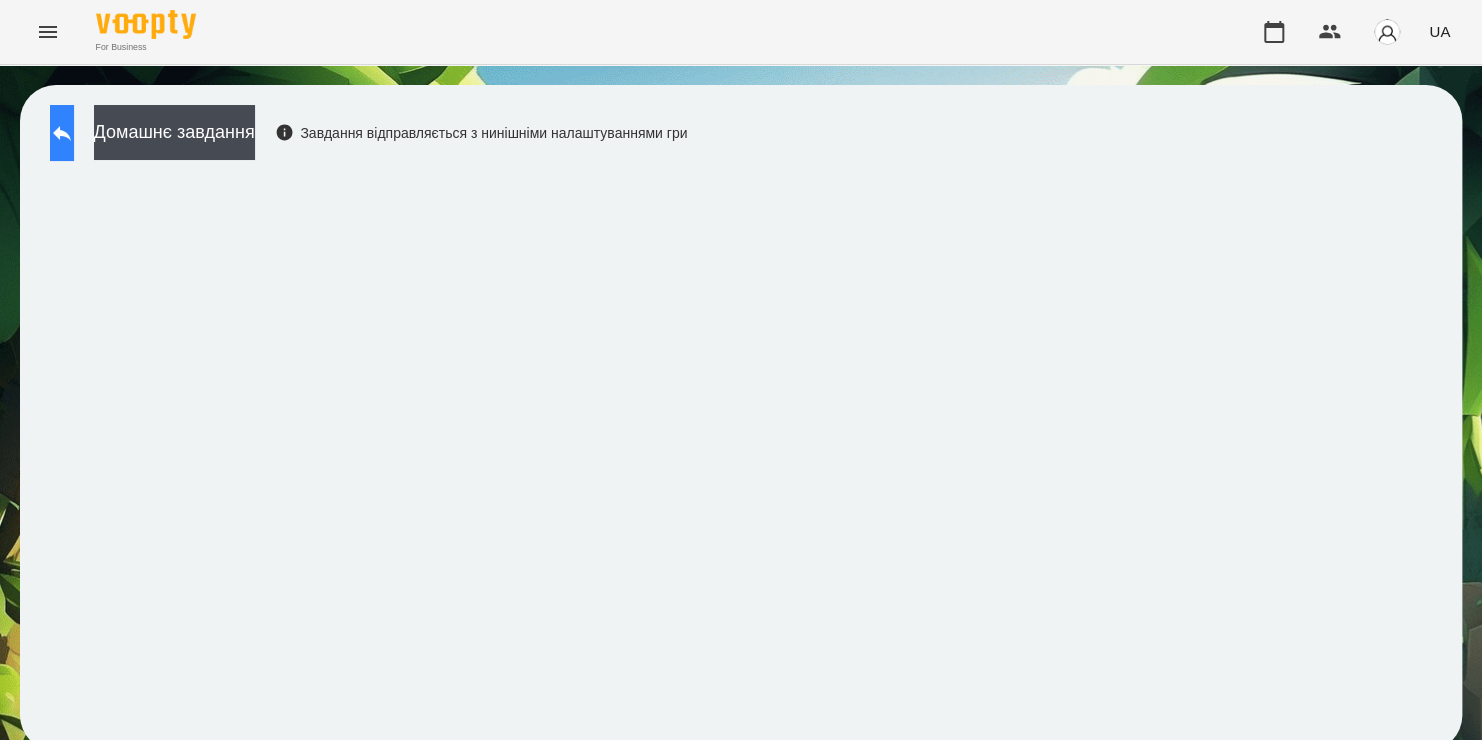click 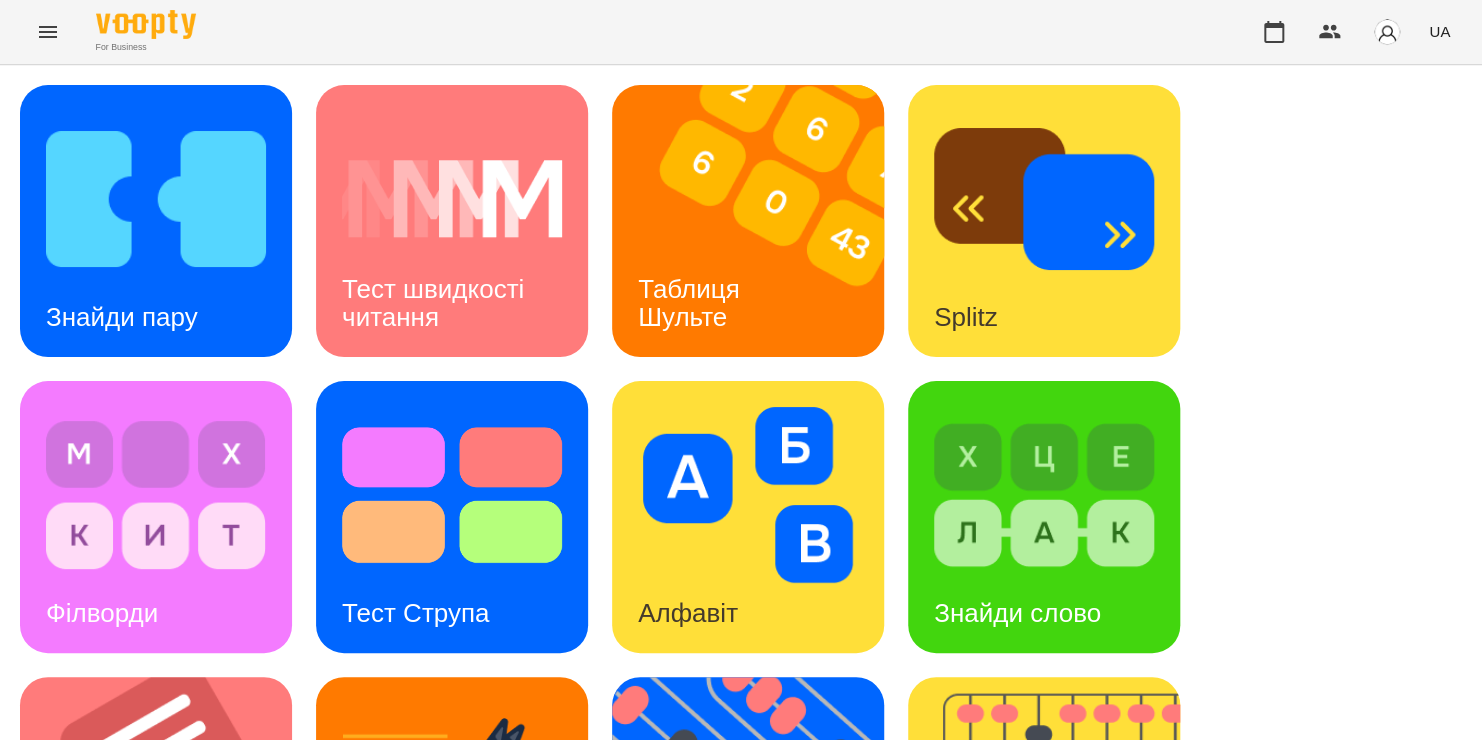 scroll, scrollTop: 752, scrollLeft: 0, axis: vertical 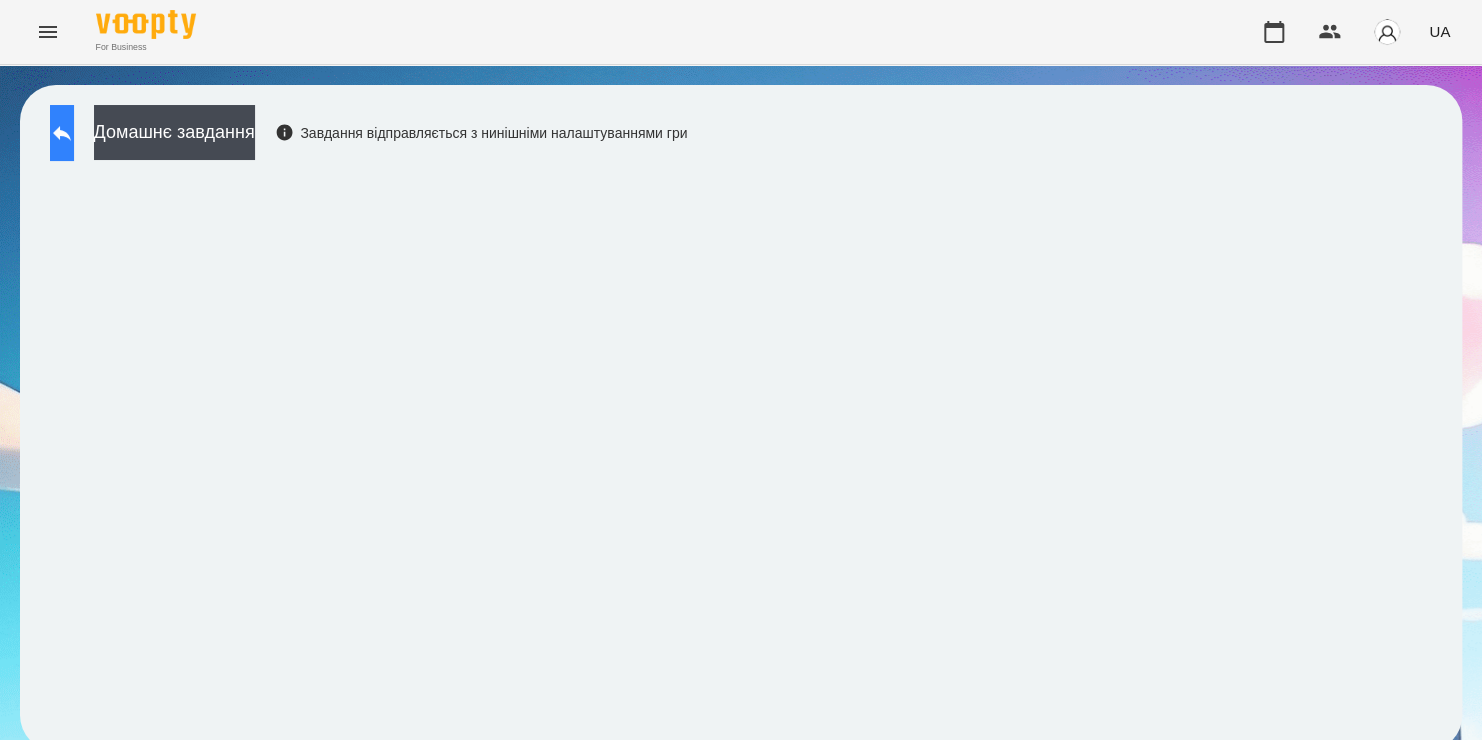 click at bounding box center (62, 133) 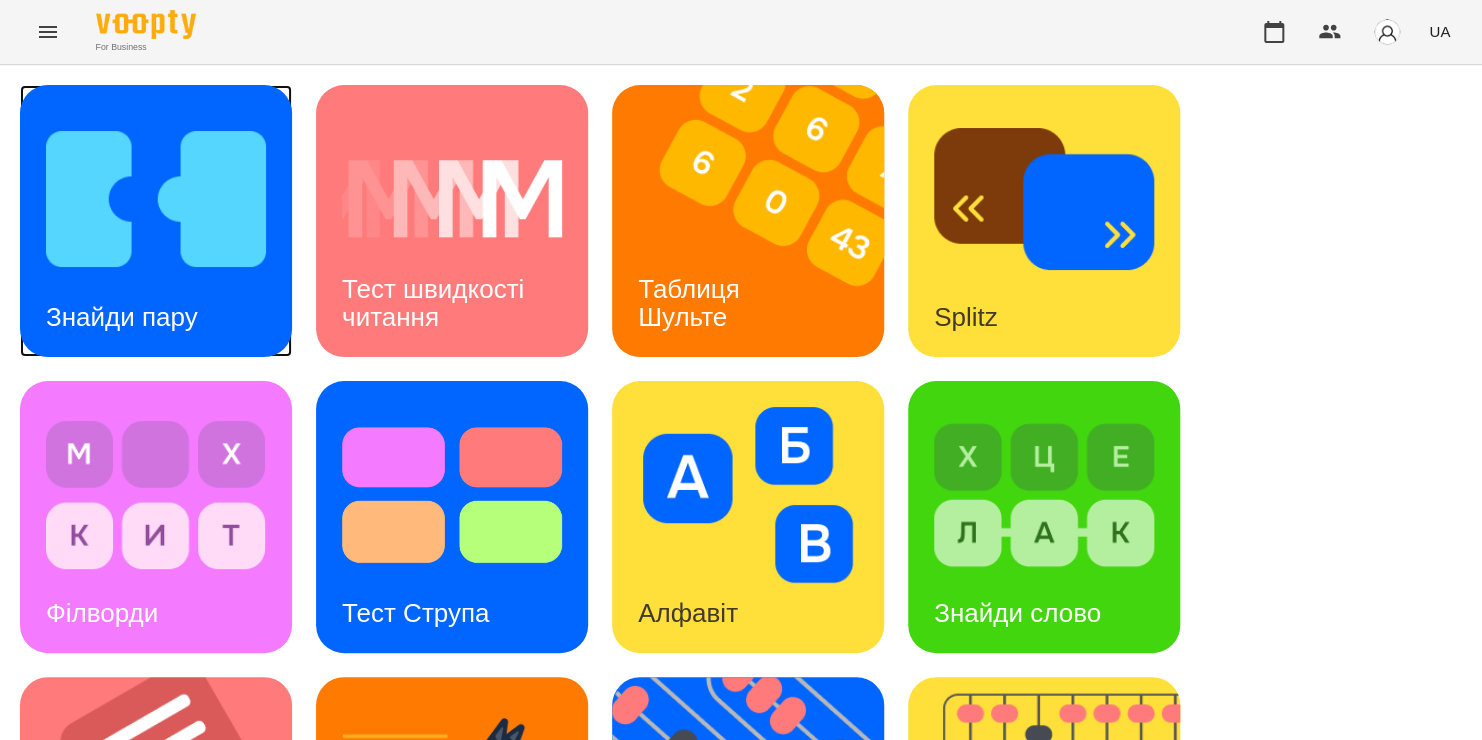 click at bounding box center (156, 199) 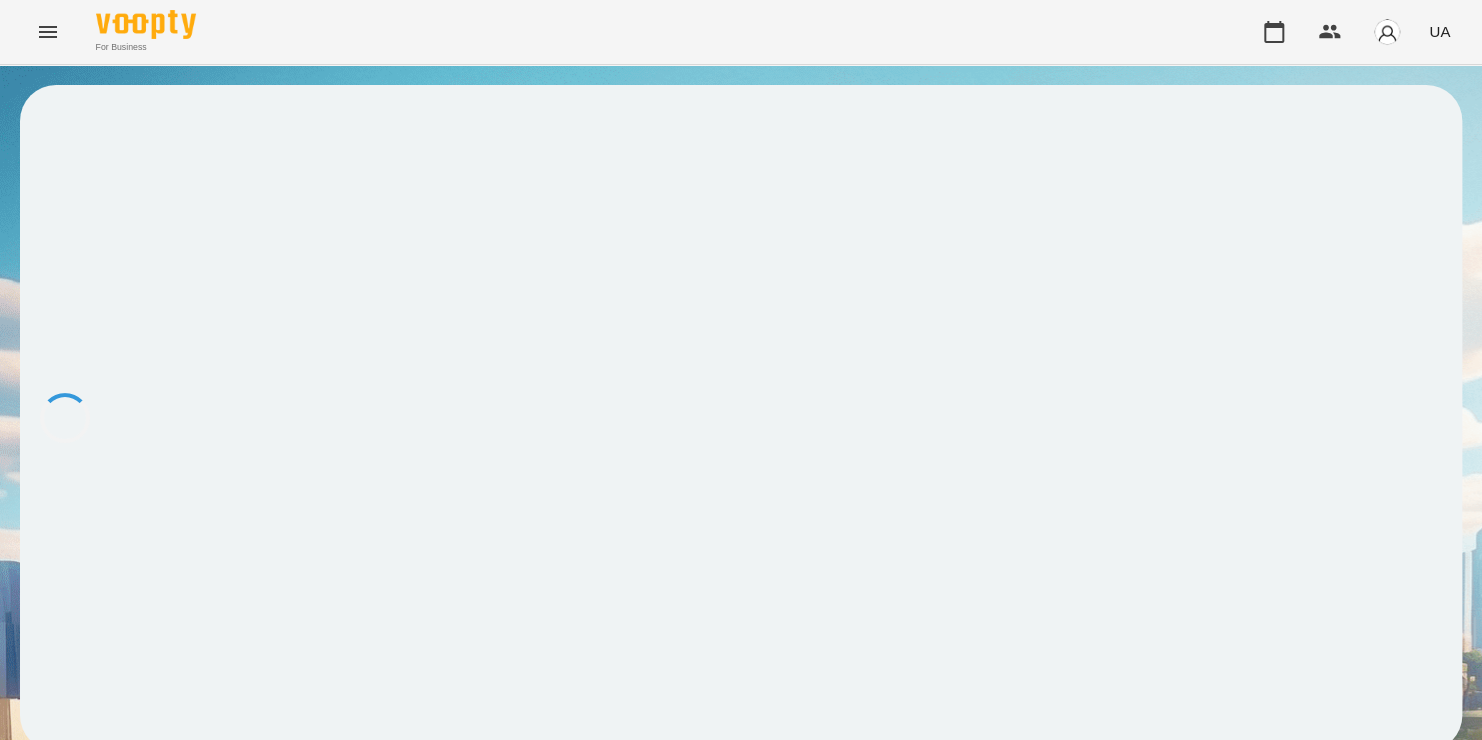 scroll, scrollTop: 0, scrollLeft: 0, axis: both 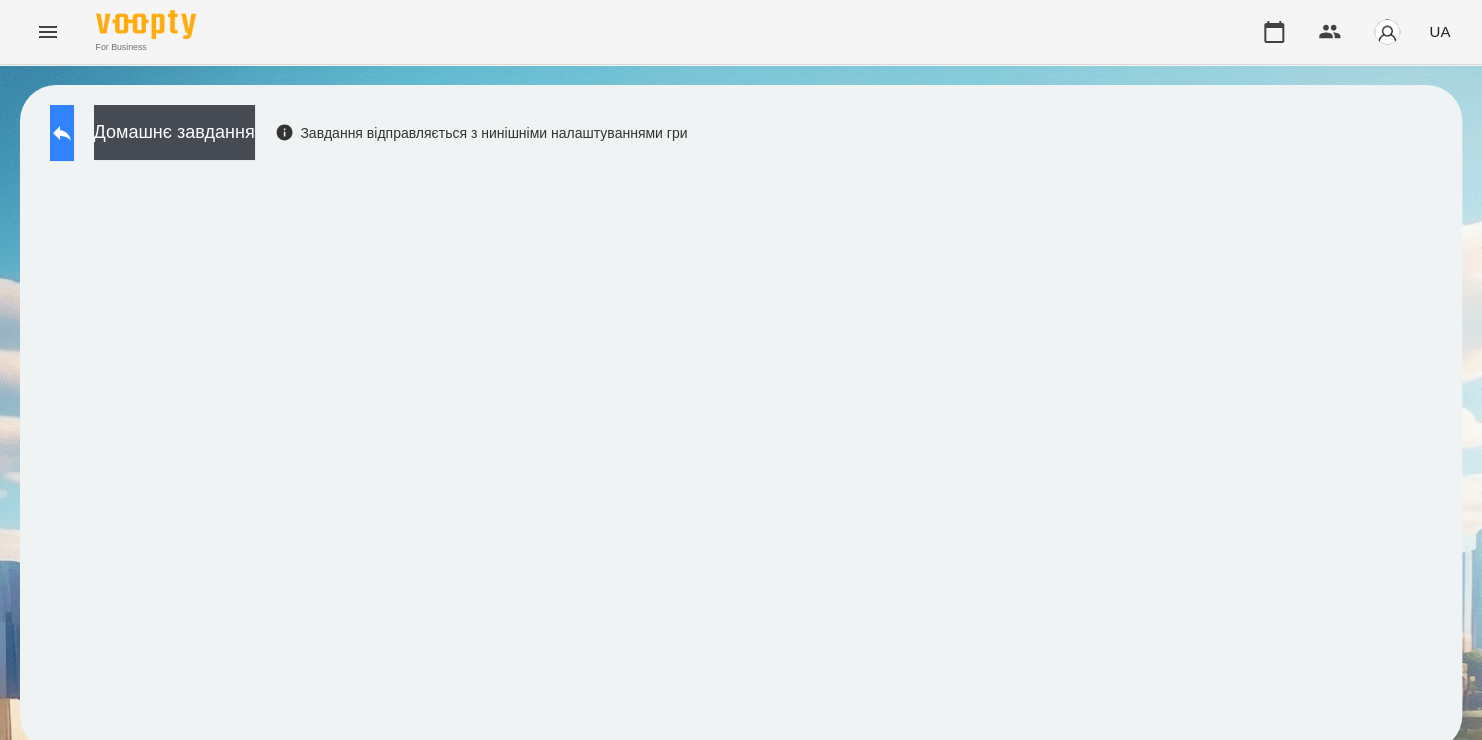 click 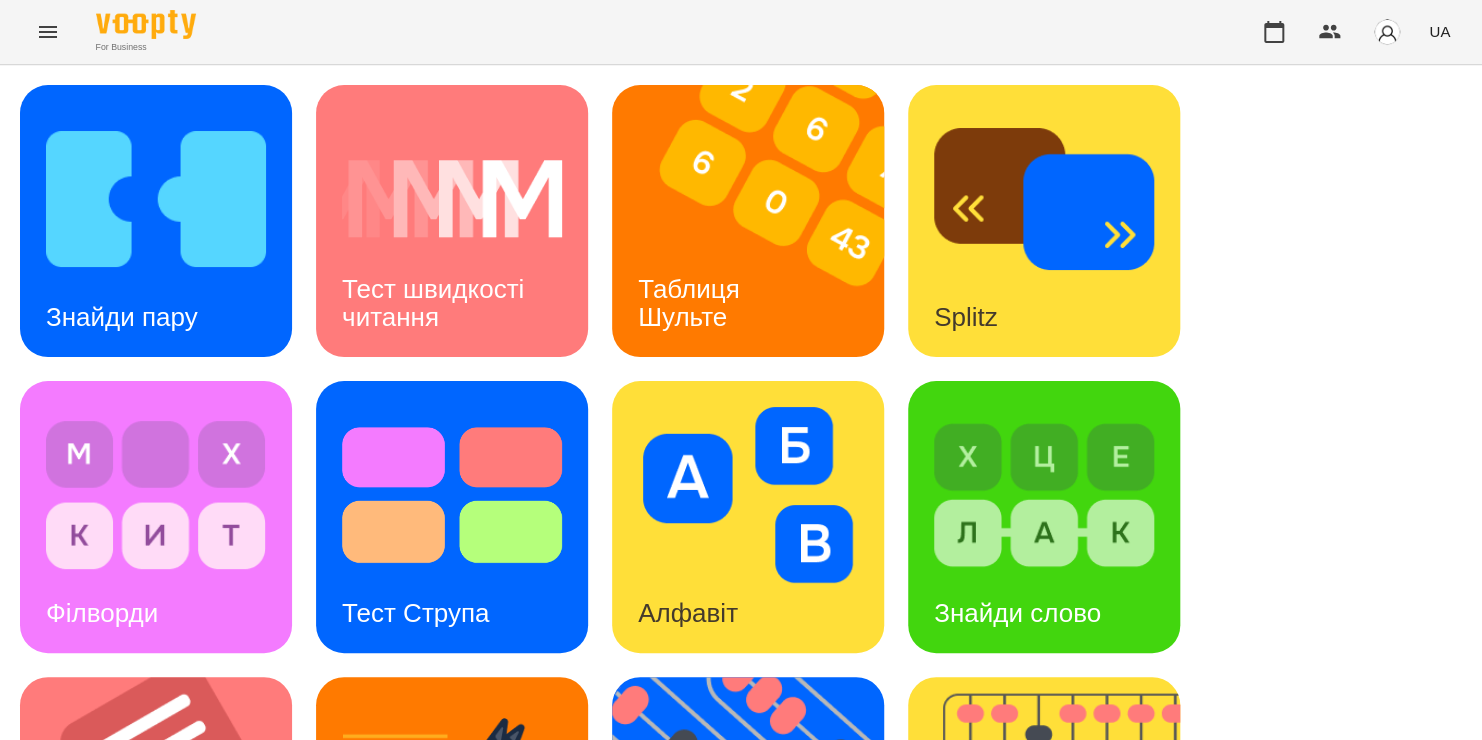 scroll, scrollTop: 807, scrollLeft: 0, axis: vertical 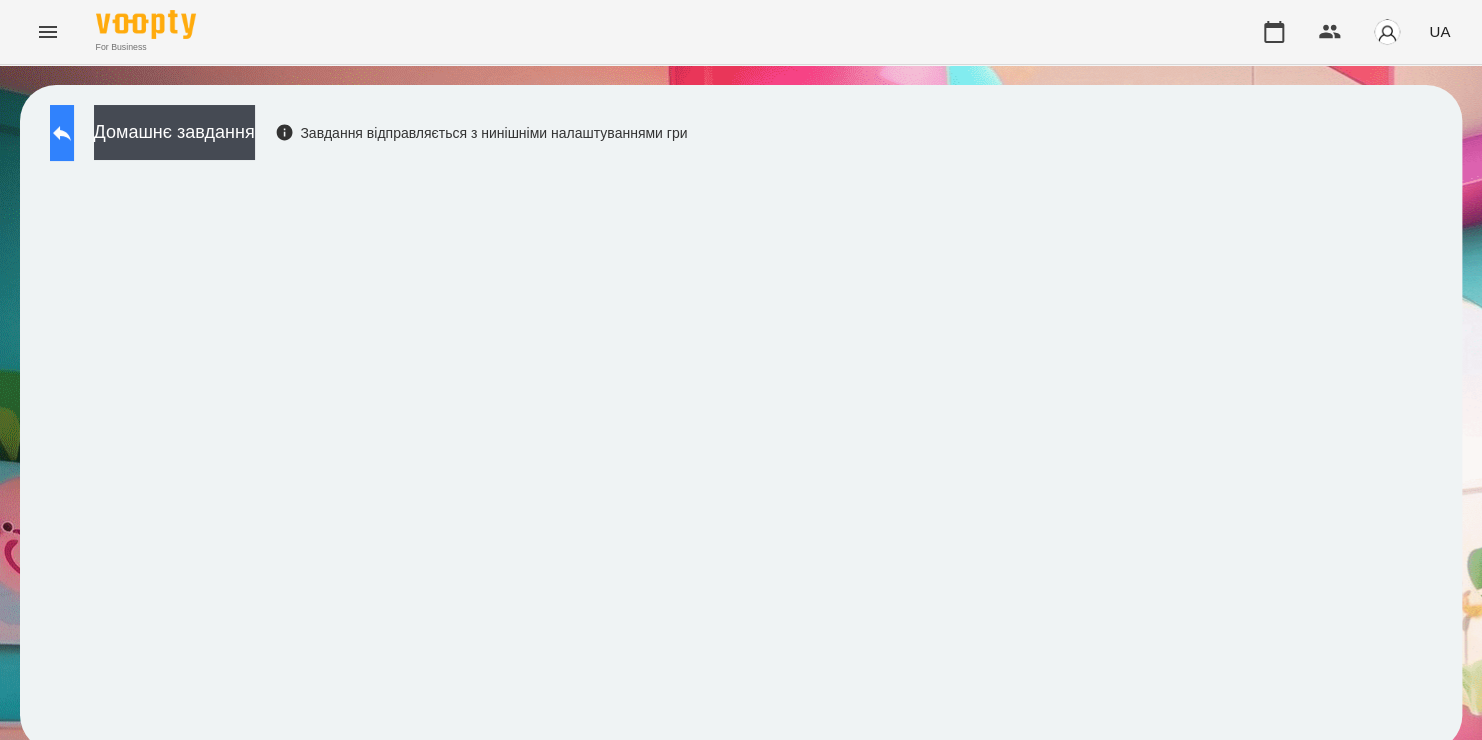 click 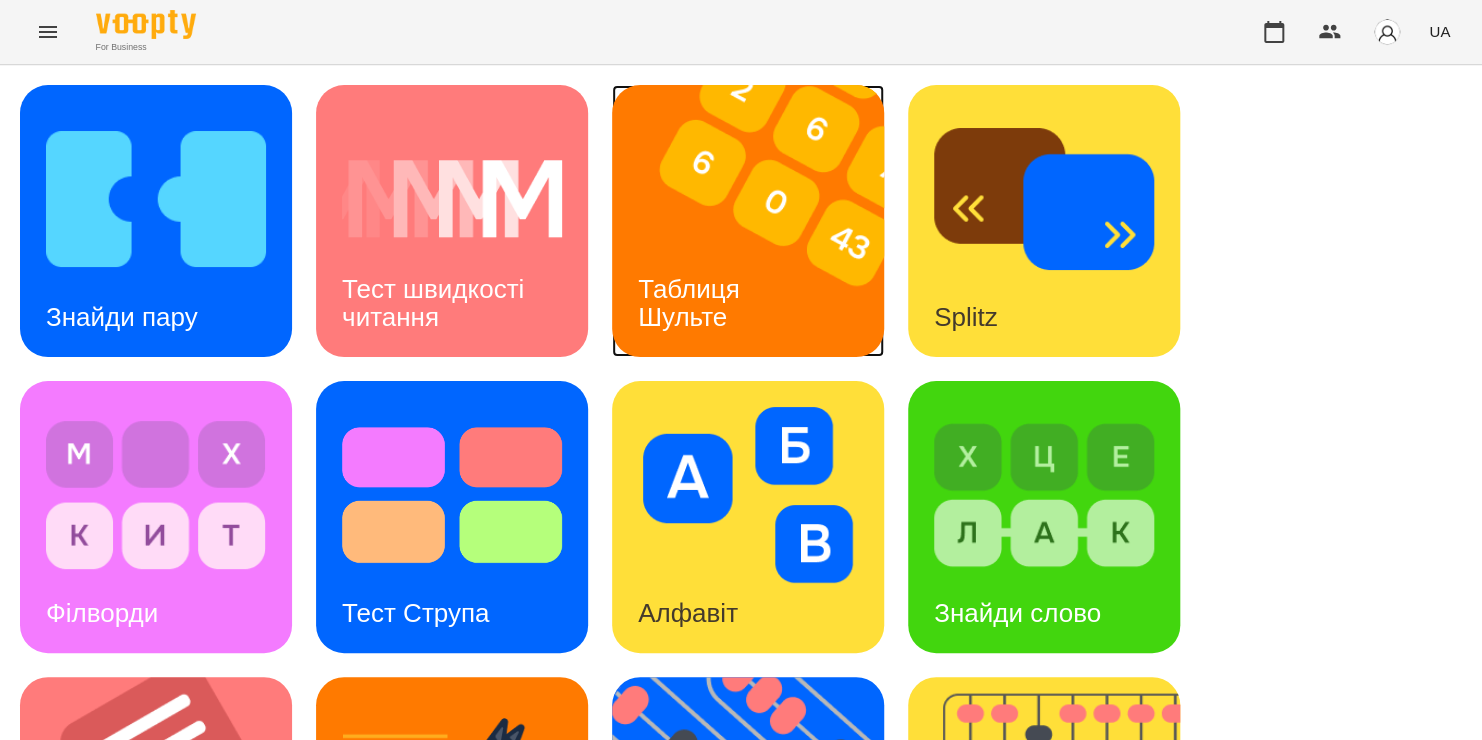 click at bounding box center (760, 221) 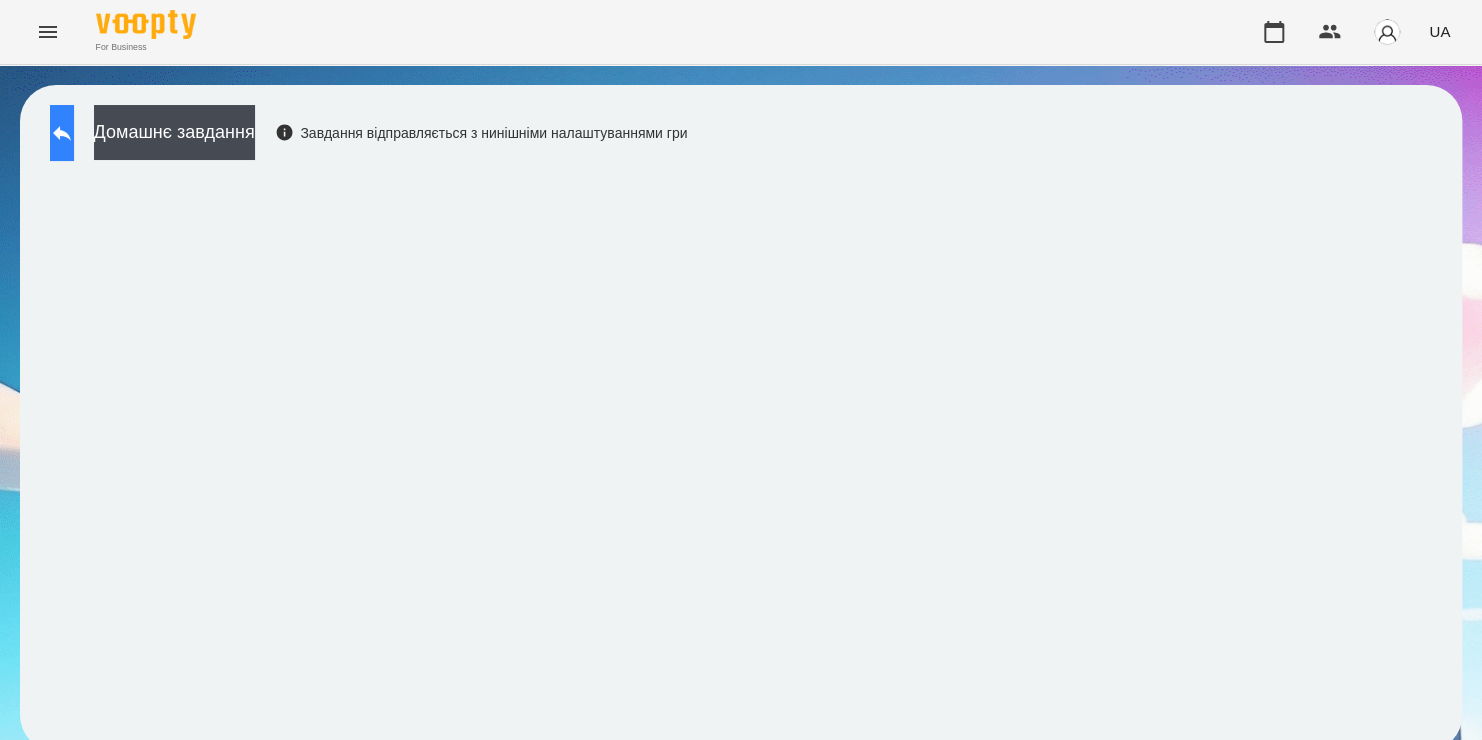 click at bounding box center [62, 133] 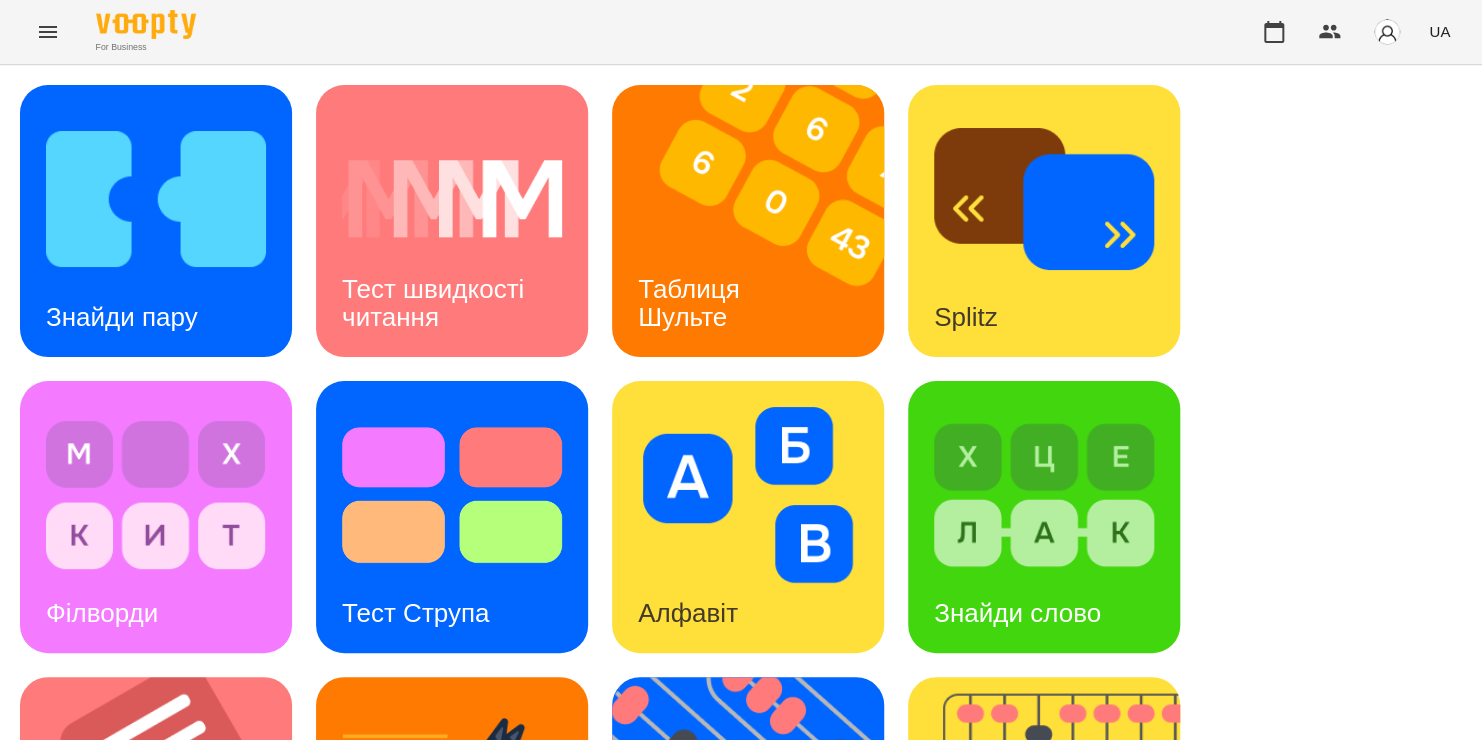 scroll, scrollTop: 592, scrollLeft: 0, axis: vertical 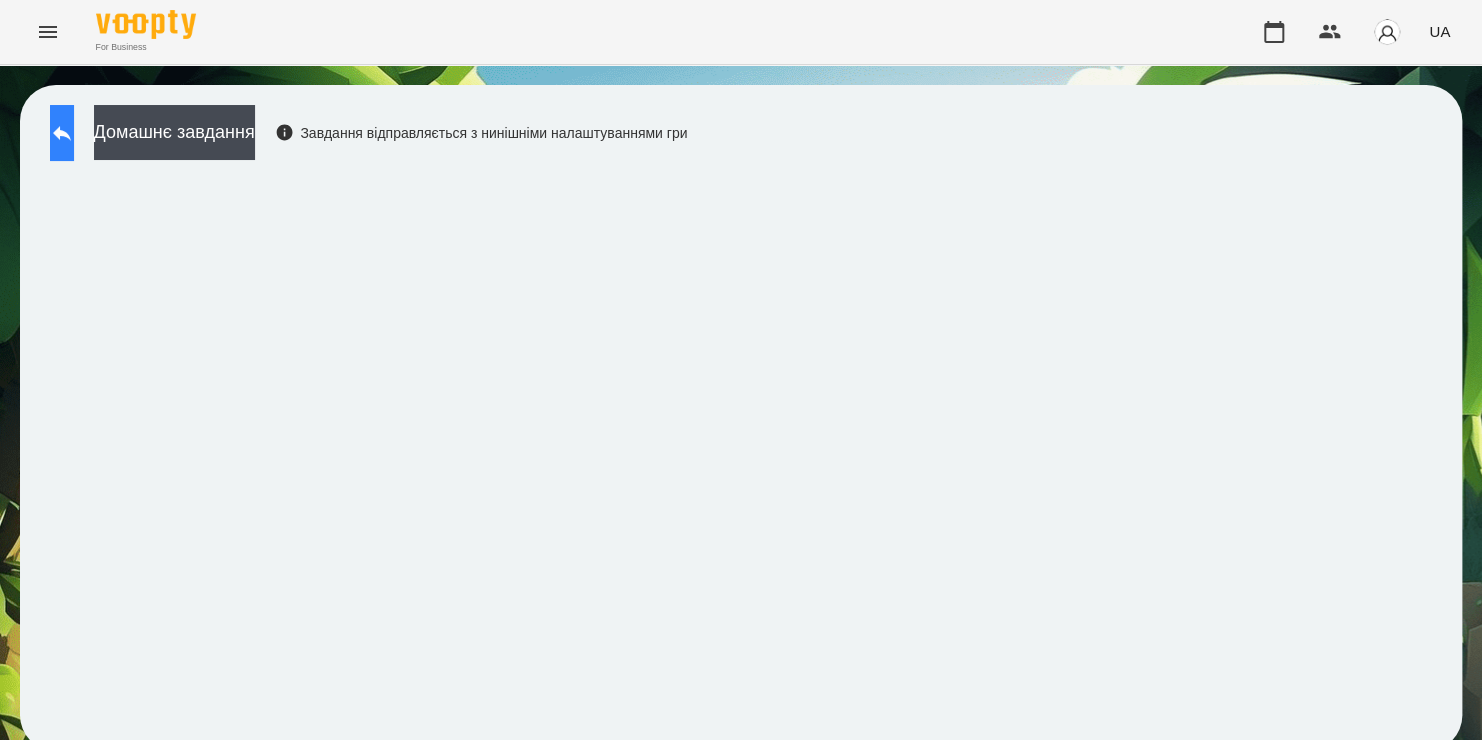 click at bounding box center (62, 133) 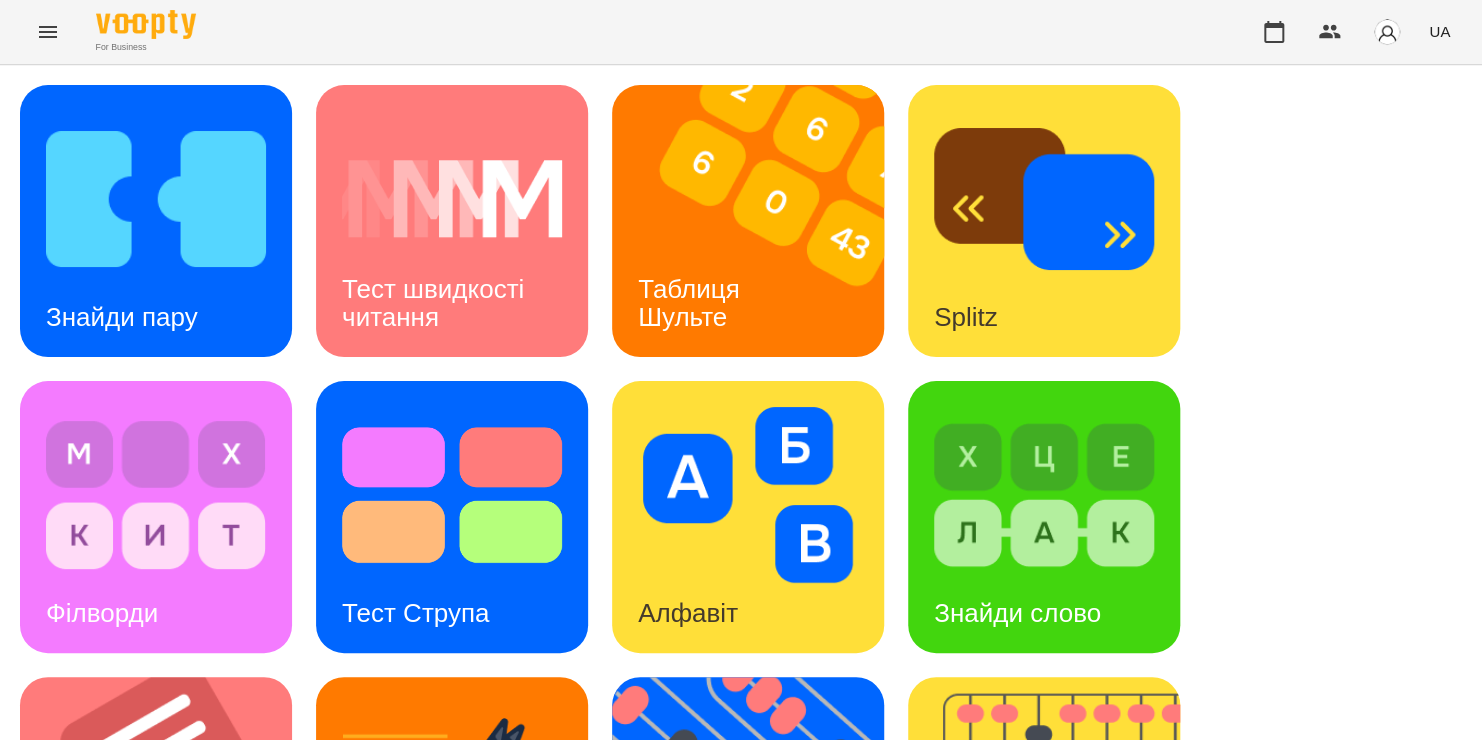 scroll, scrollTop: 0, scrollLeft: 0, axis: both 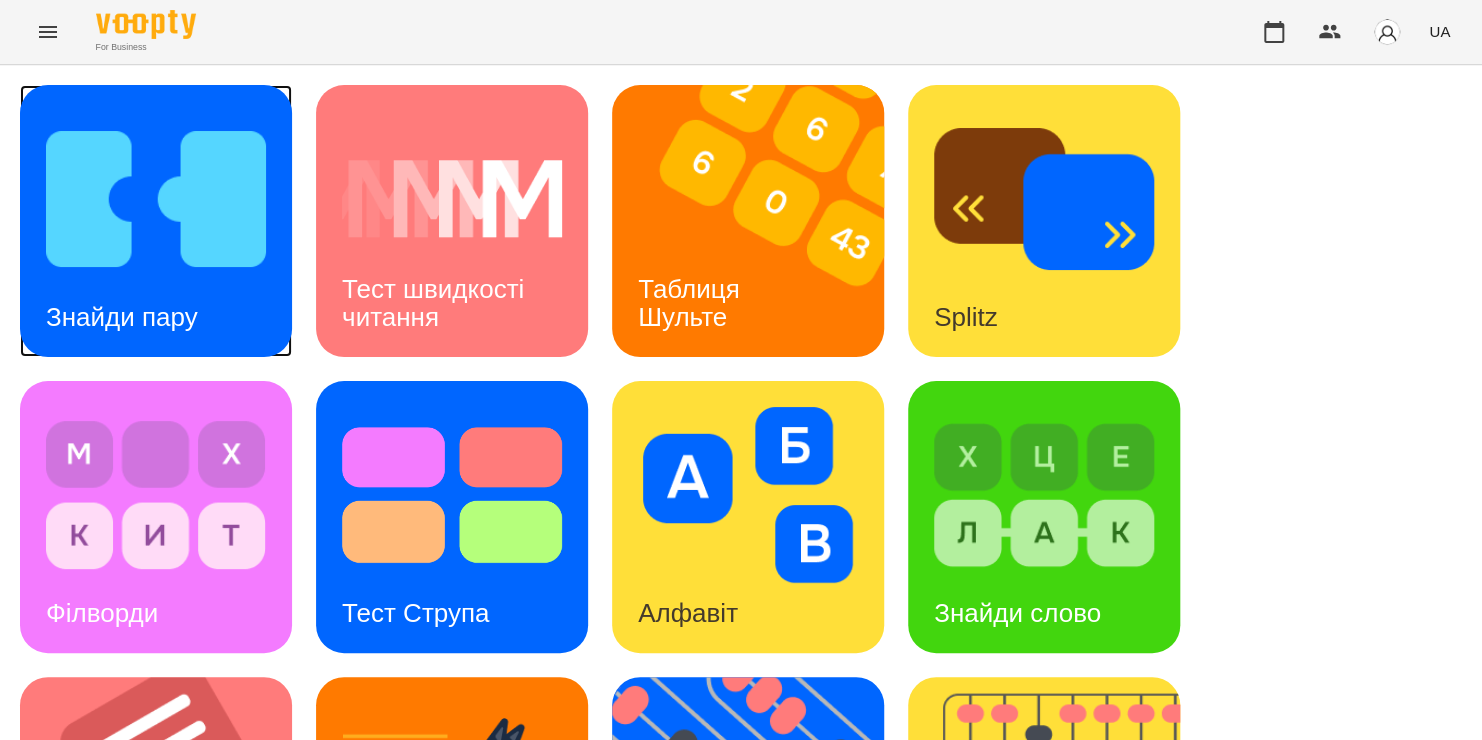 click on "Знайди пару" at bounding box center [156, 221] 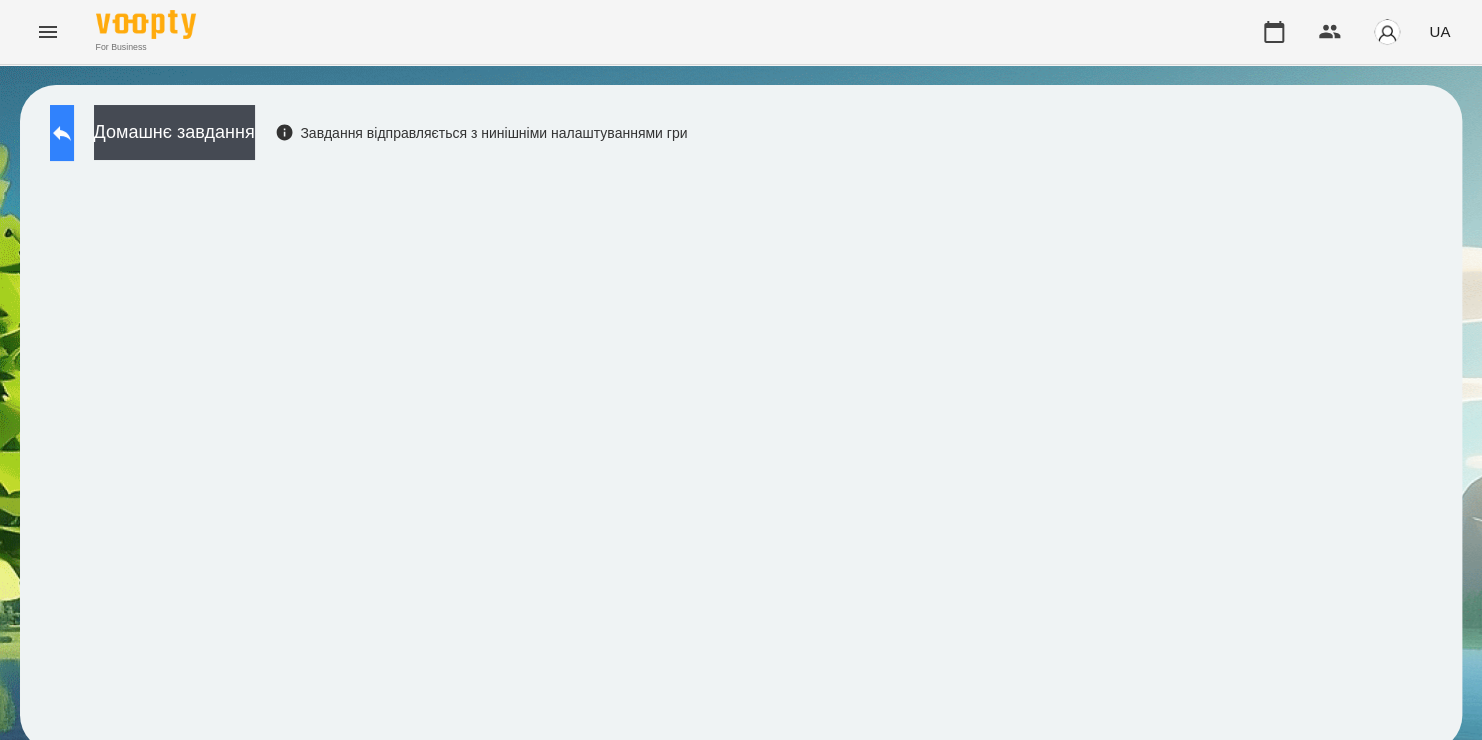 click at bounding box center (62, 133) 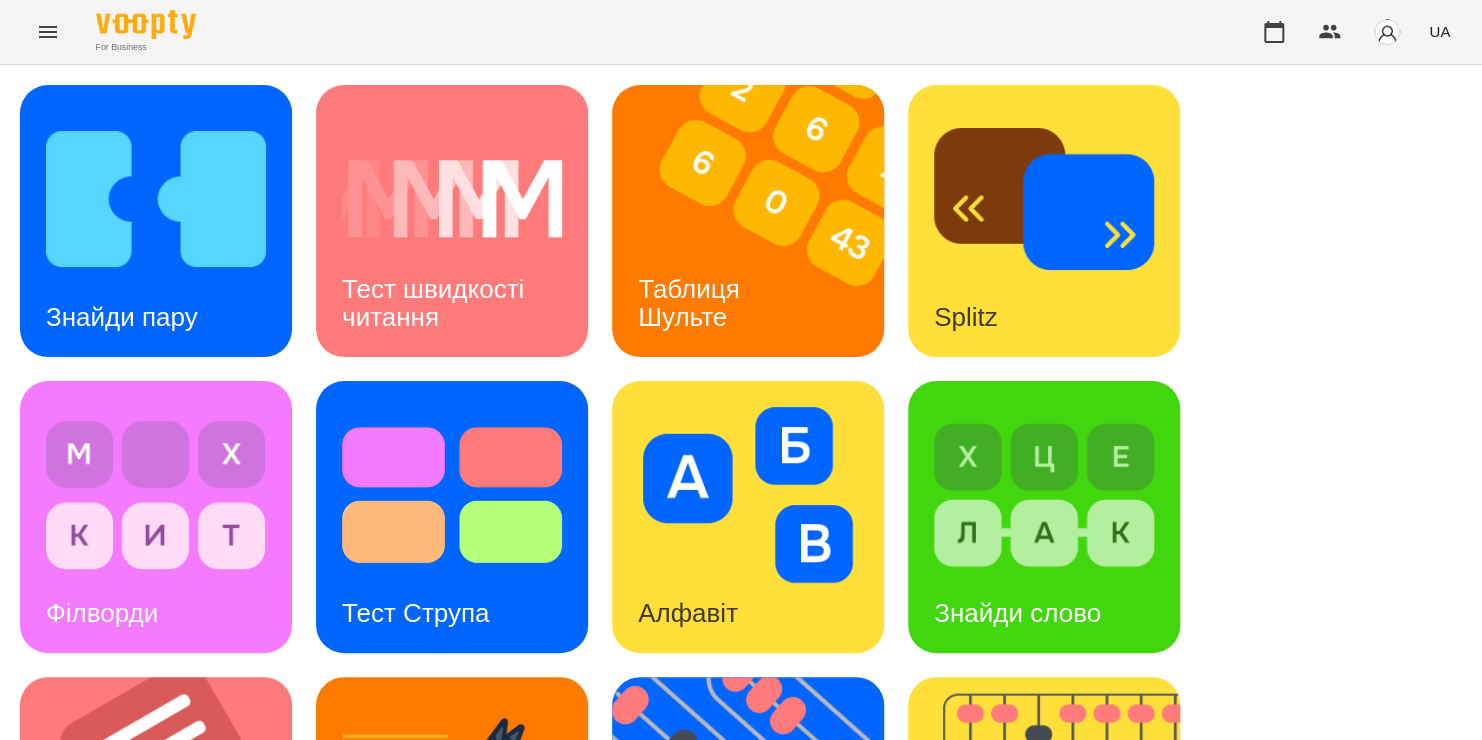 scroll, scrollTop: 688, scrollLeft: 0, axis: vertical 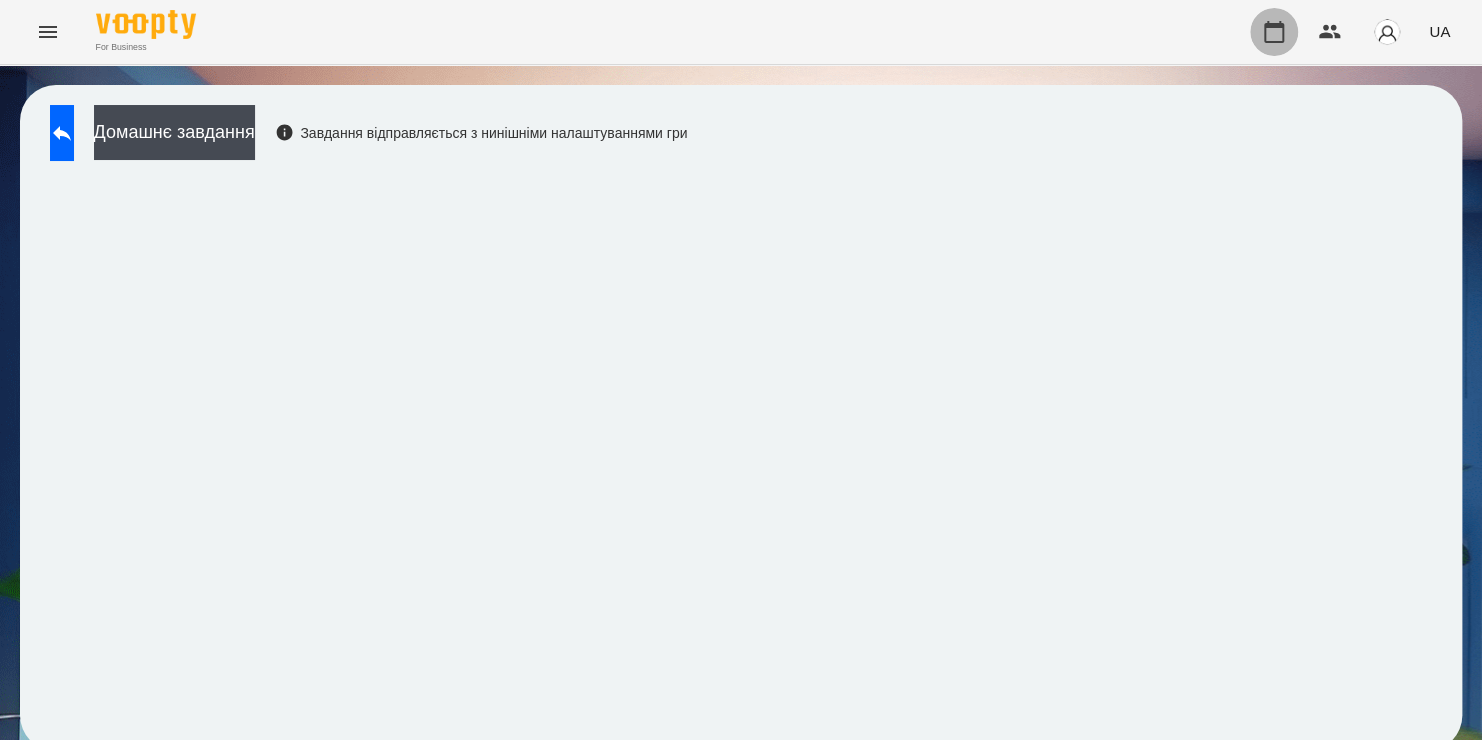 click 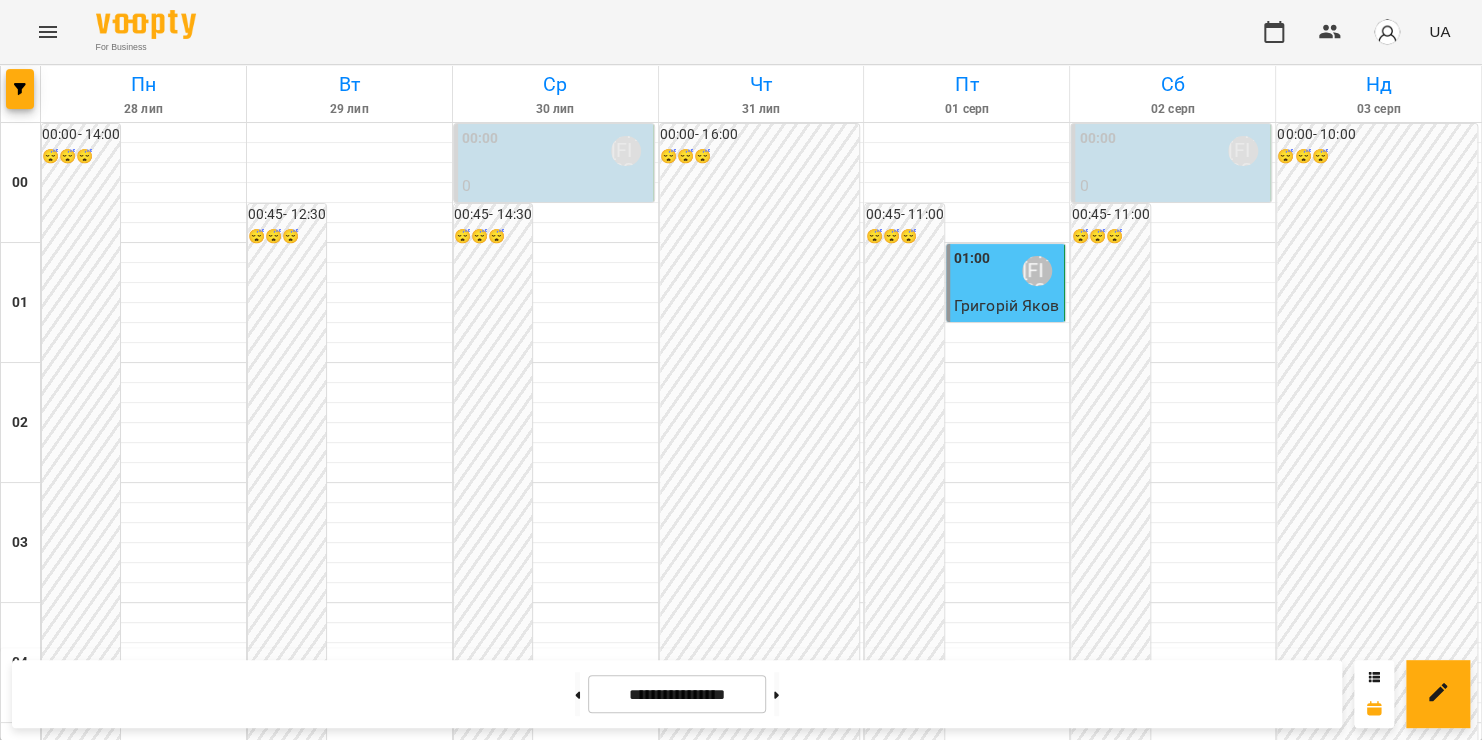 scroll, scrollTop: 1384, scrollLeft: 0, axis: vertical 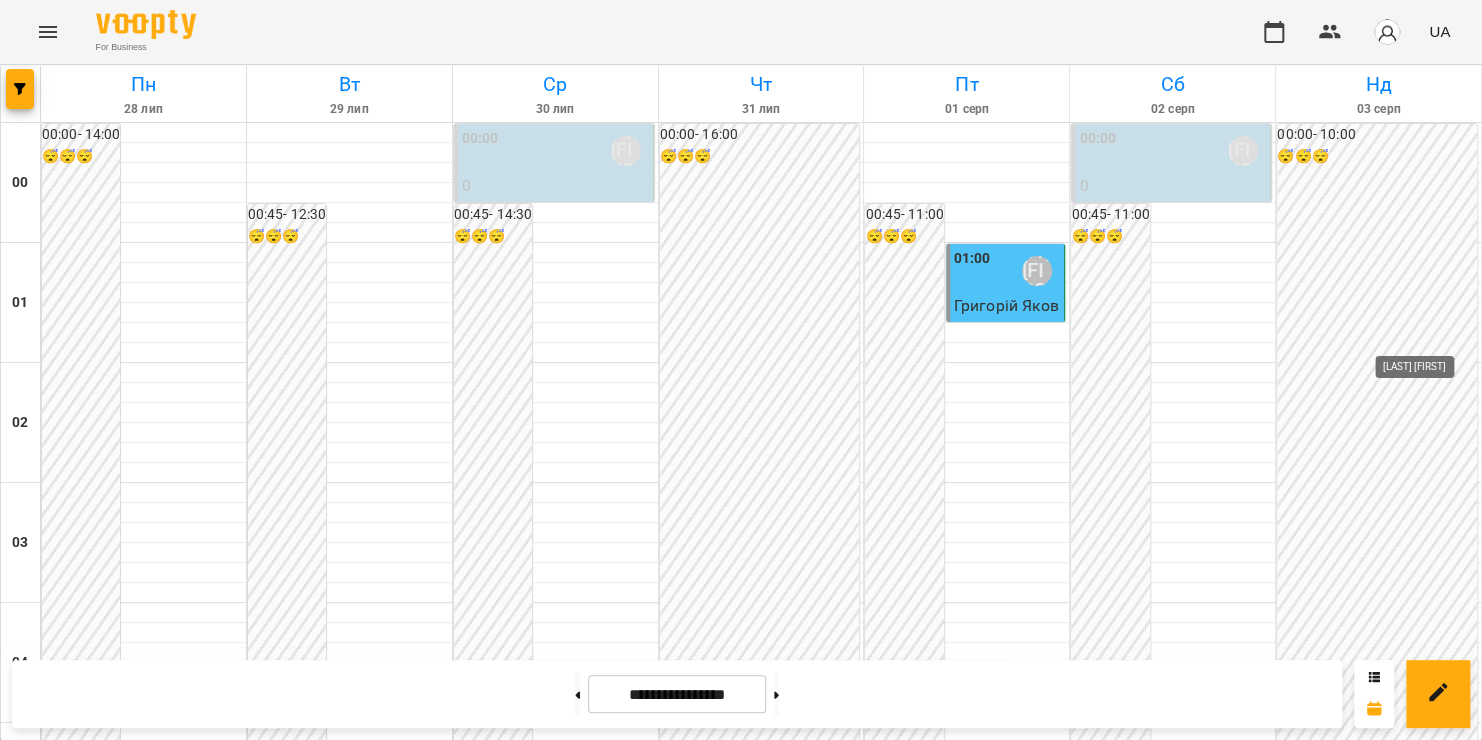 click on "[LAST] [FIRST]" at bounding box center [1449, 1711] 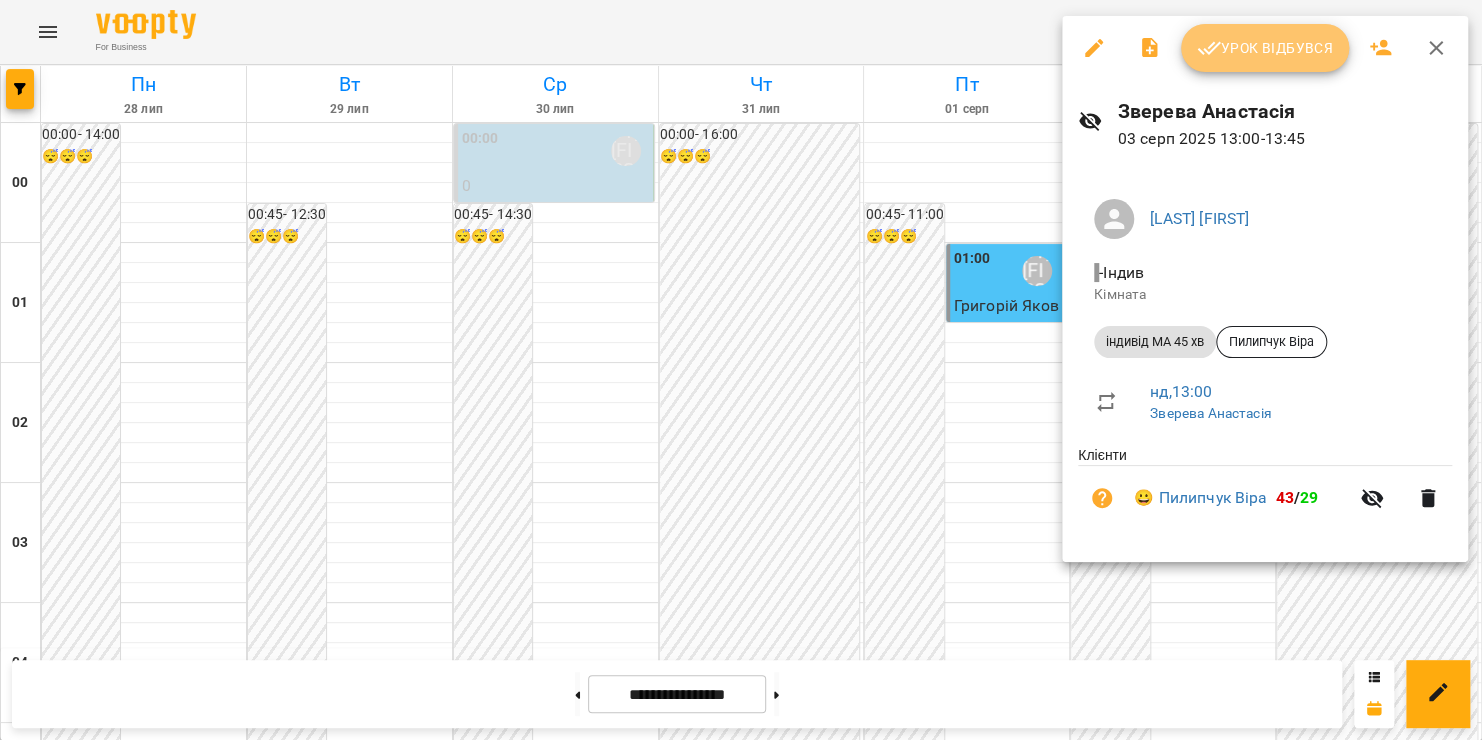 click on "Урок відбувся" at bounding box center [1265, 48] 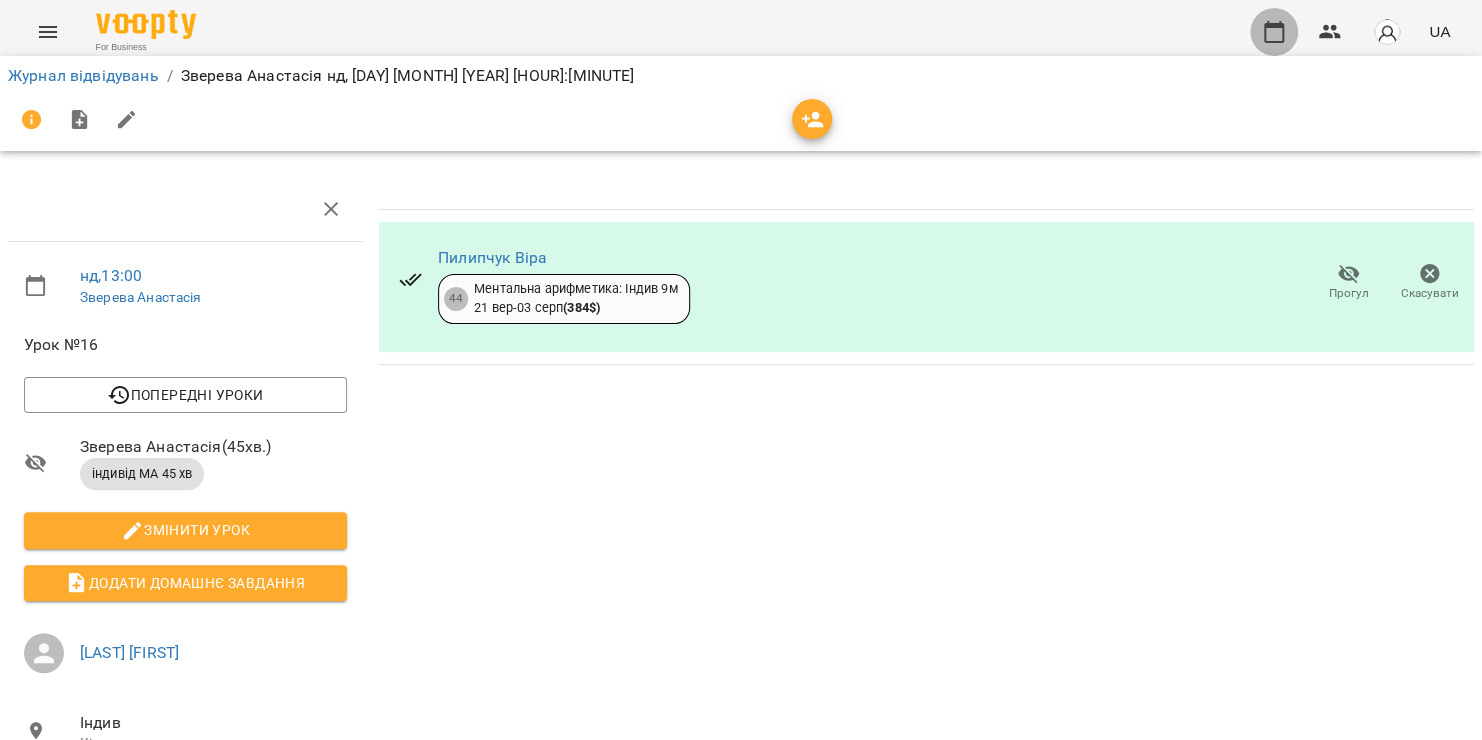 click 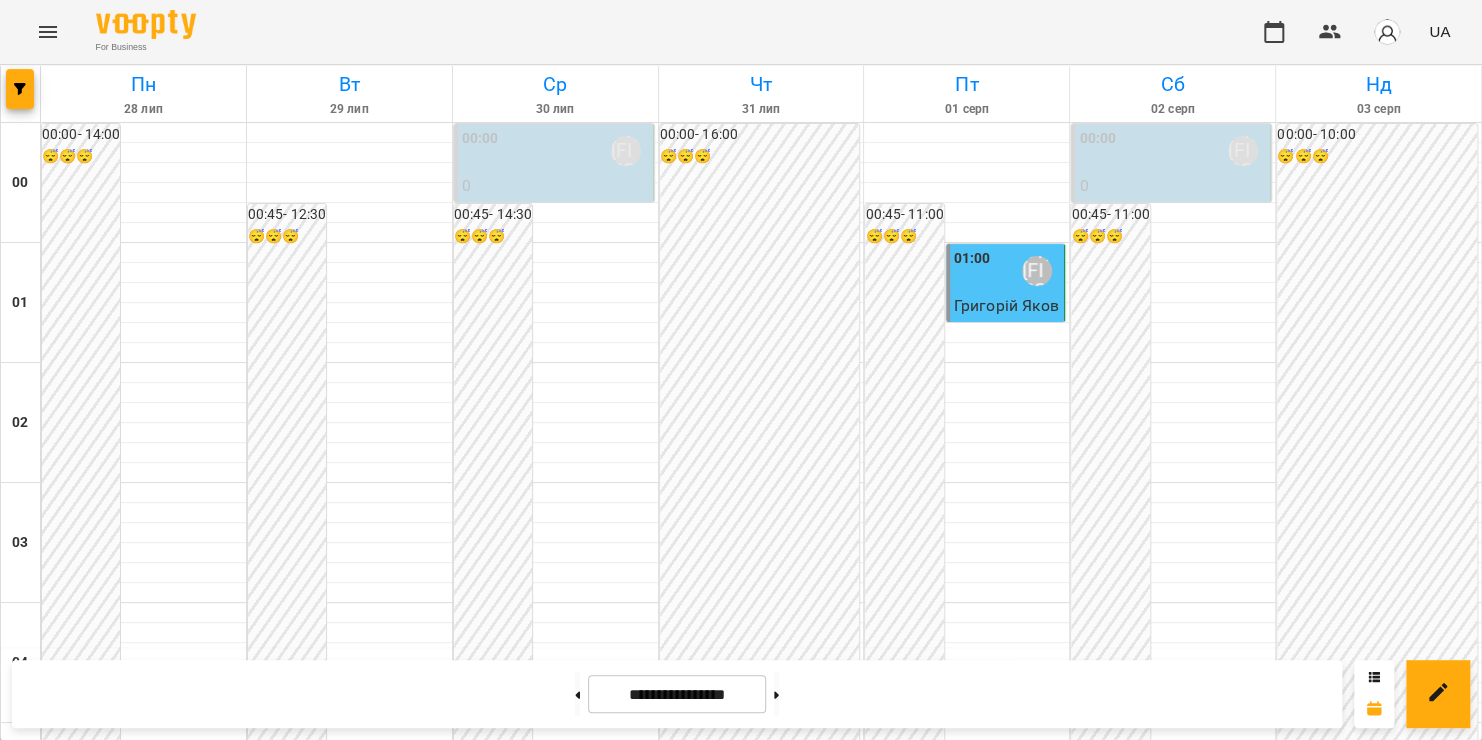 scroll, scrollTop: 2352, scrollLeft: 0, axis: vertical 